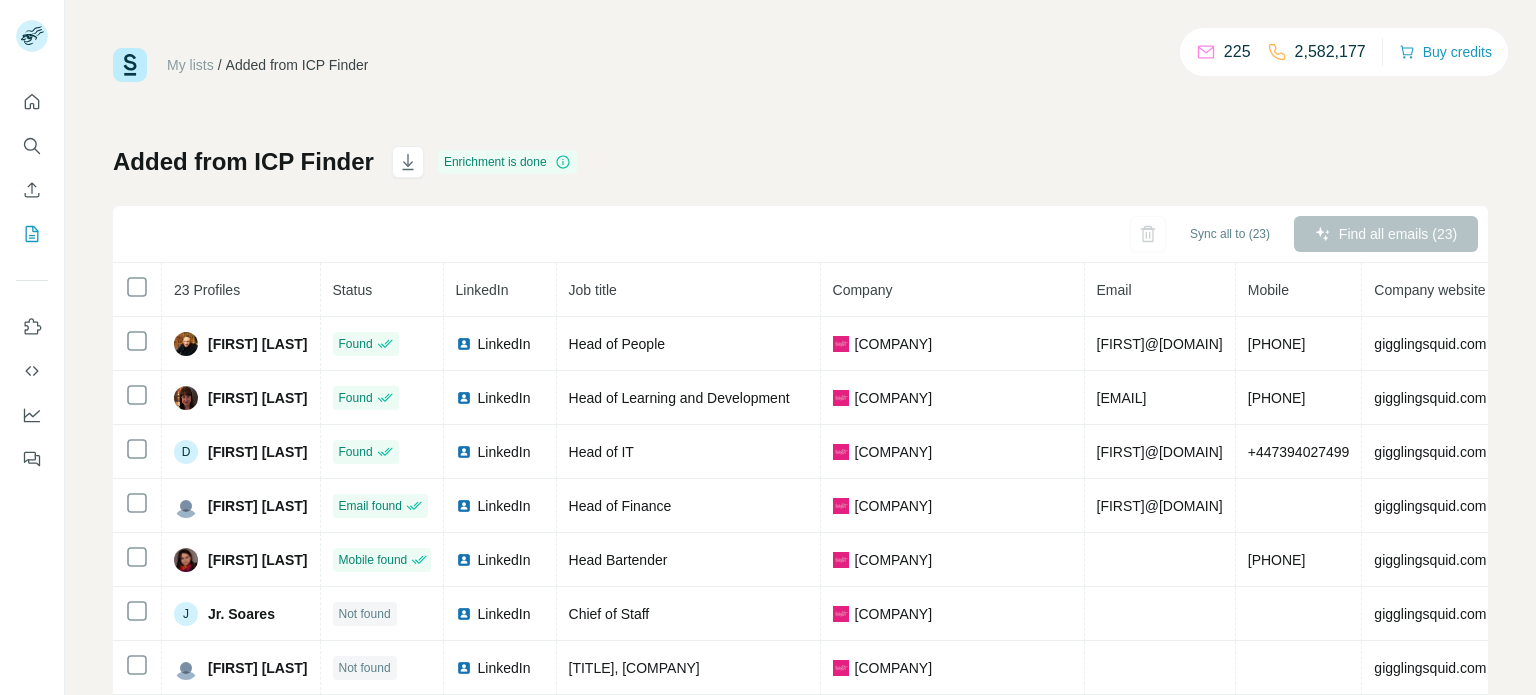 scroll, scrollTop: 0, scrollLeft: 0, axis: both 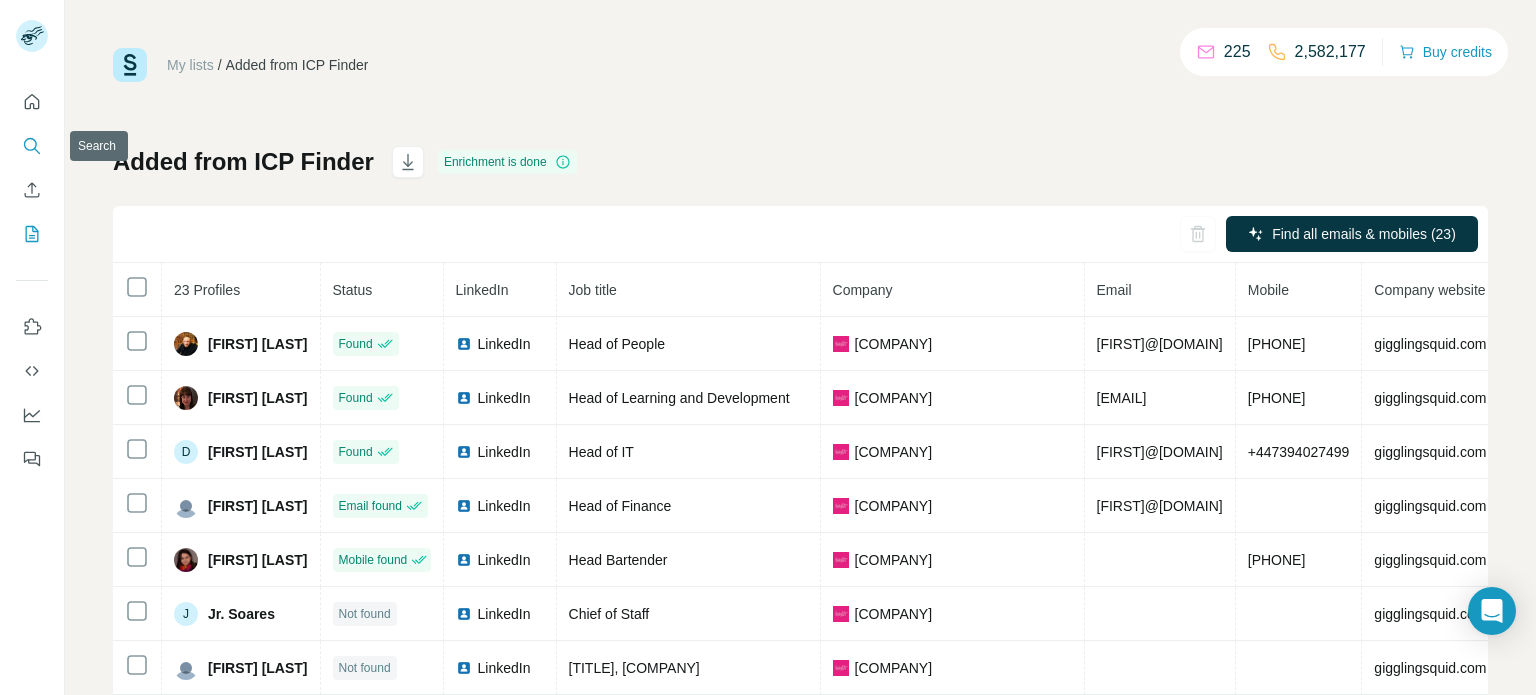click 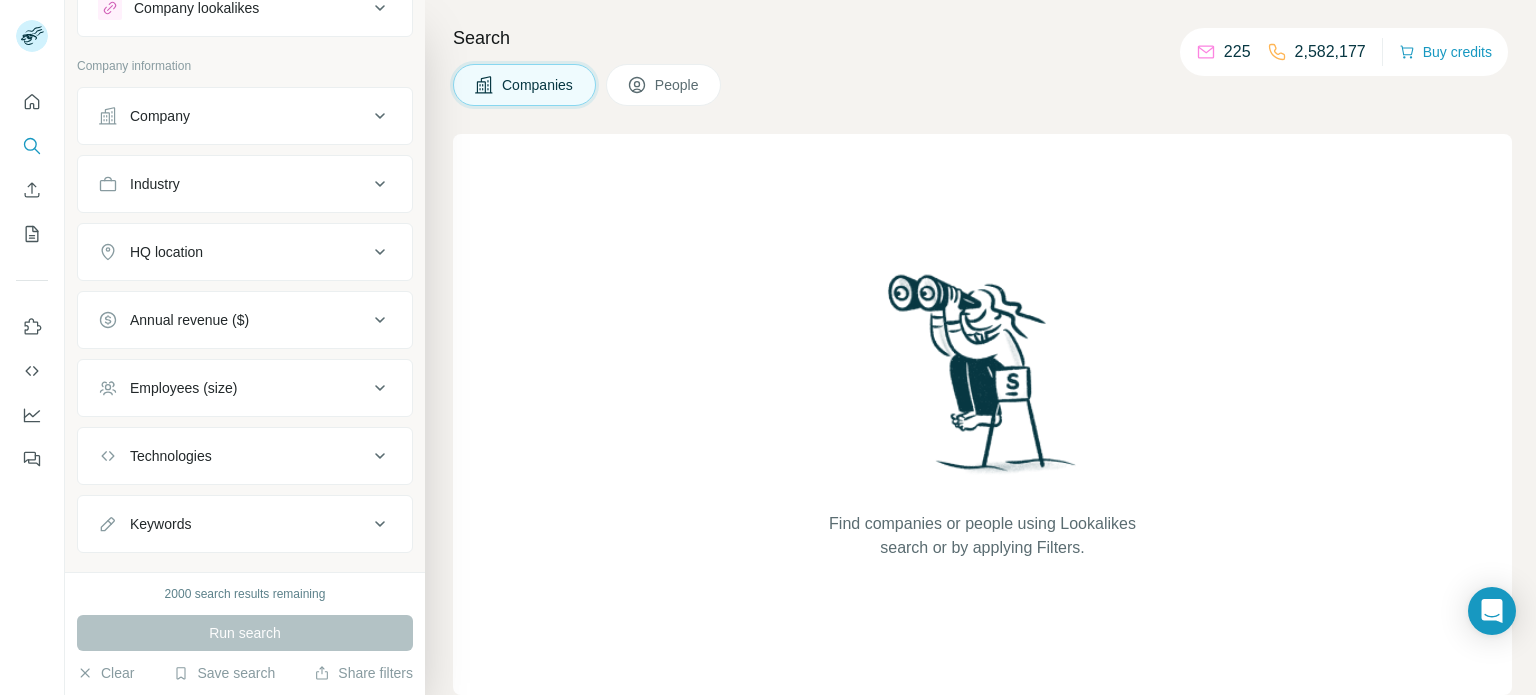 scroll, scrollTop: 106, scrollLeft: 0, axis: vertical 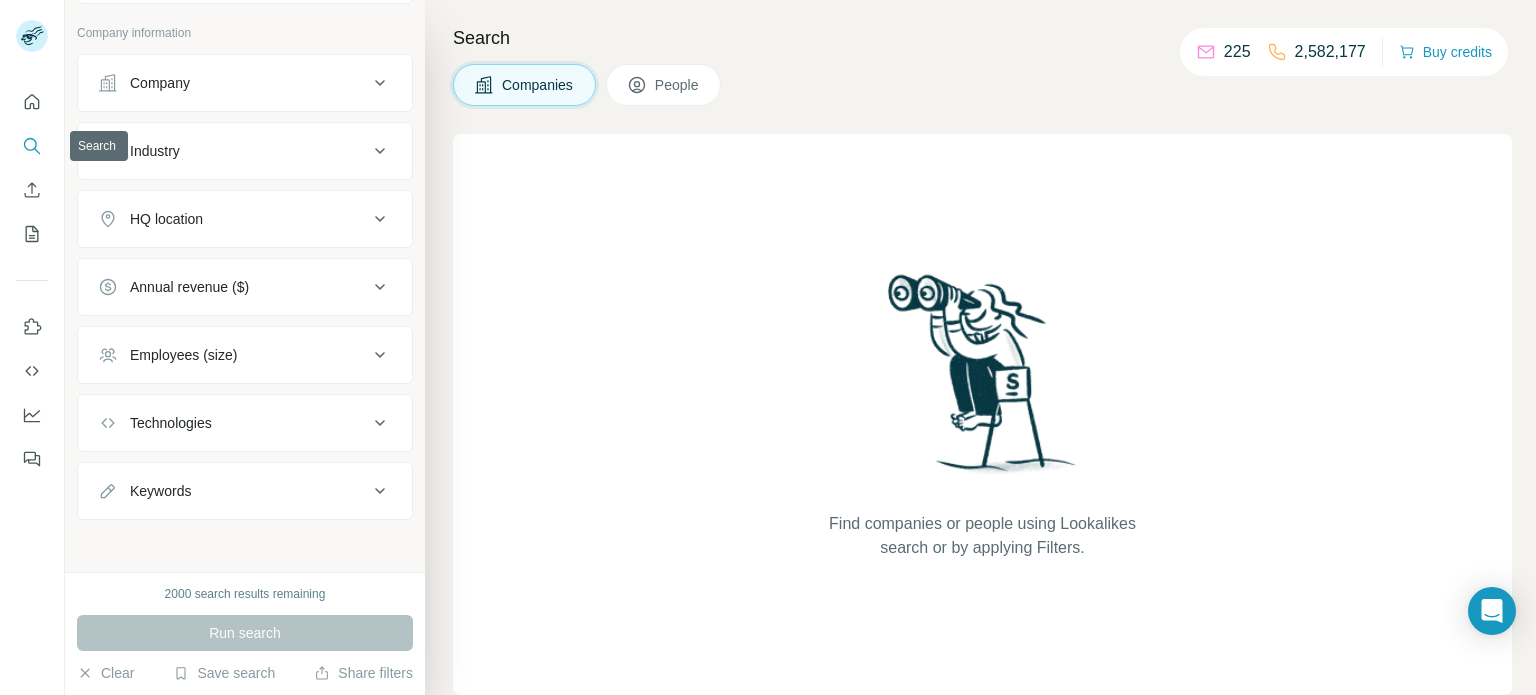 click 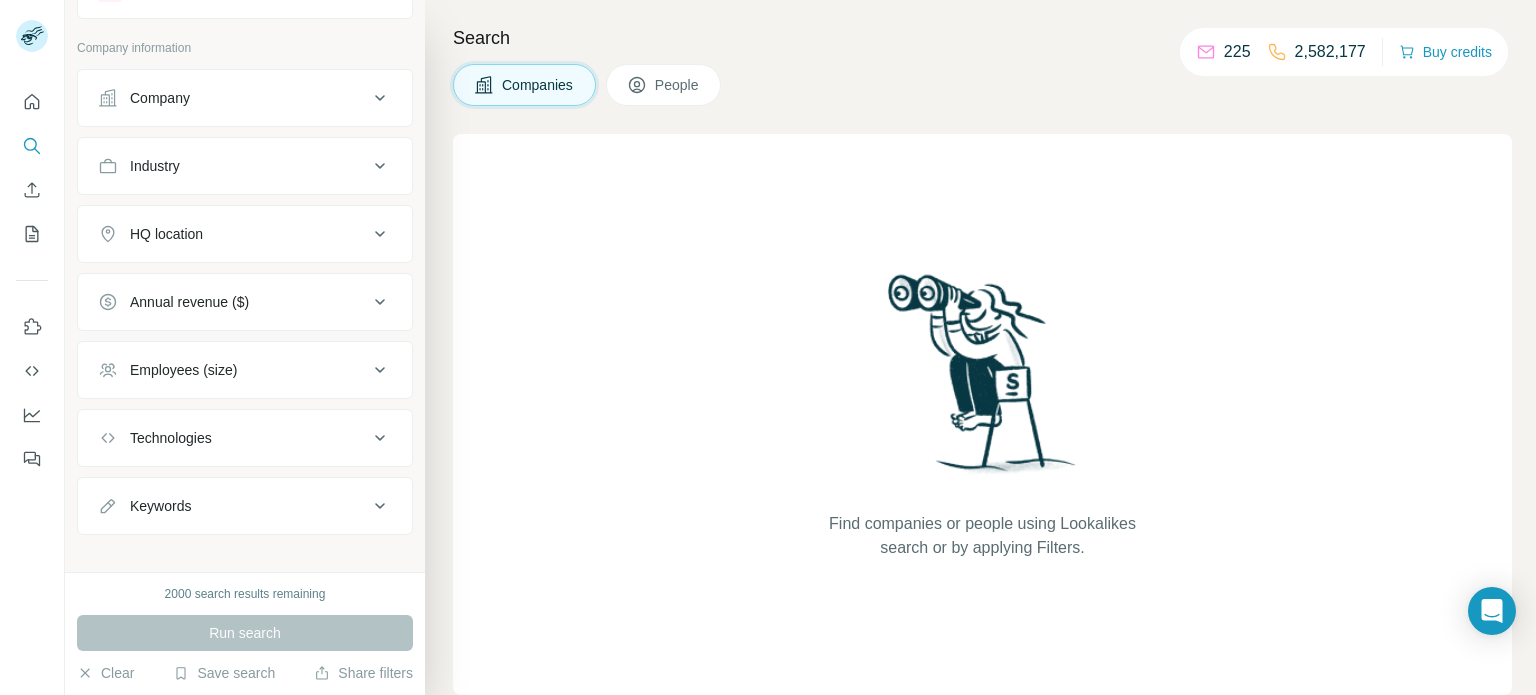 scroll, scrollTop: 106, scrollLeft: 0, axis: vertical 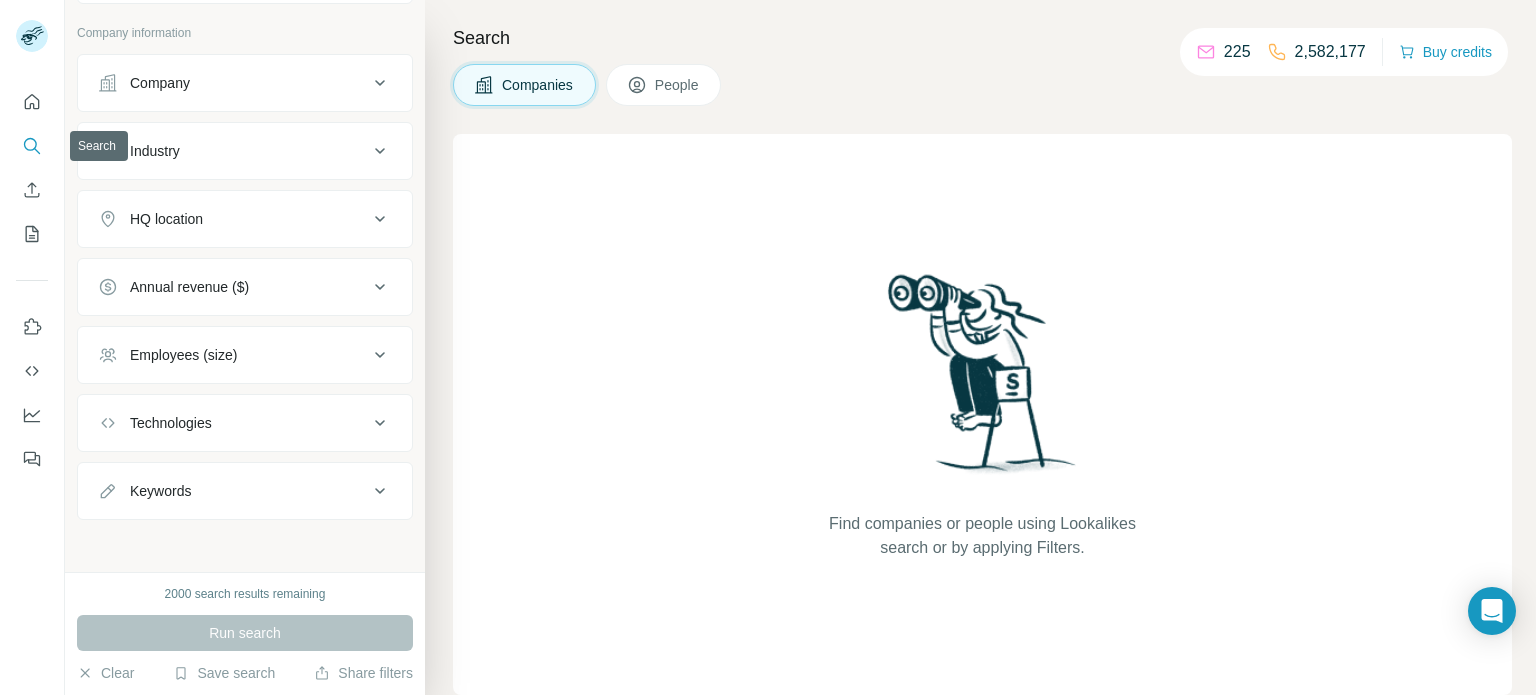 click 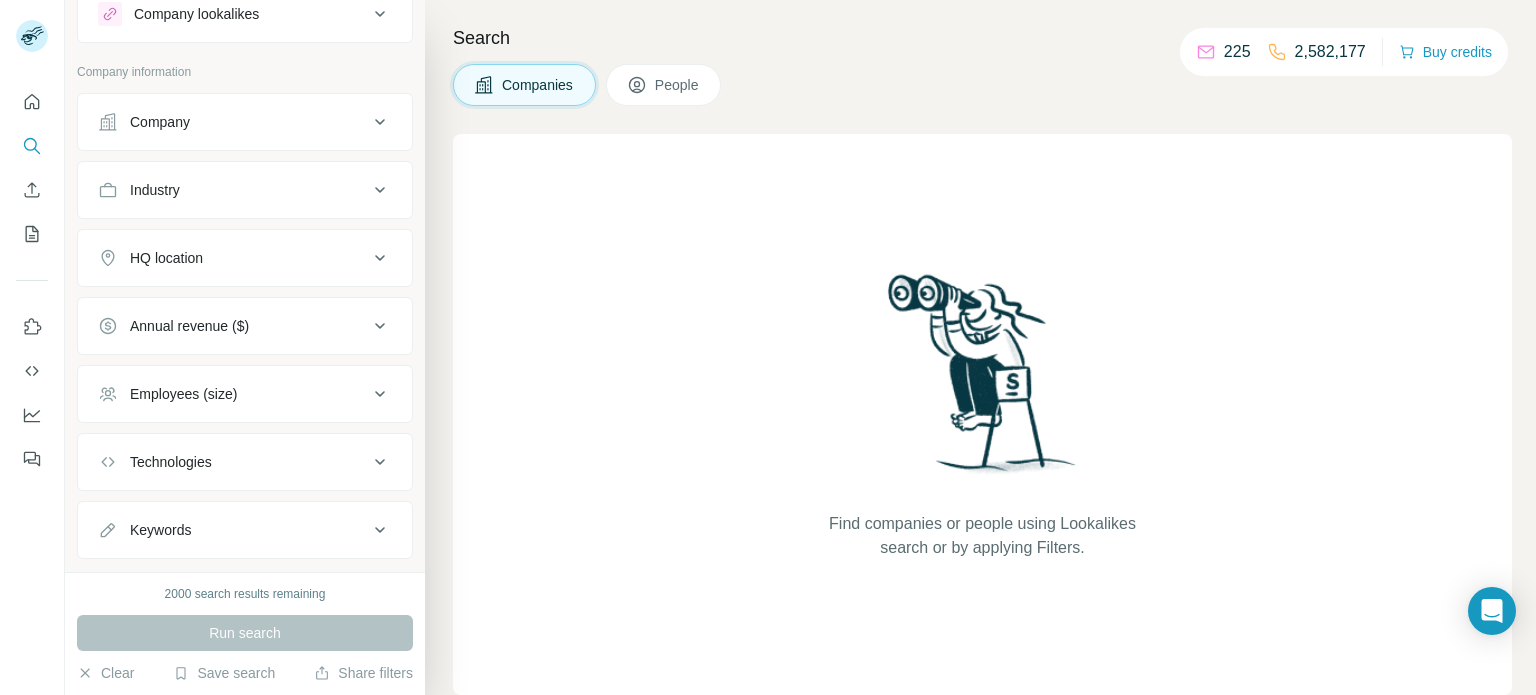 scroll, scrollTop: 0, scrollLeft: 0, axis: both 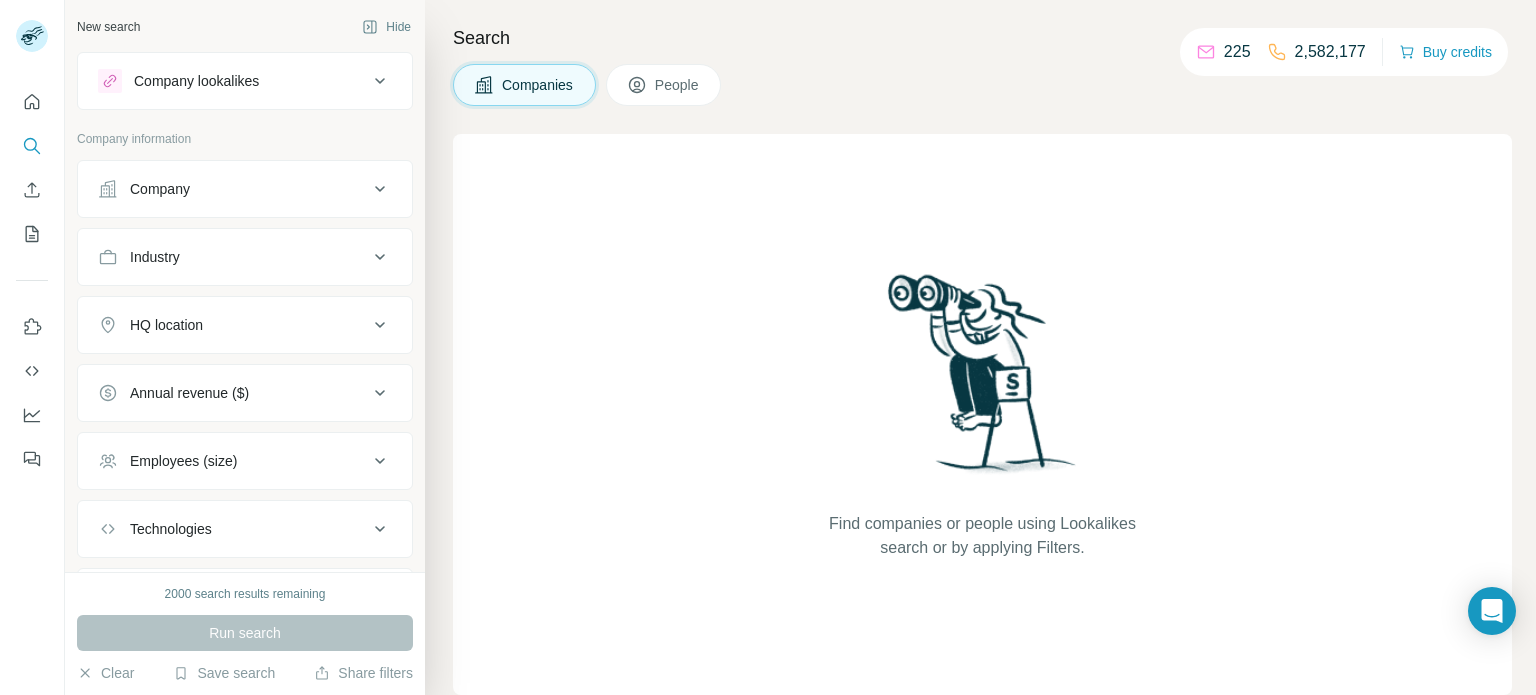 click on "Company" at bounding box center (233, 189) 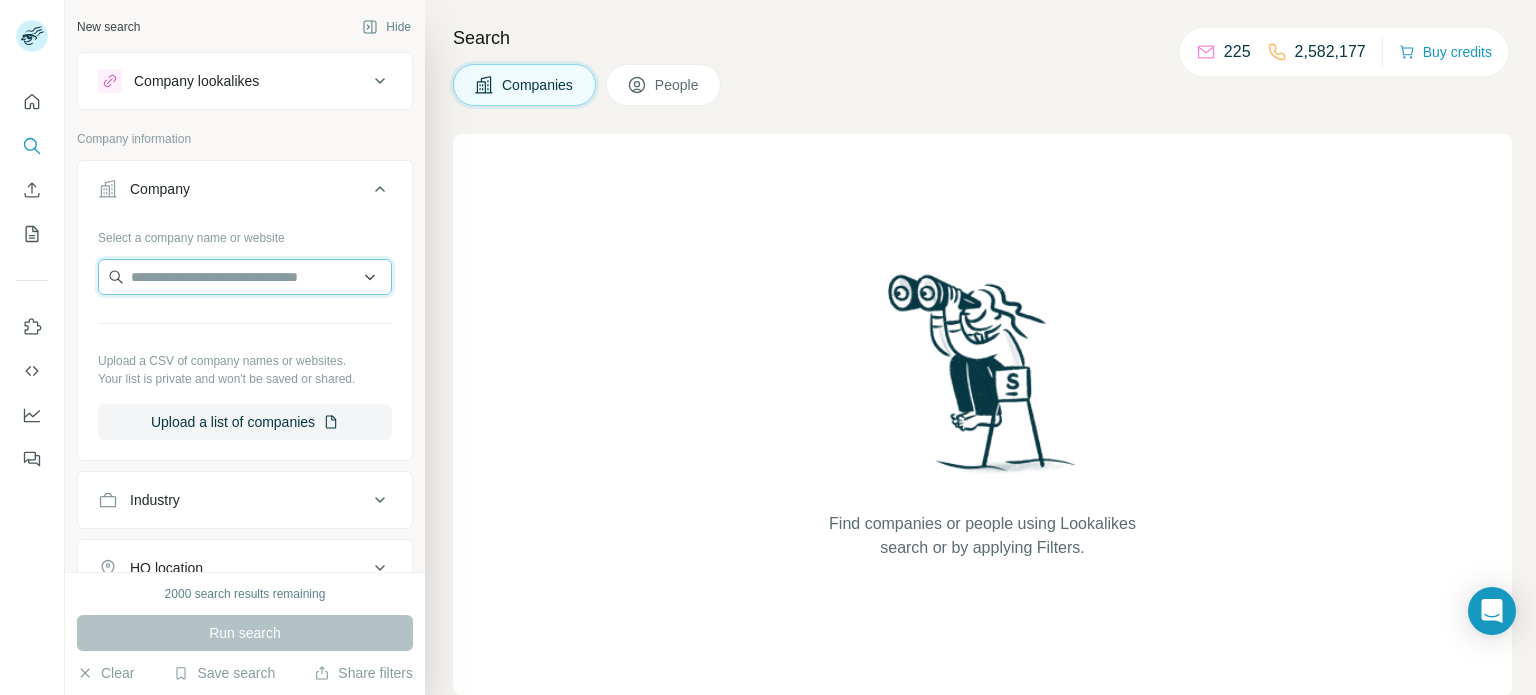 click at bounding box center [245, 277] 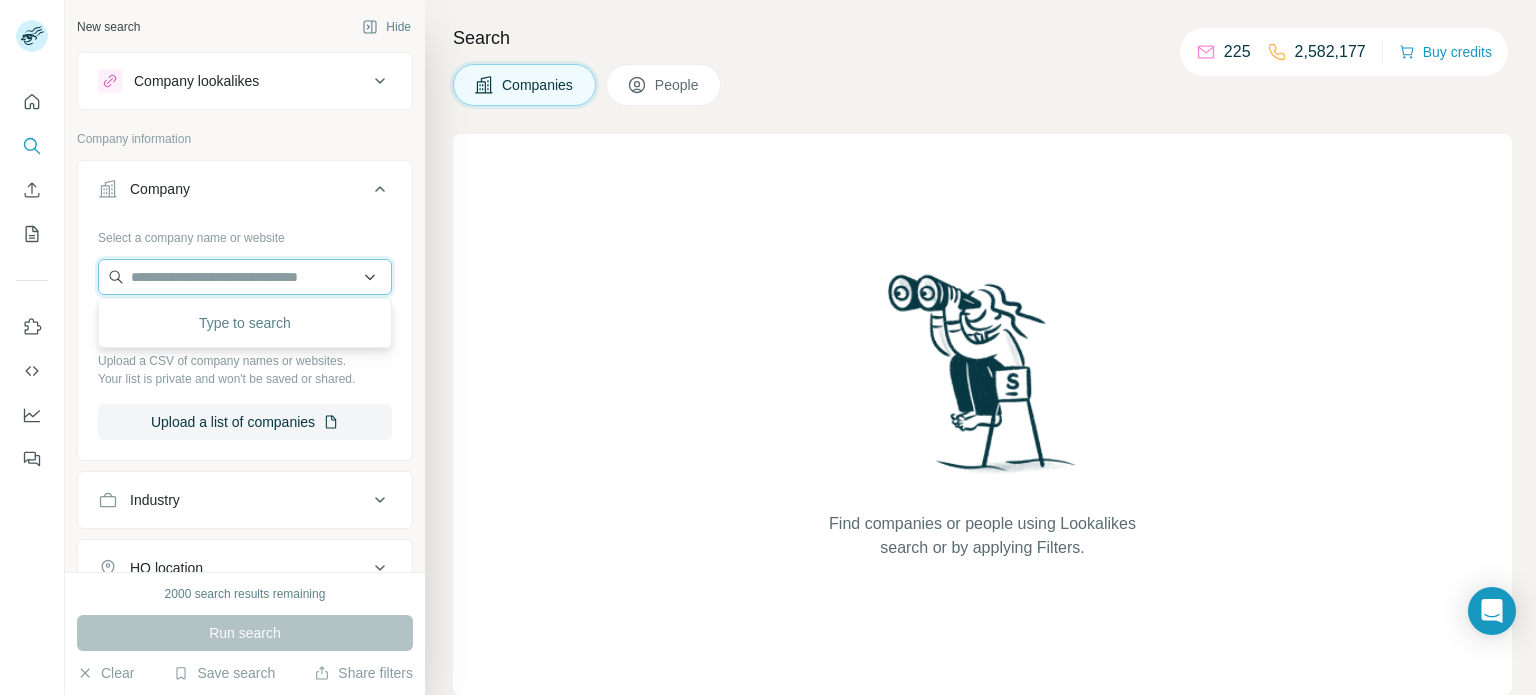 paste on "**********" 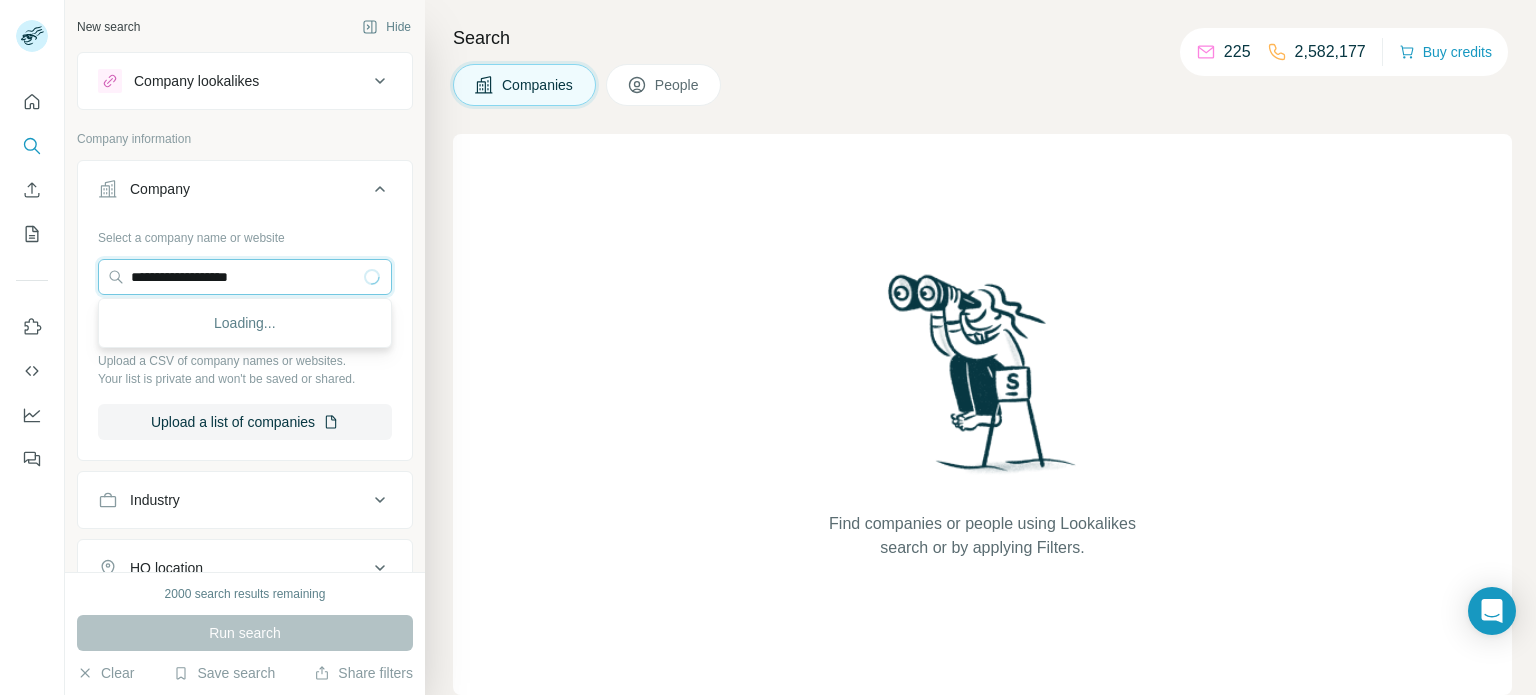 type on "**********" 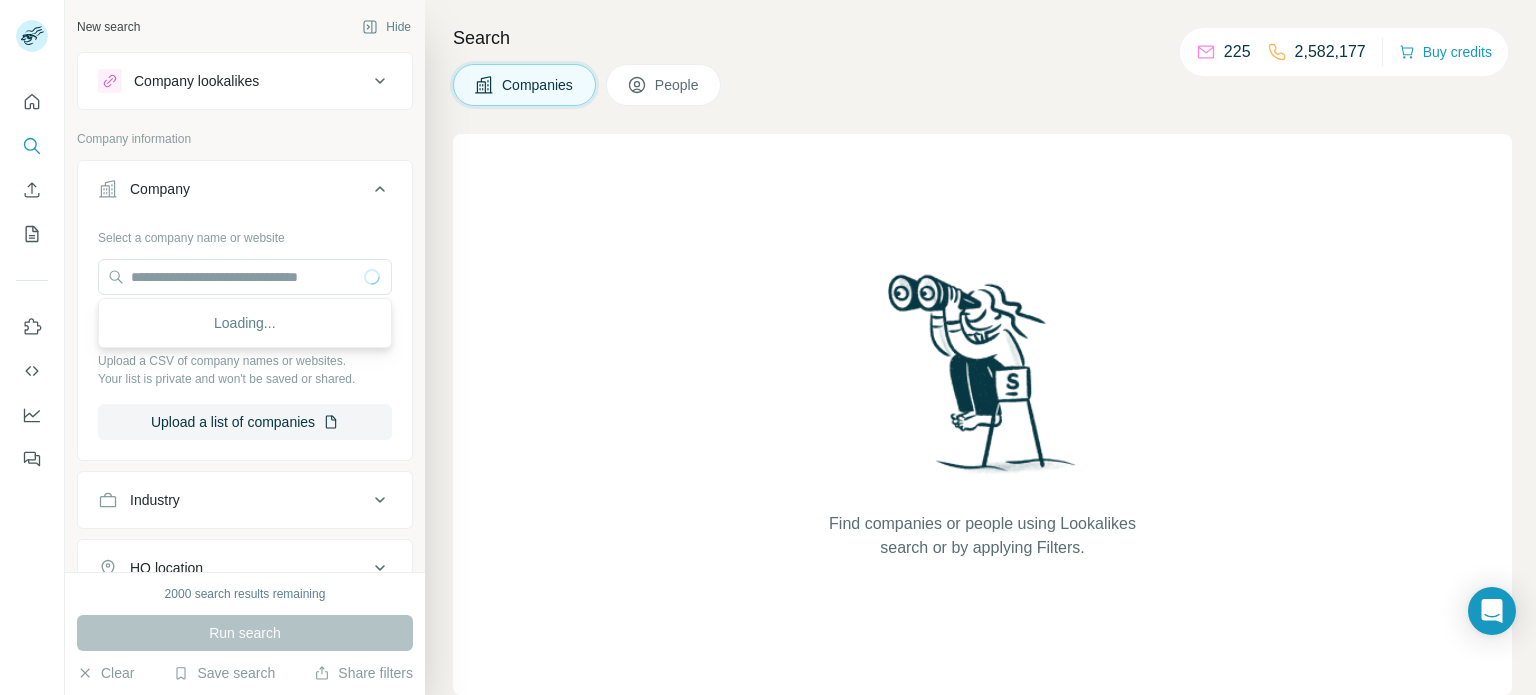 click on "Loading..." at bounding box center (245, 323) 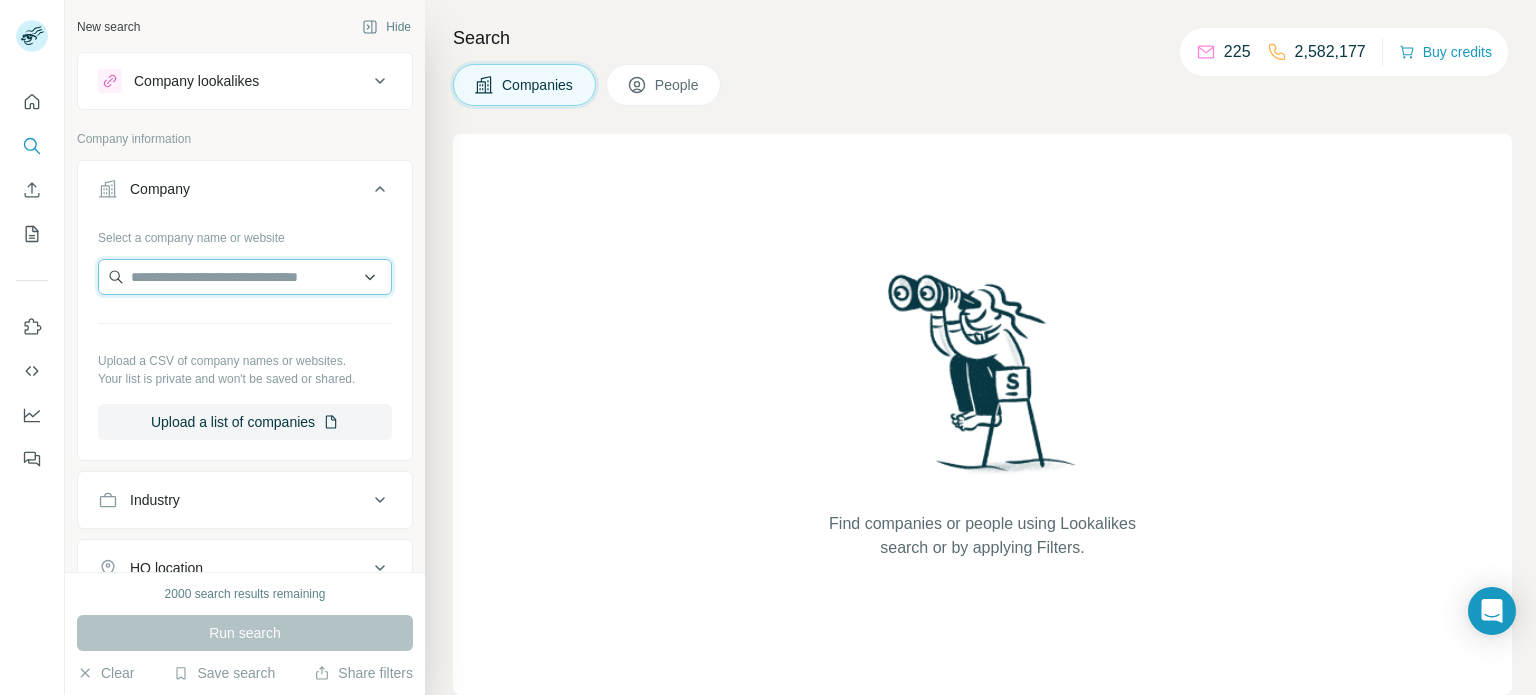 click at bounding box center [245, 277] 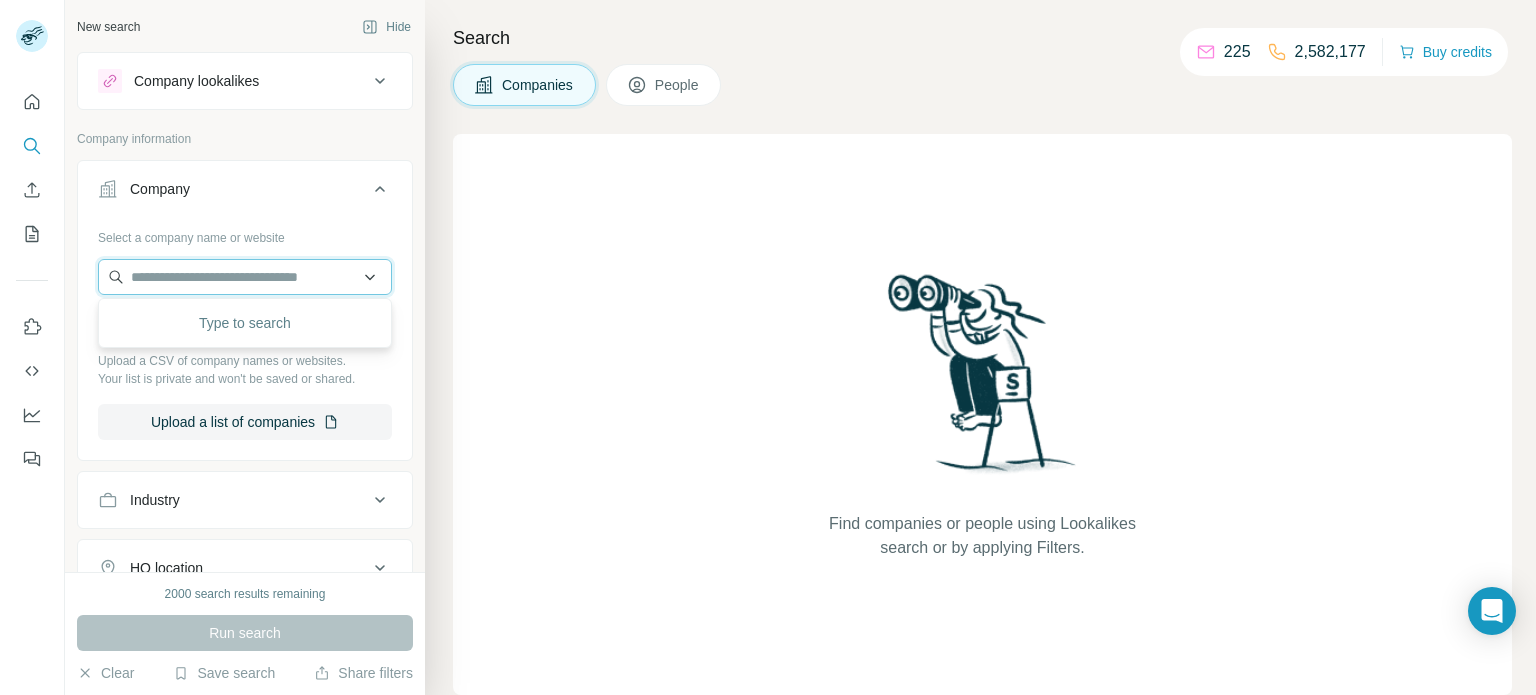 paste on "**********" 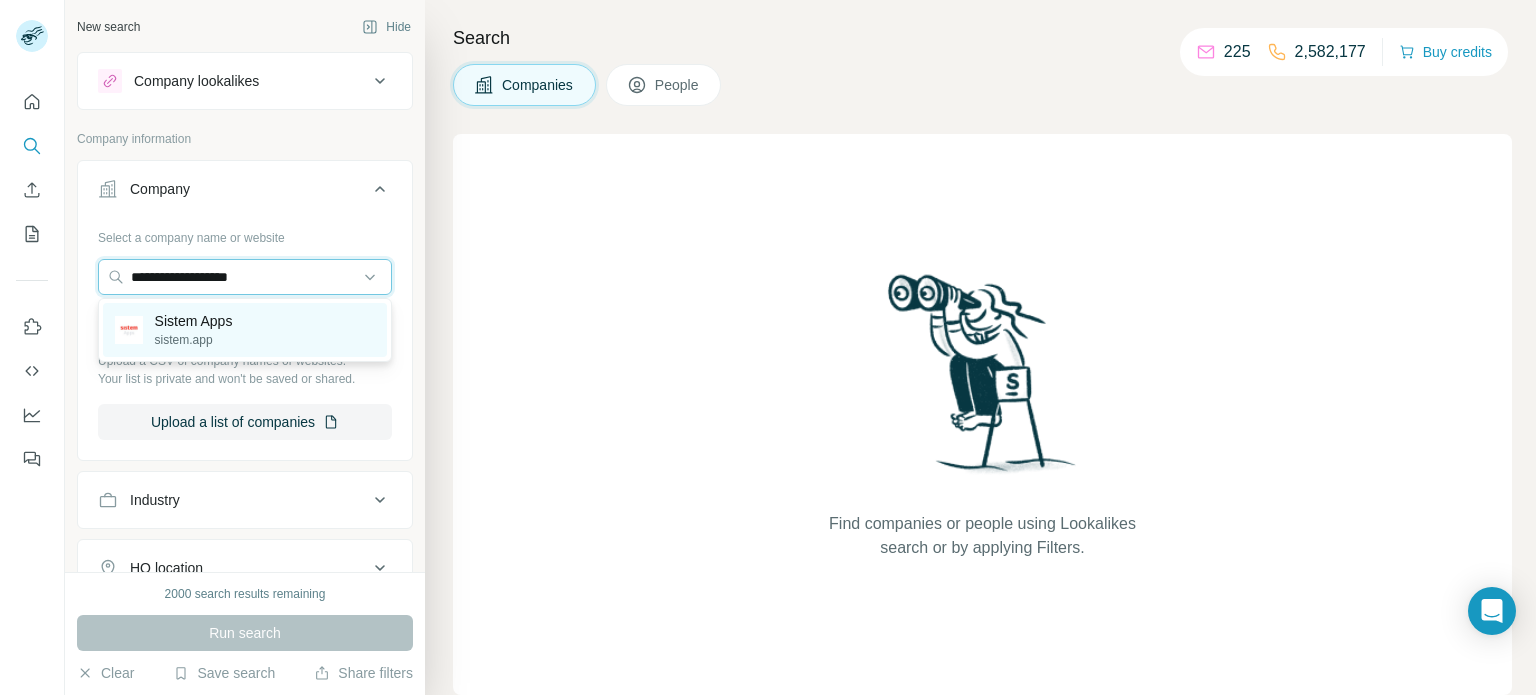 type on "**********" 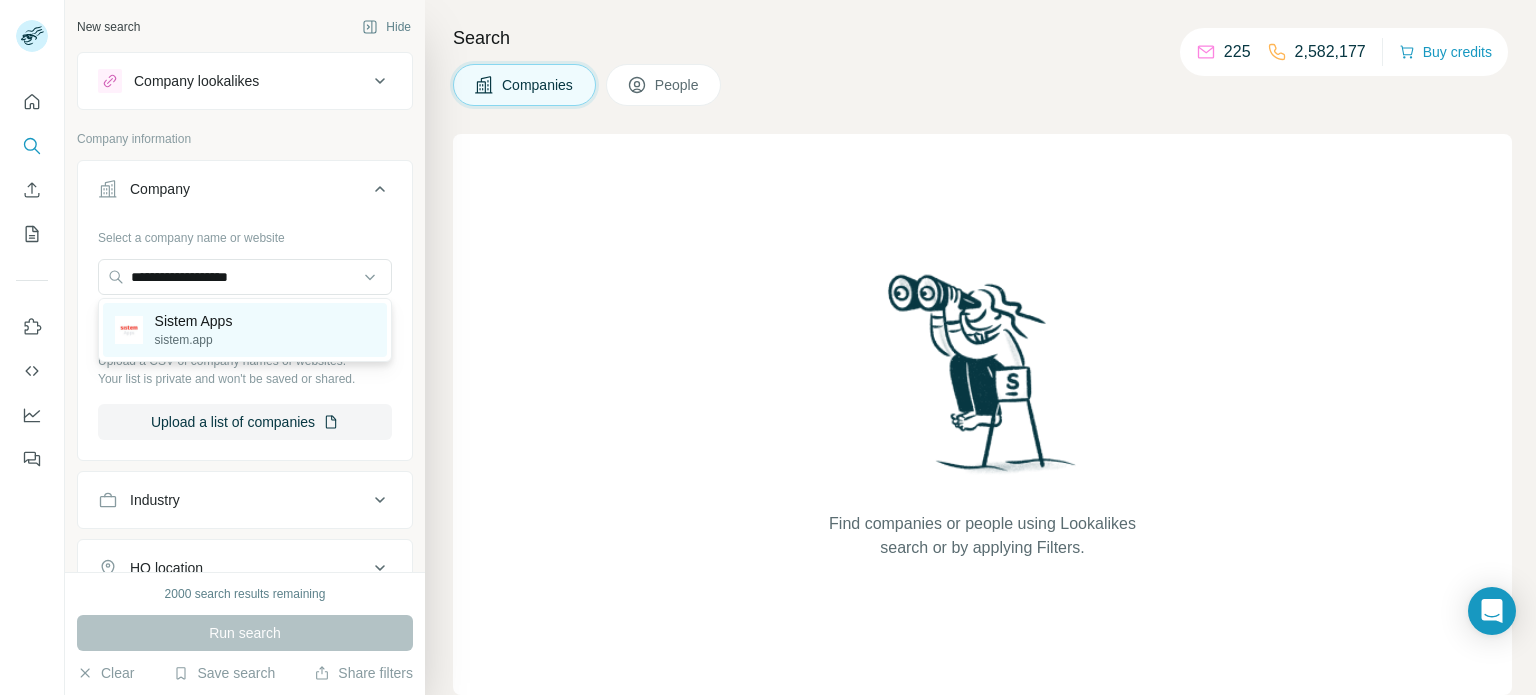 click on "[COMPANY] [DOMAIN]" at bounding box center (245, 330) 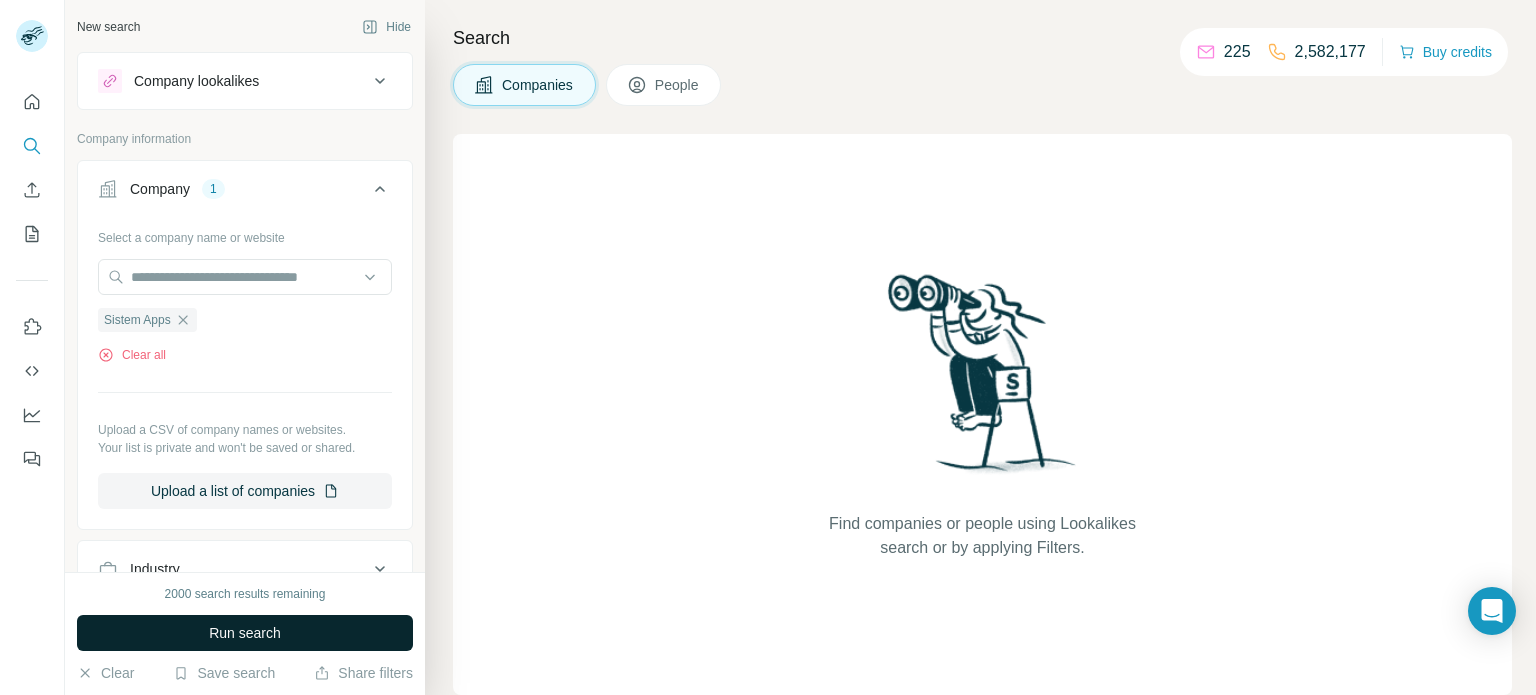 click on "Run search" at bounding box center (245, 633) 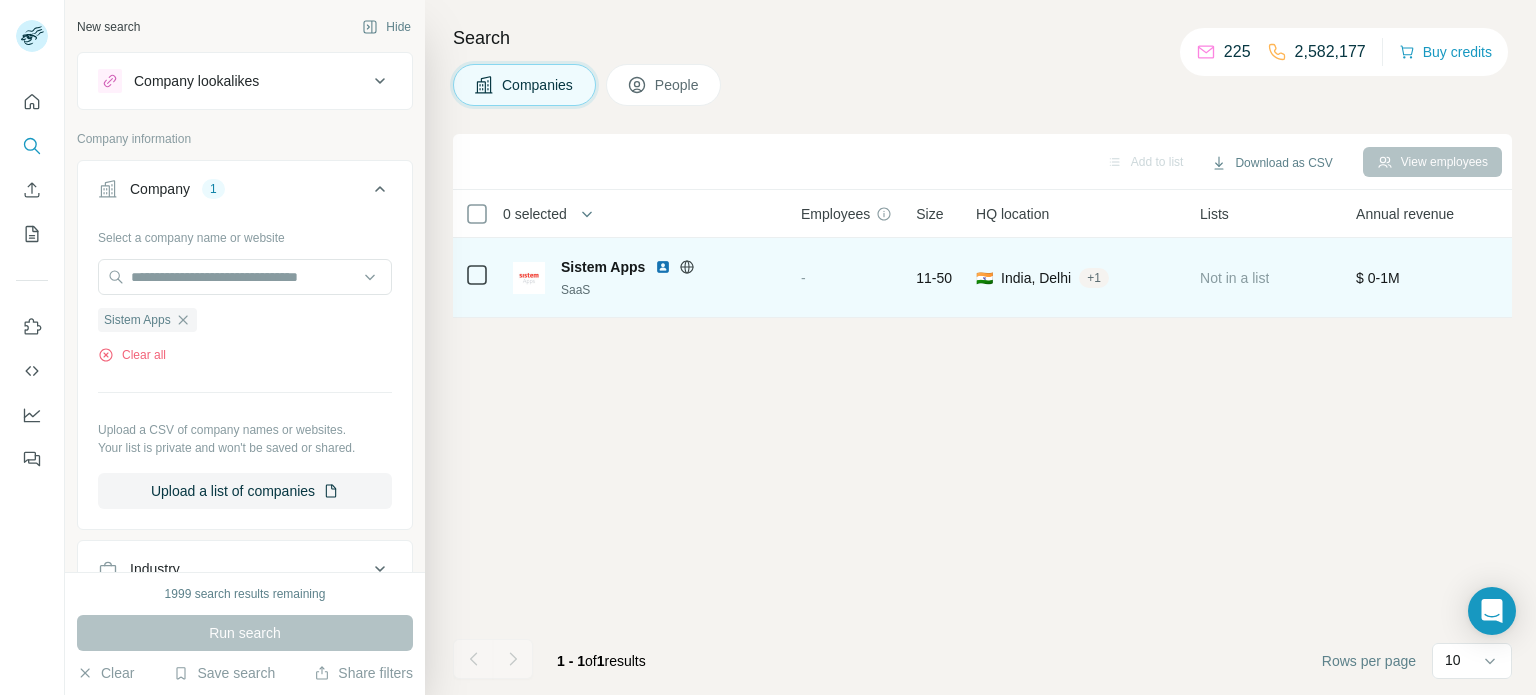 click on "Sistem Apps" at bounding box center (603, 267) 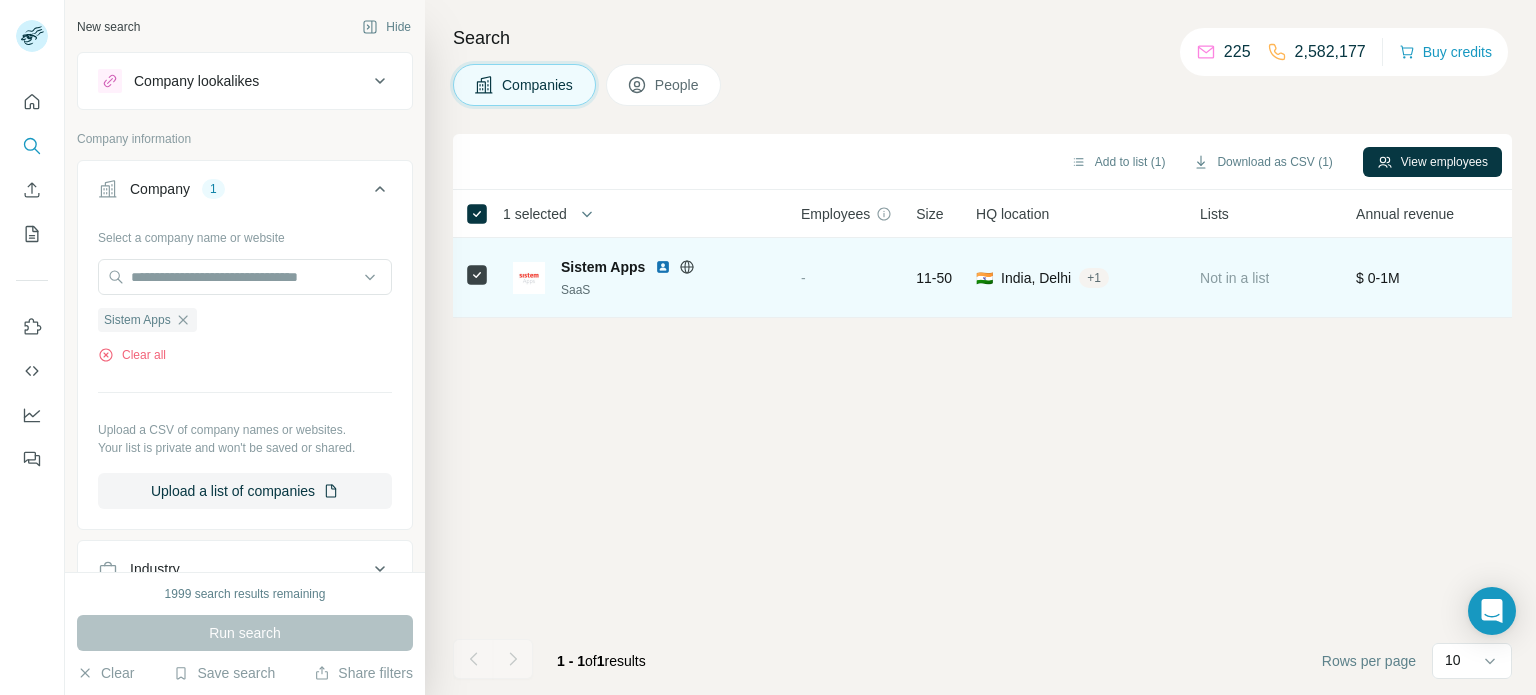 click on "Sistem Apps" at bounding box center (603, 267) 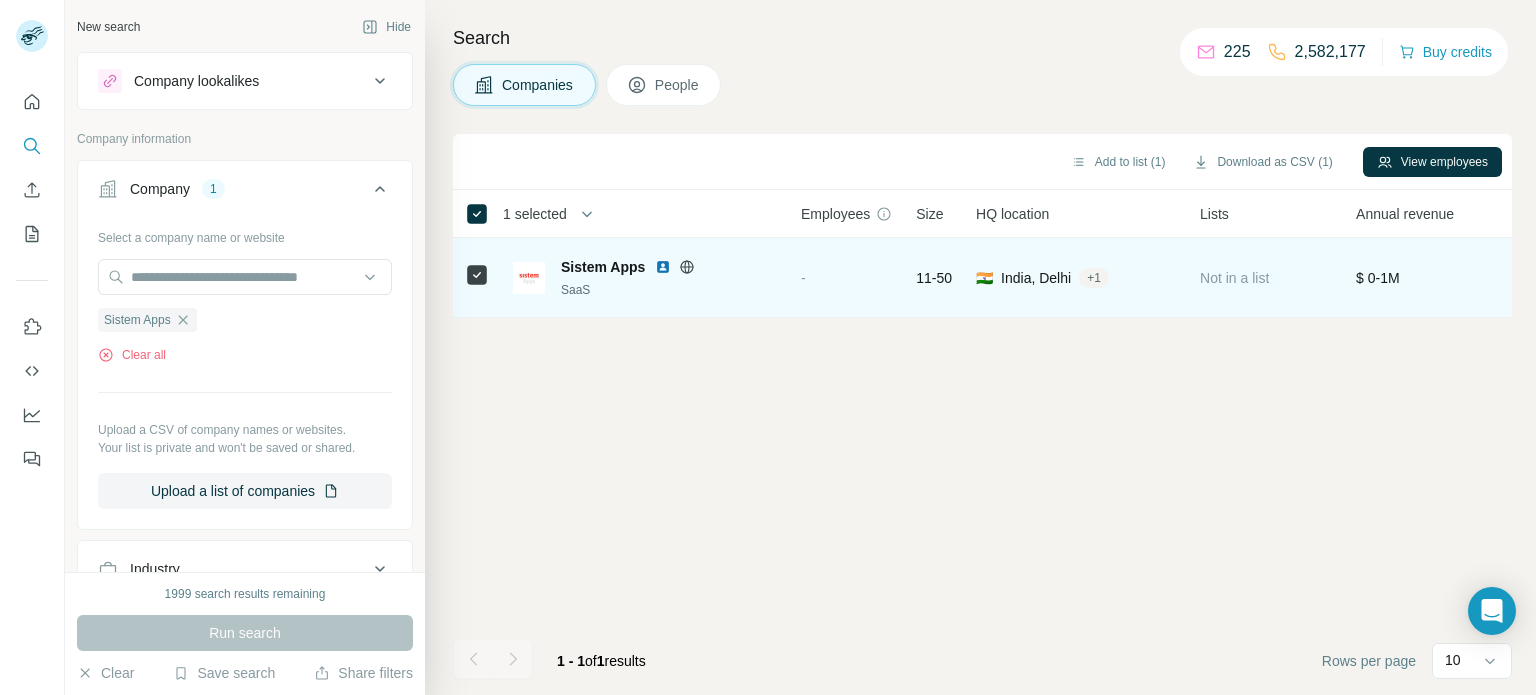 click on "Sistem Apps" at bounding box center [603, 267] 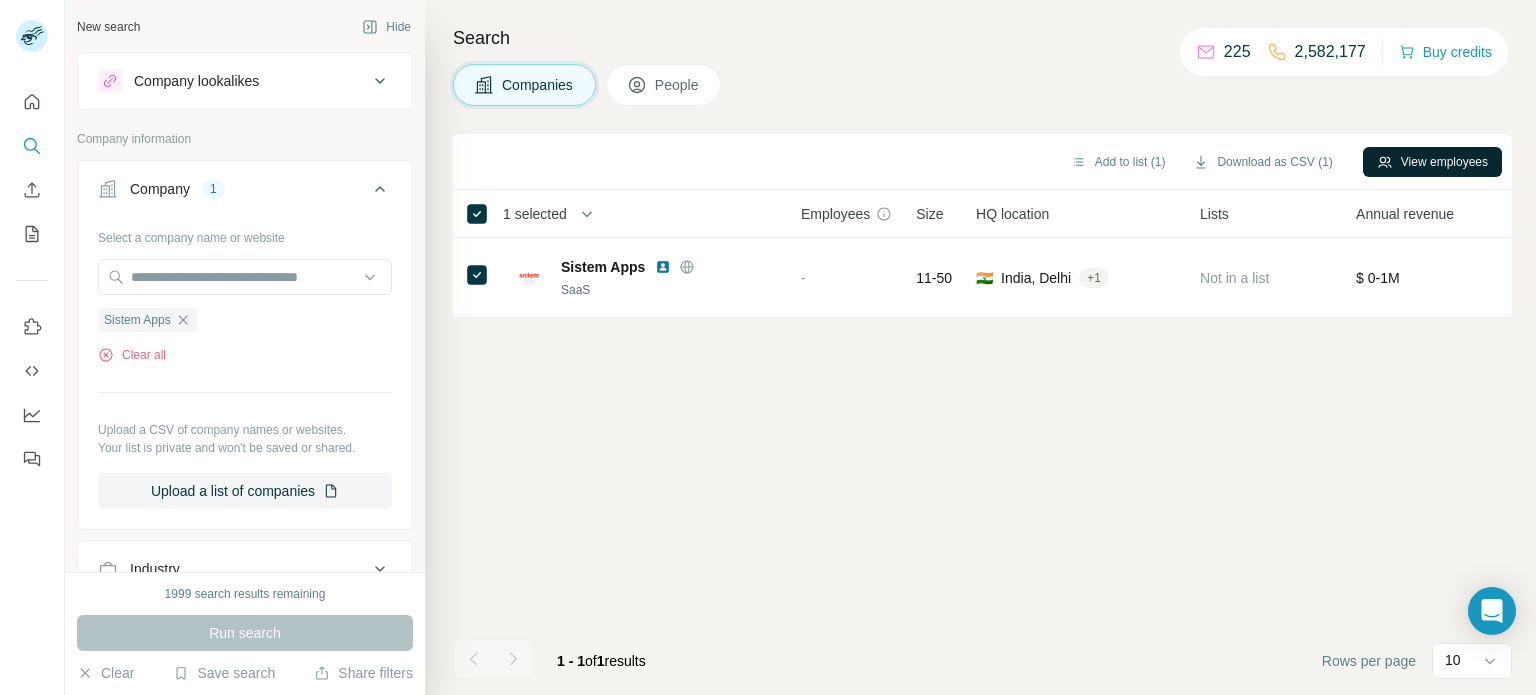 click on "View employees" at bounding box center [1432, 162] 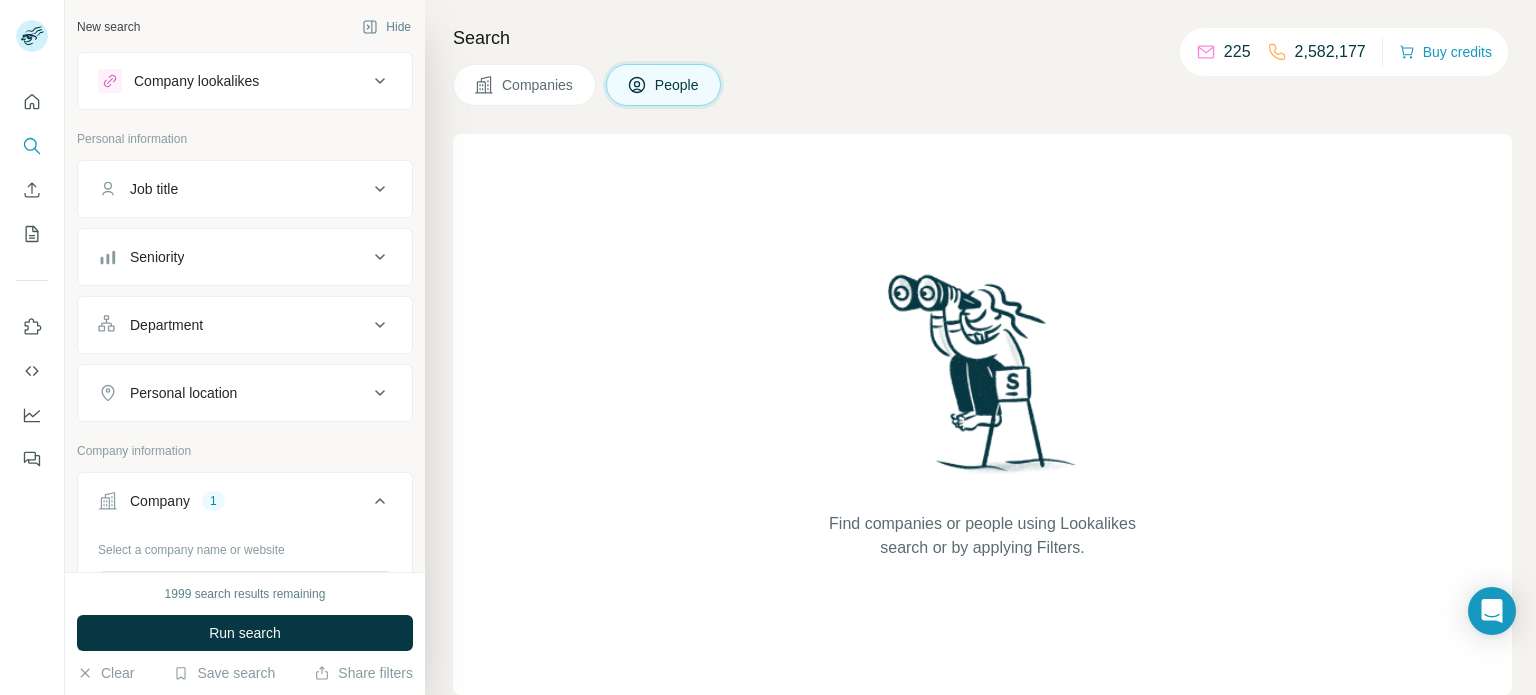 click on "Companies" at bounding box center (538, 85) 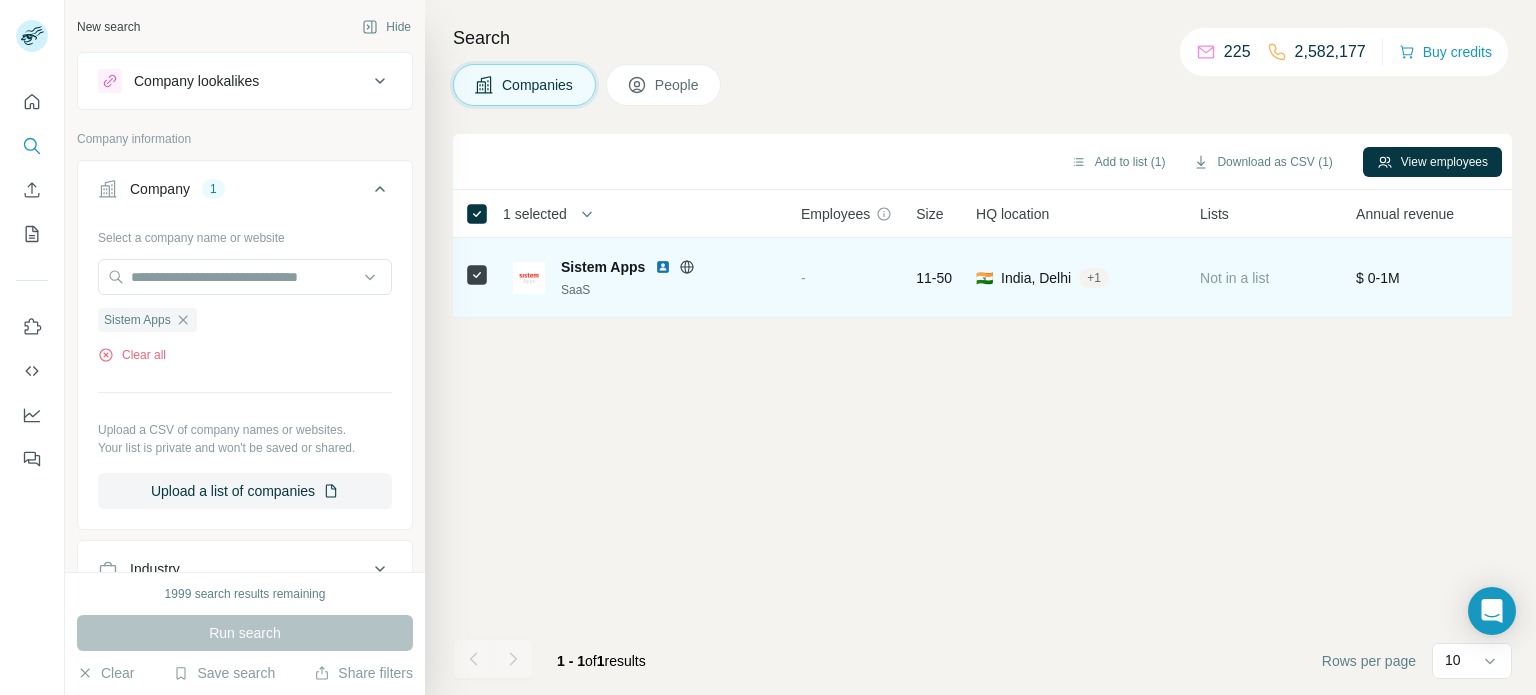click on "-" at bounding box center (846, 277) 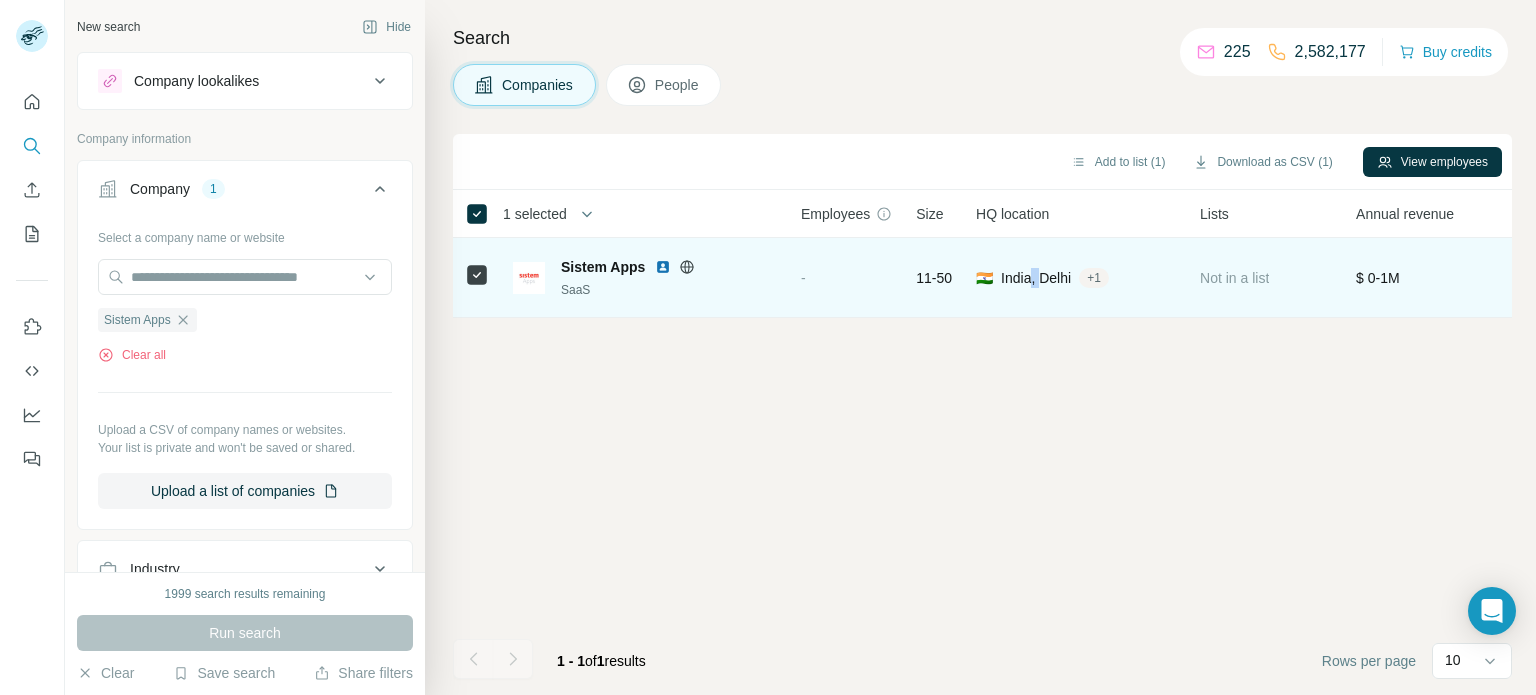 click on "🇮🇳 [COUNTRY], [CITY] + 1" at bounding box center [1076, 277] 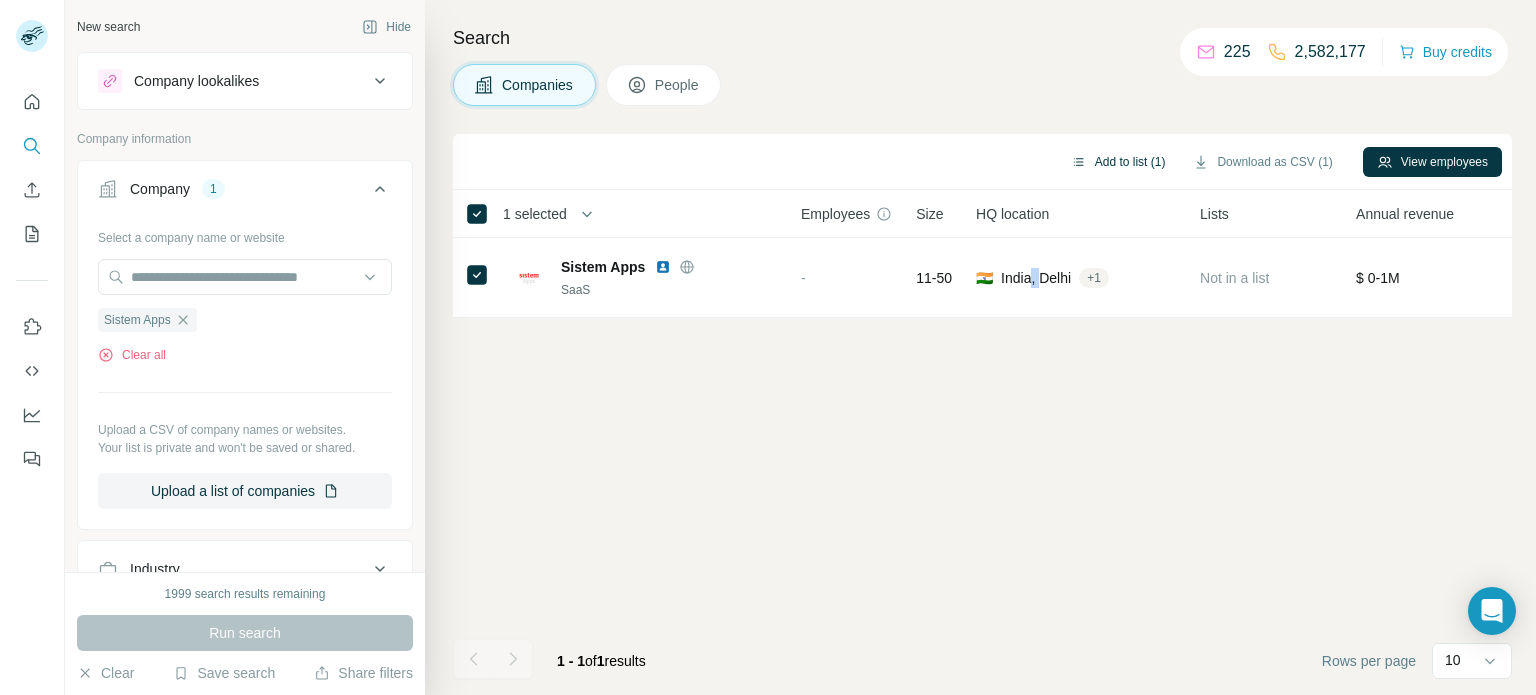 click on "Add to list (1)" at bounding box center [1118, 162] 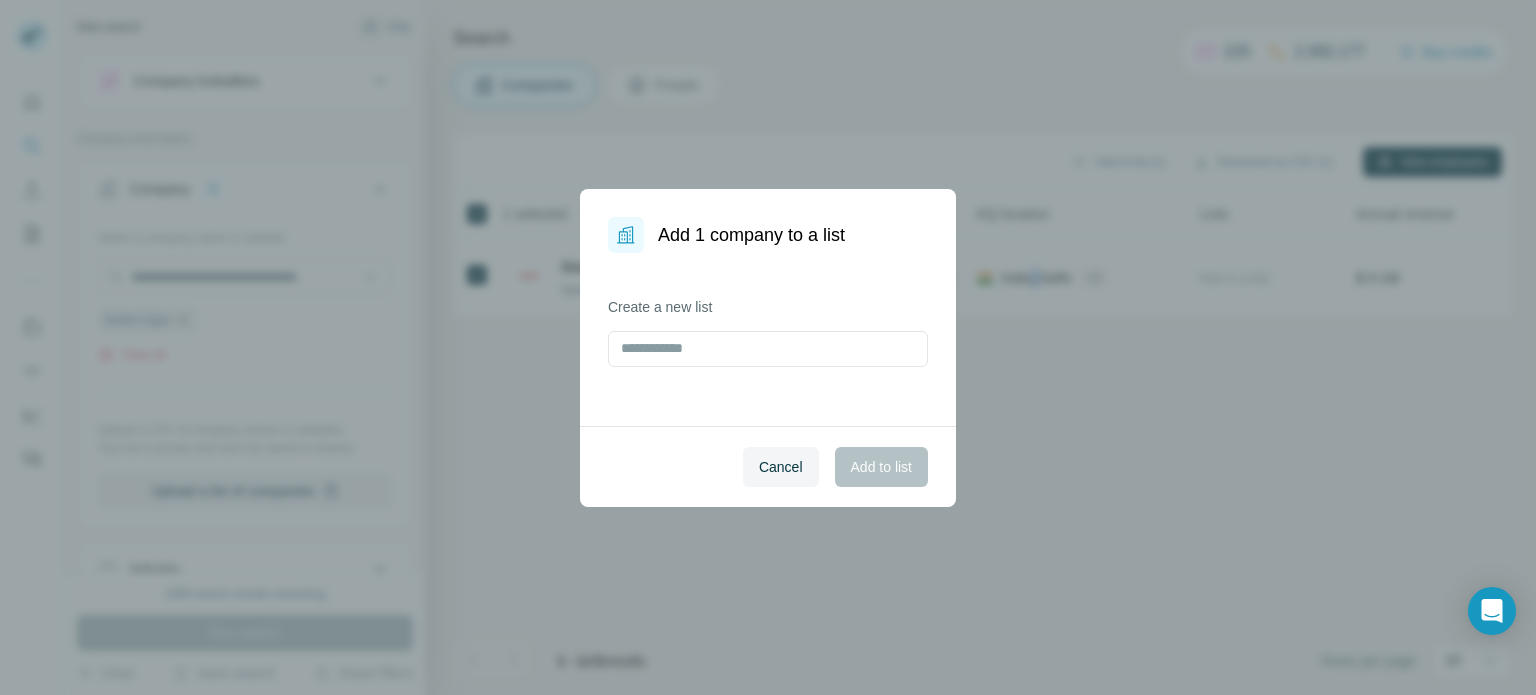 click on "Cancel" at bounding box center (781, 467) 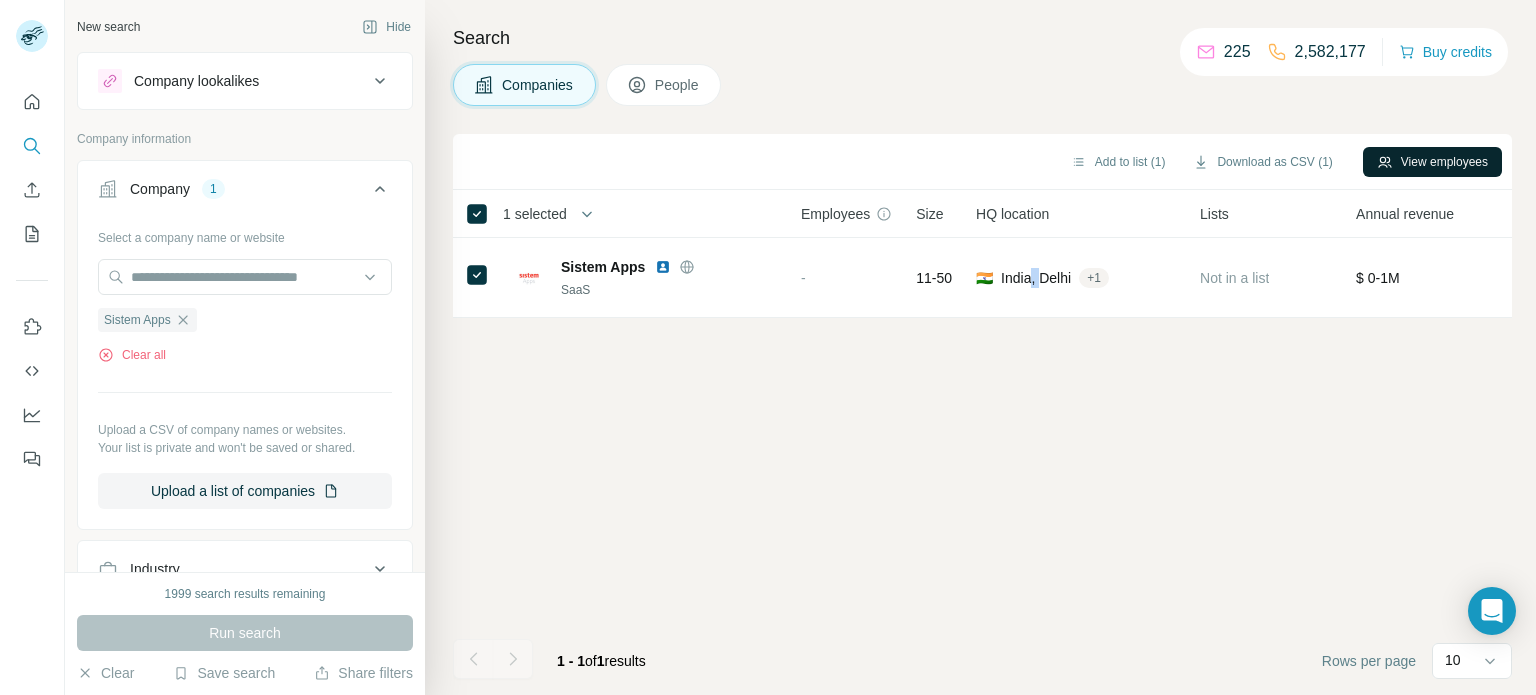 click on "View employees" at bounding box center [1432, 162] 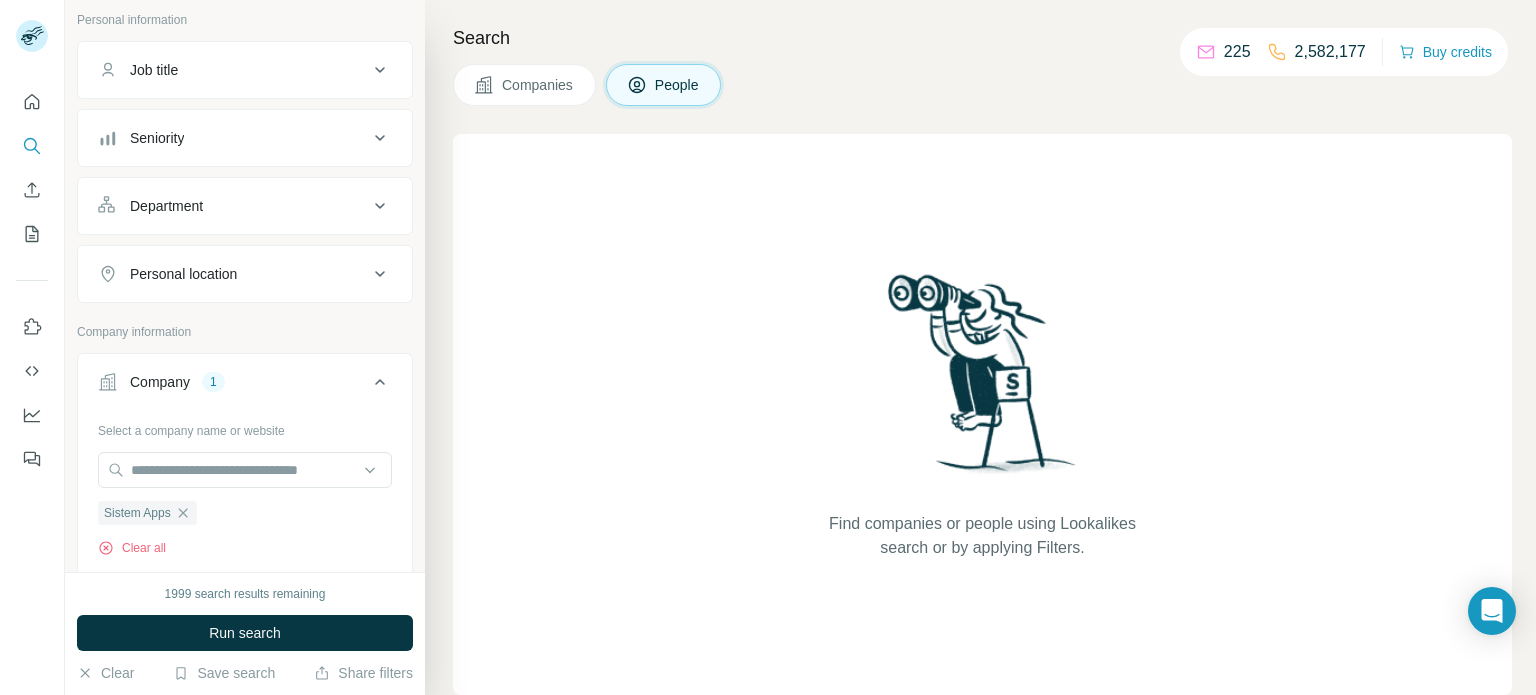 scroll, scrollTop: 120, scrollLeft: 0, axis: vertical 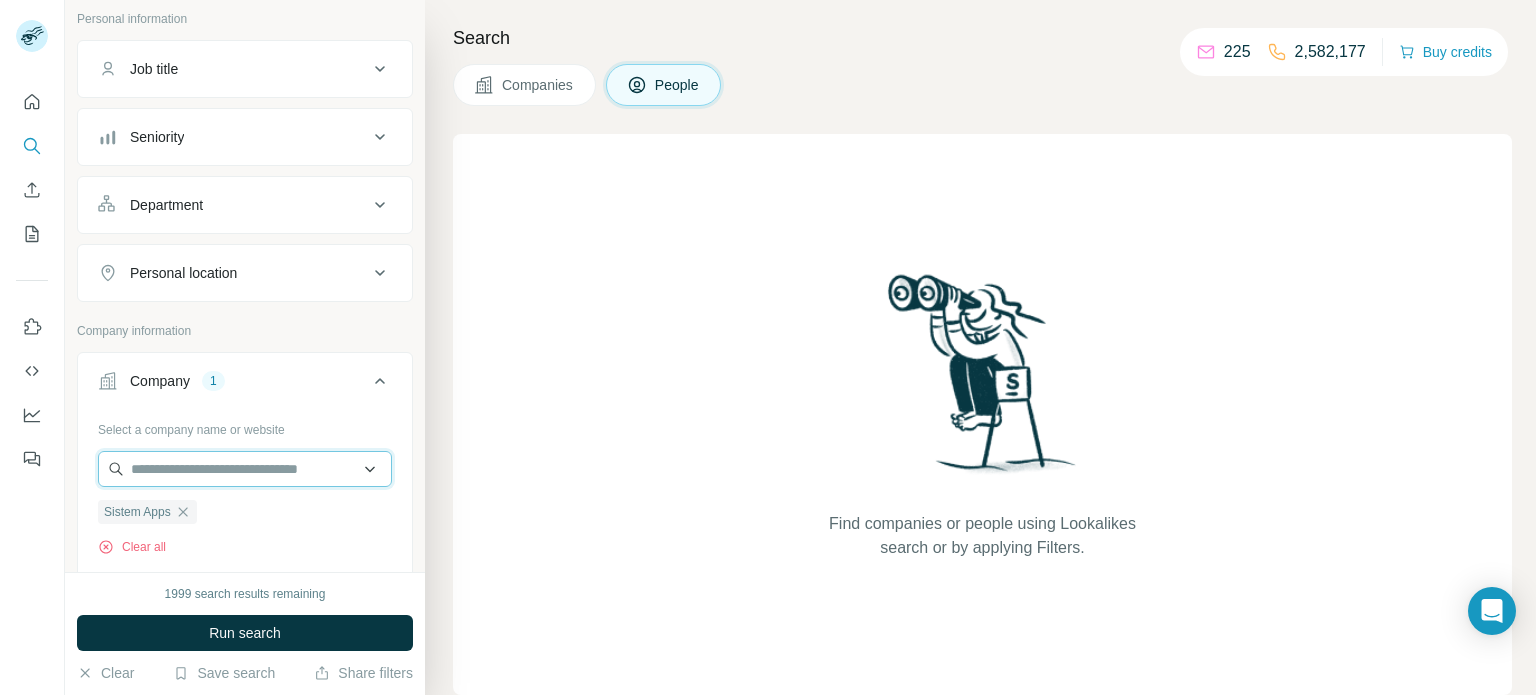 click at bounding box center (245, 469) 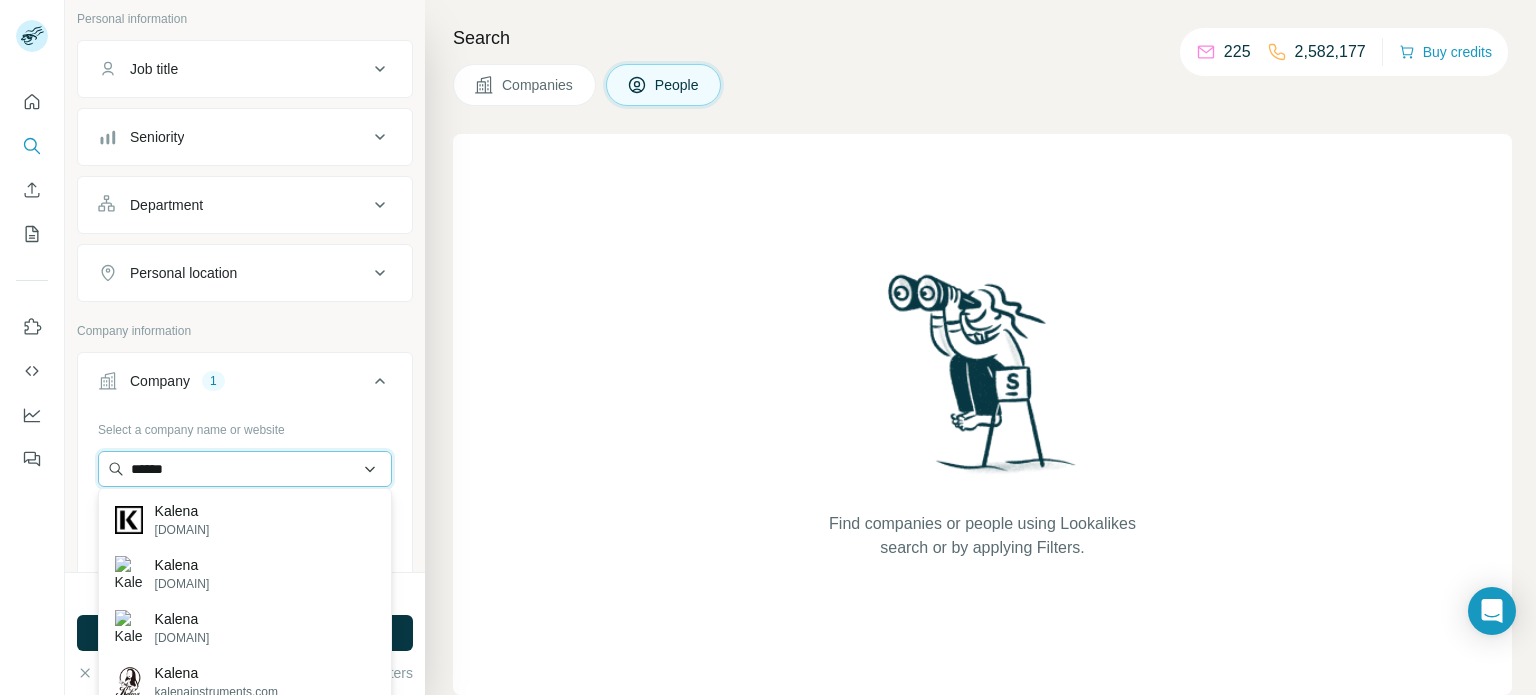 type on "******" 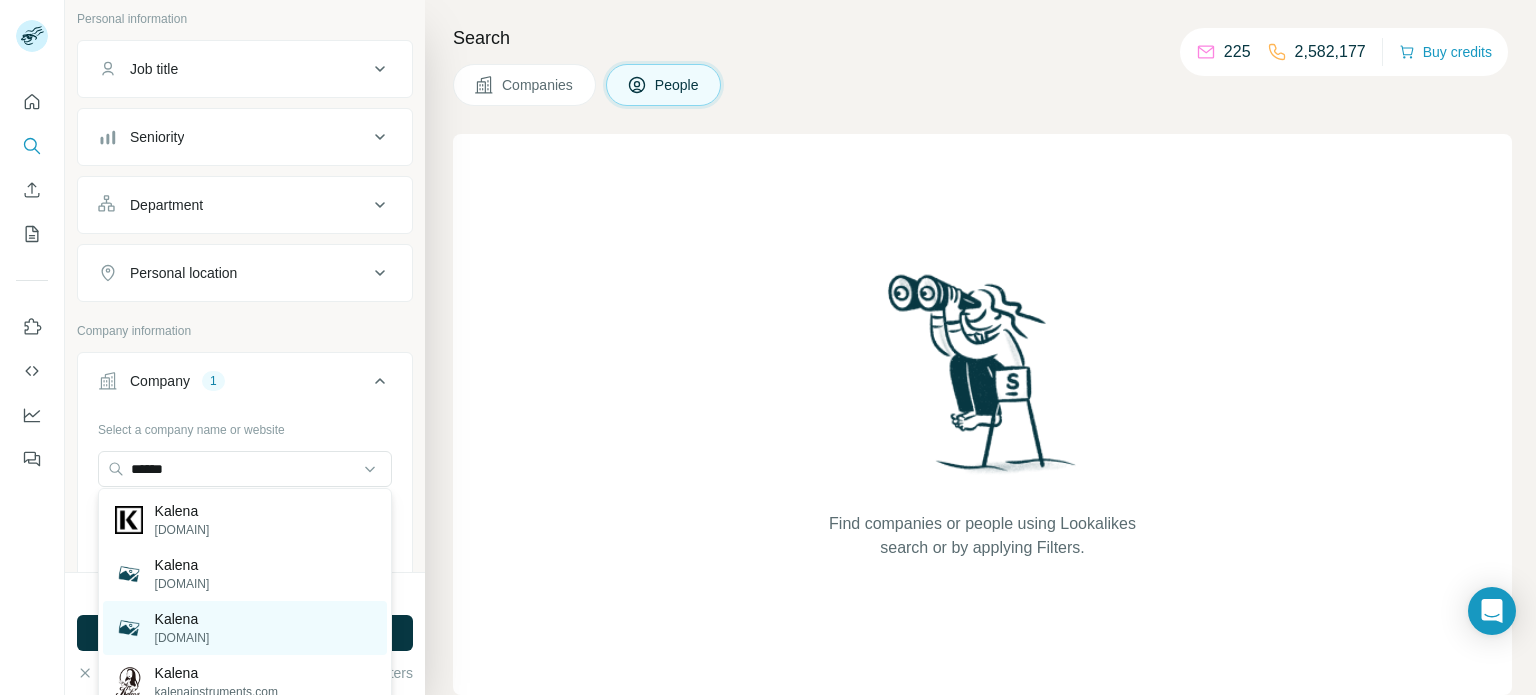 click on "[COMPANY] [DOMAIN]" at bounding box center [245, 628] 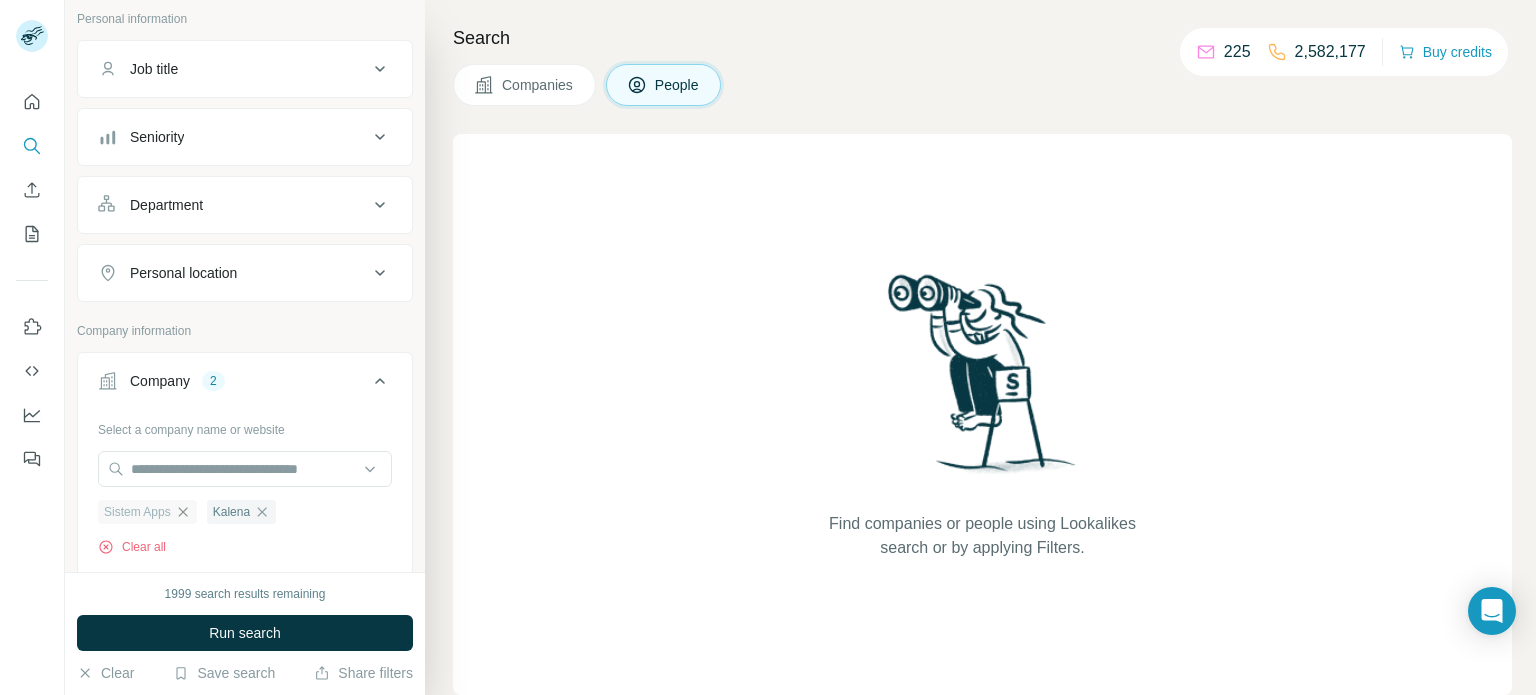 click 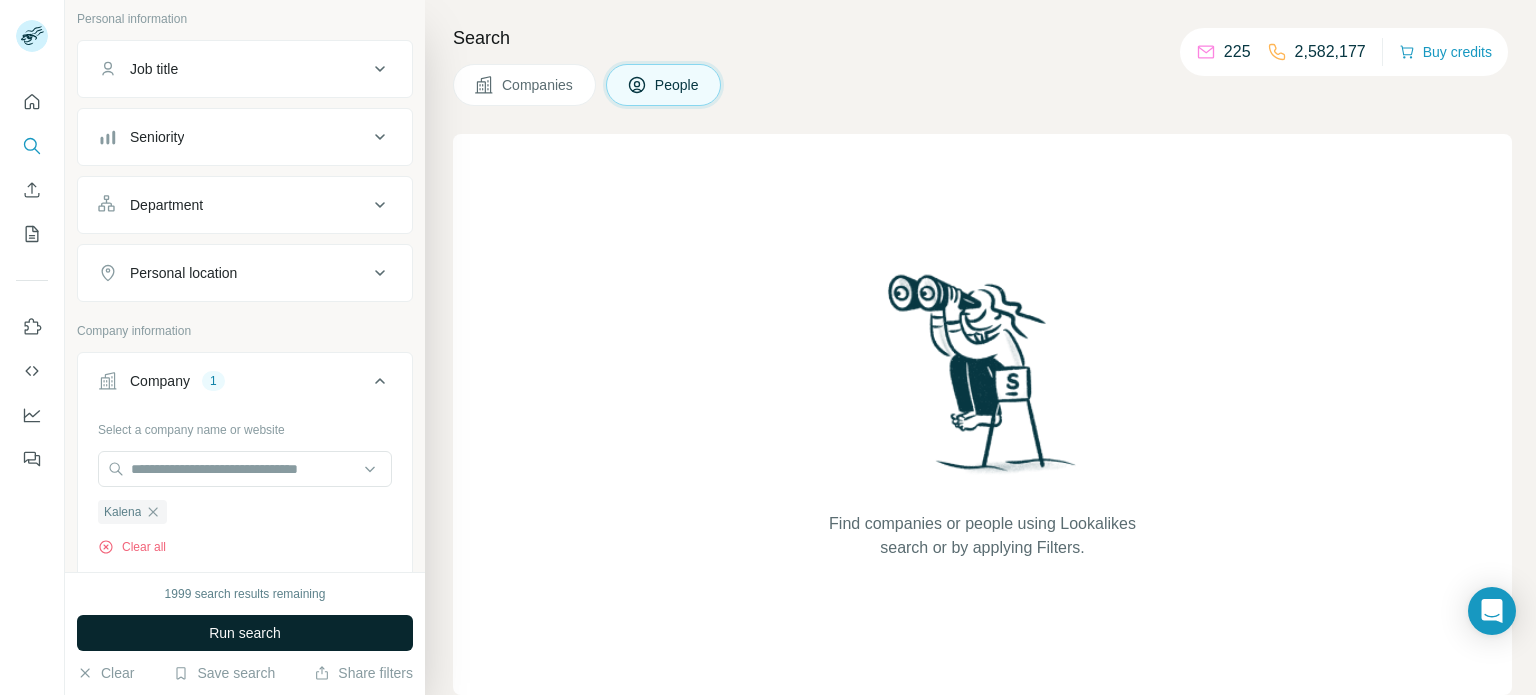 click on "Run search" at bounding box center [245, 633] 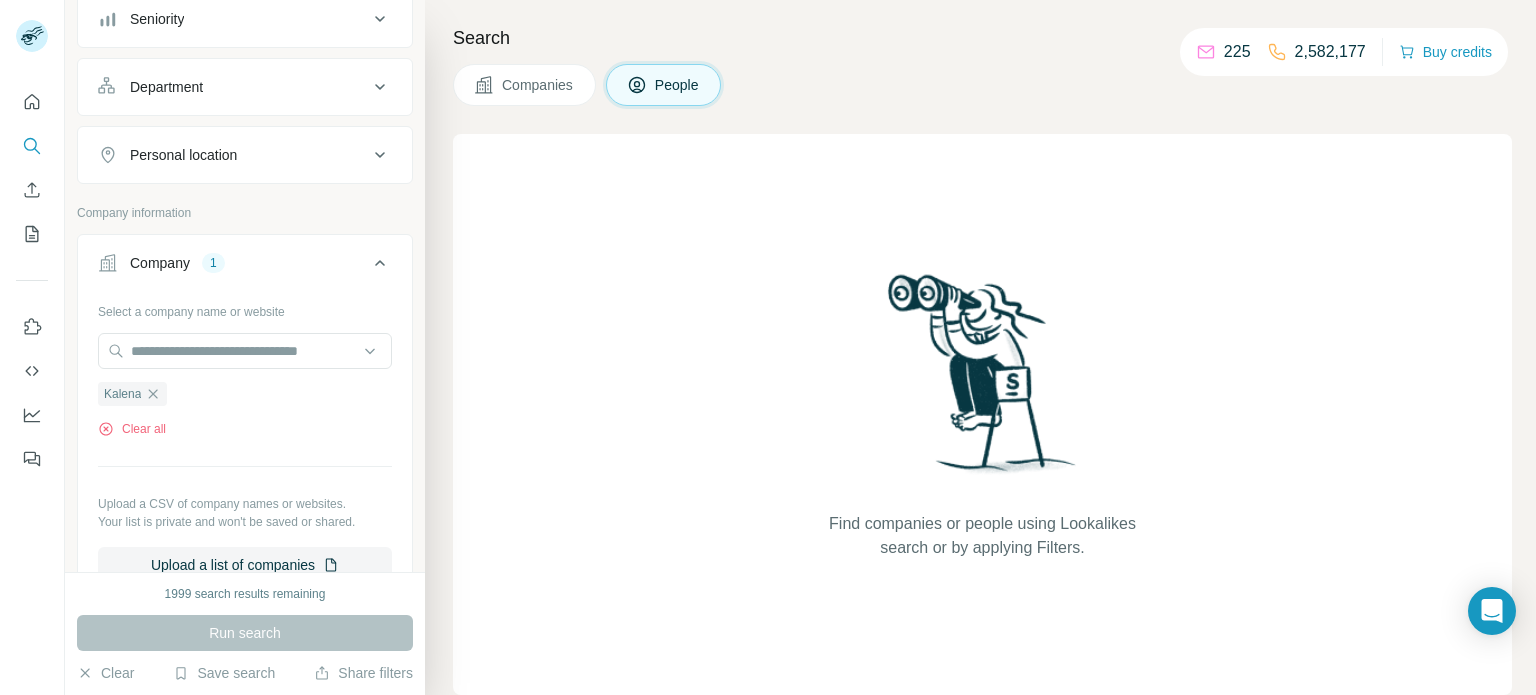 scroll, scrollTop: 258, scrollLeft: 0, axis: vertical 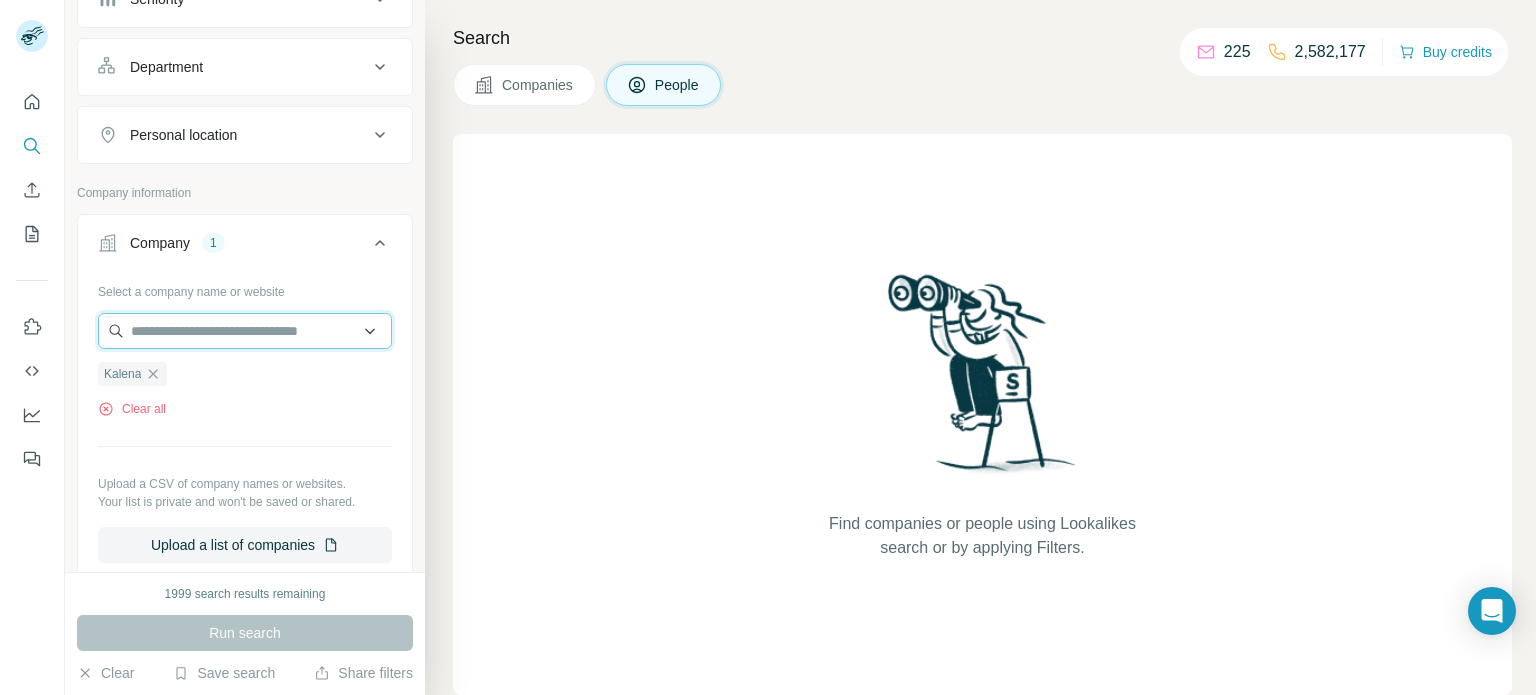 click at bounding box center [245, 331] 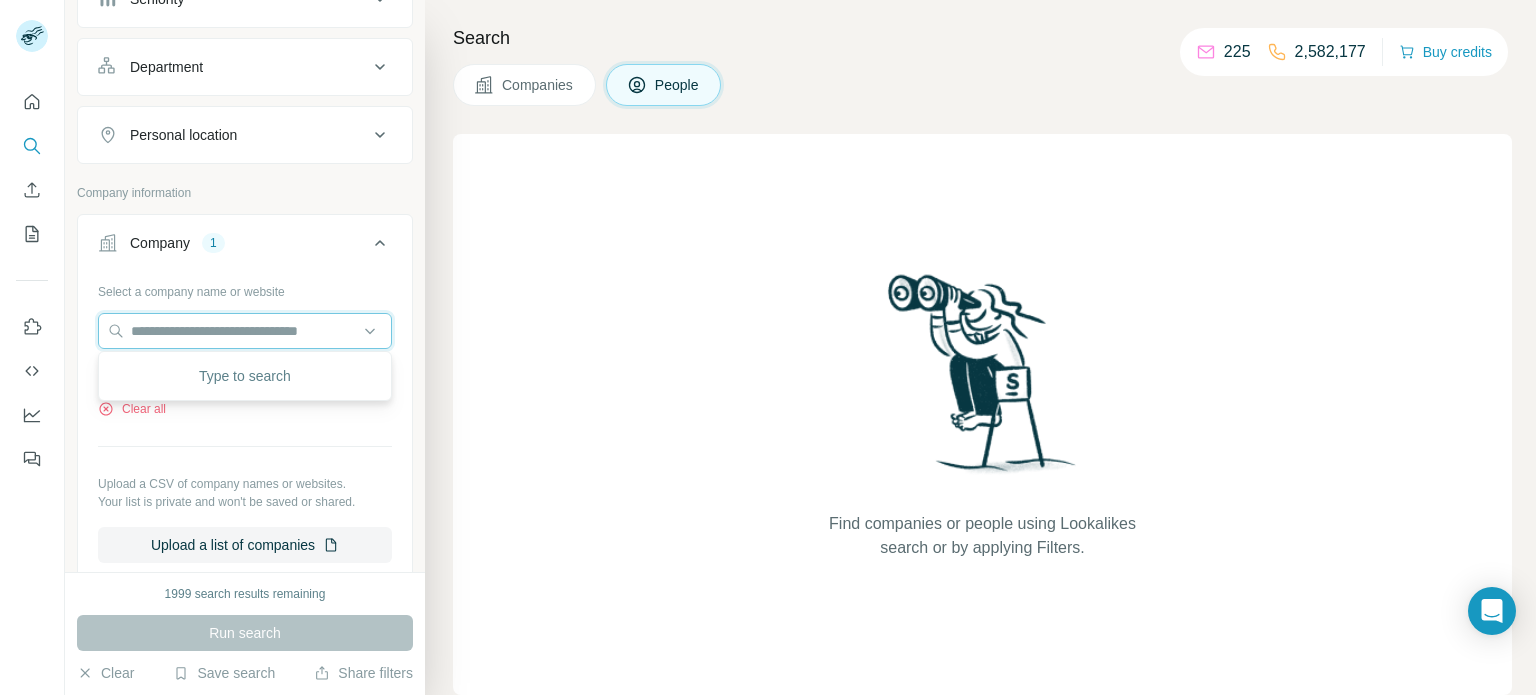 scroll, scrollTop: 0, scrollLeft: 0, axis: both 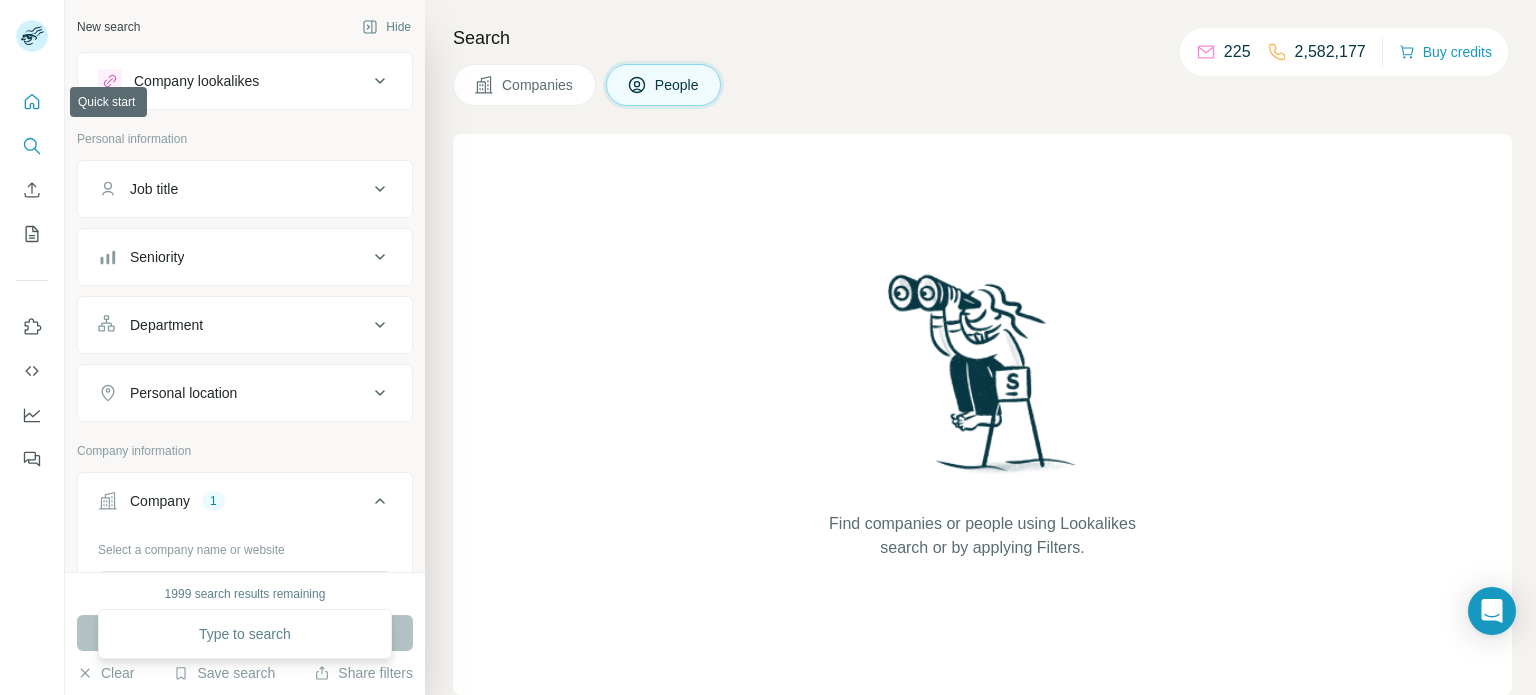 click 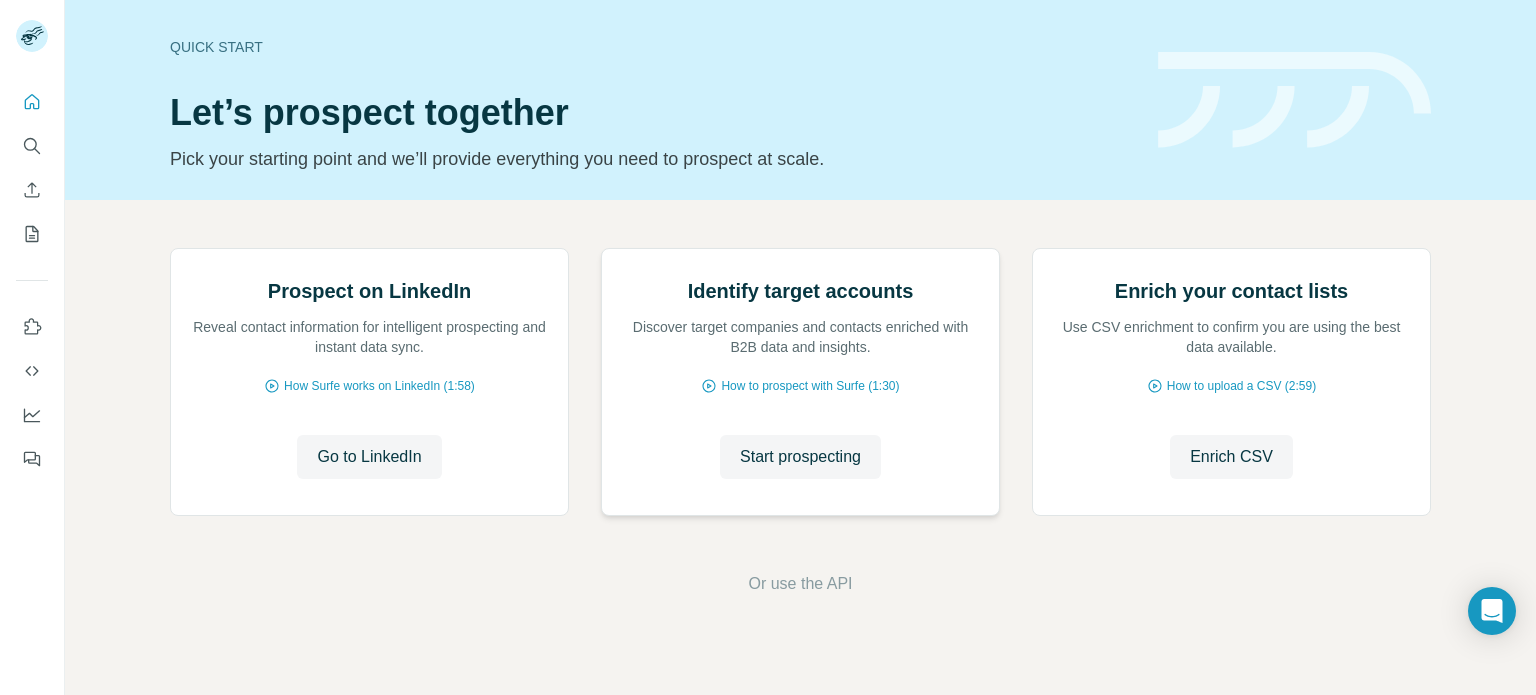 click 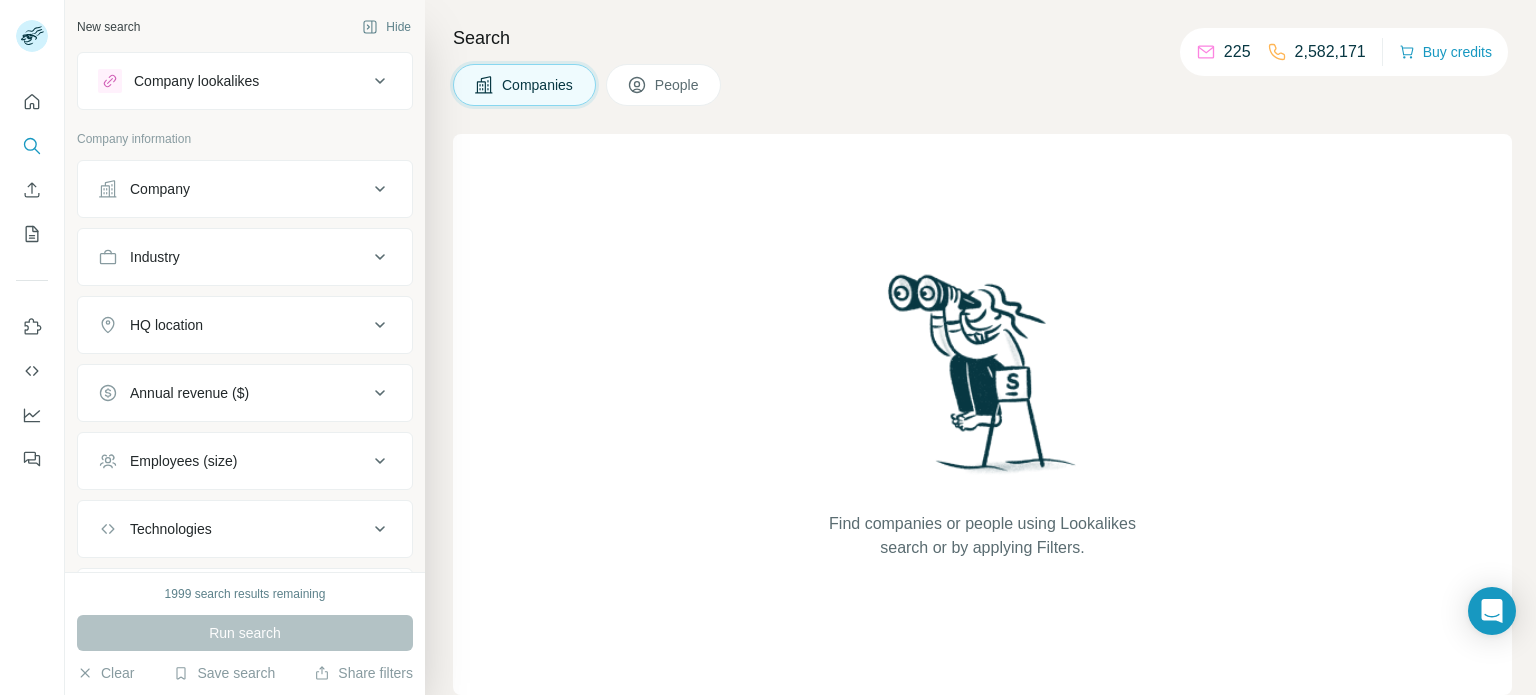 click on "Company" at bounding box center (233, 189) 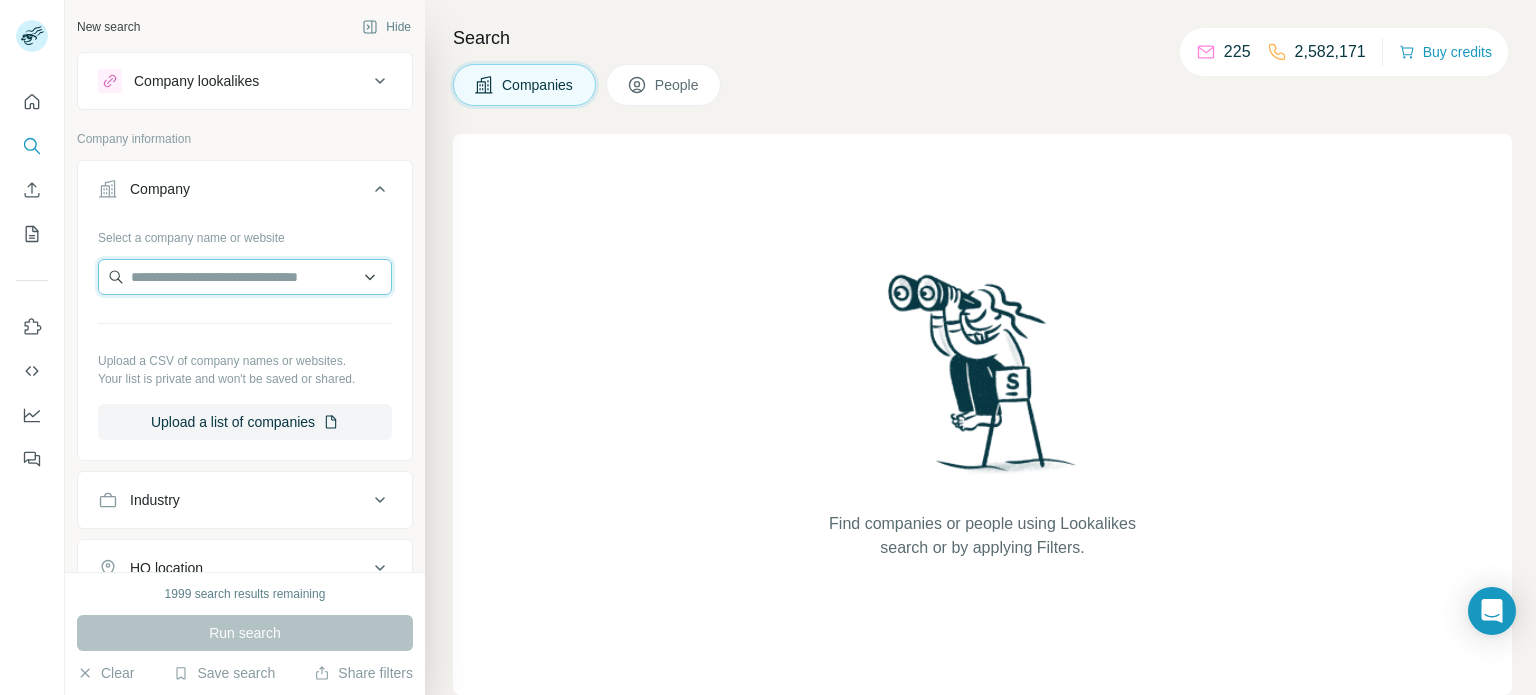 click at bounding box center (245, 277) 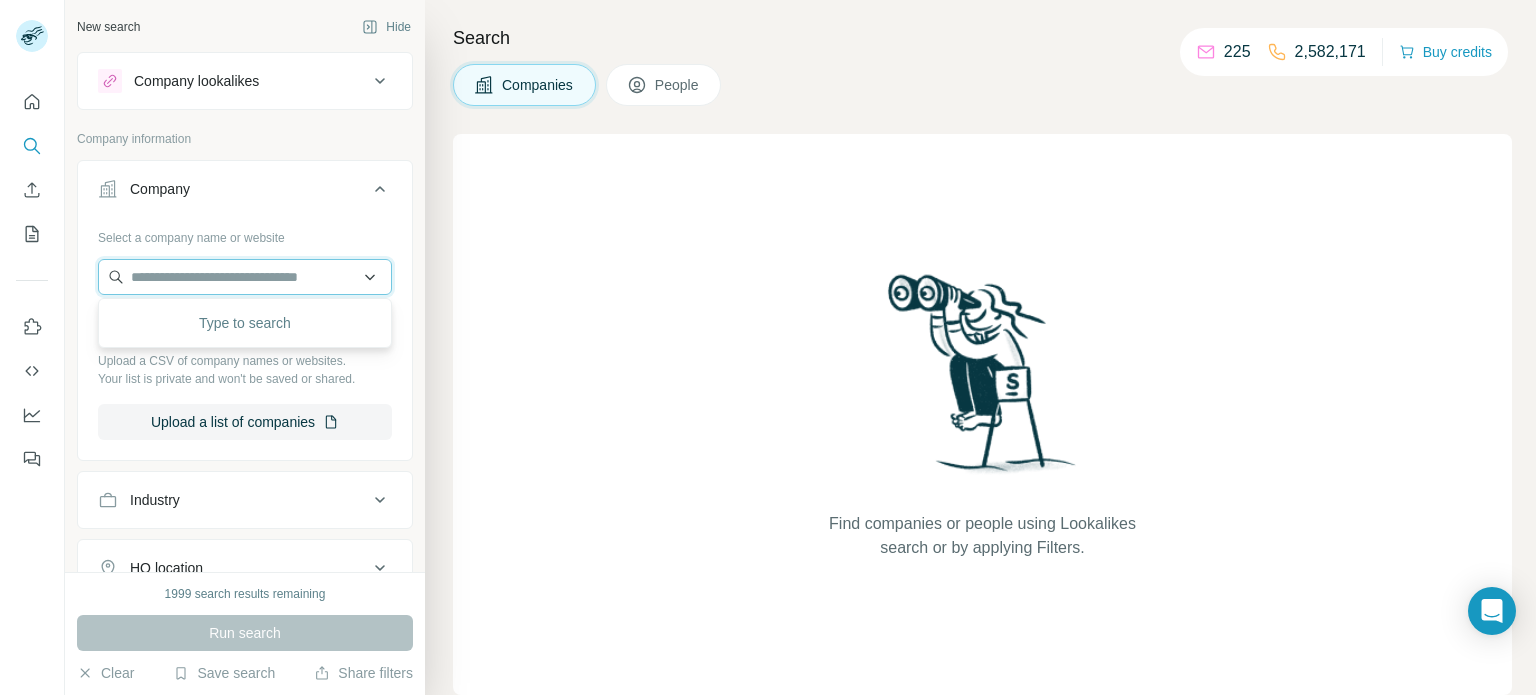 paste on "**********" 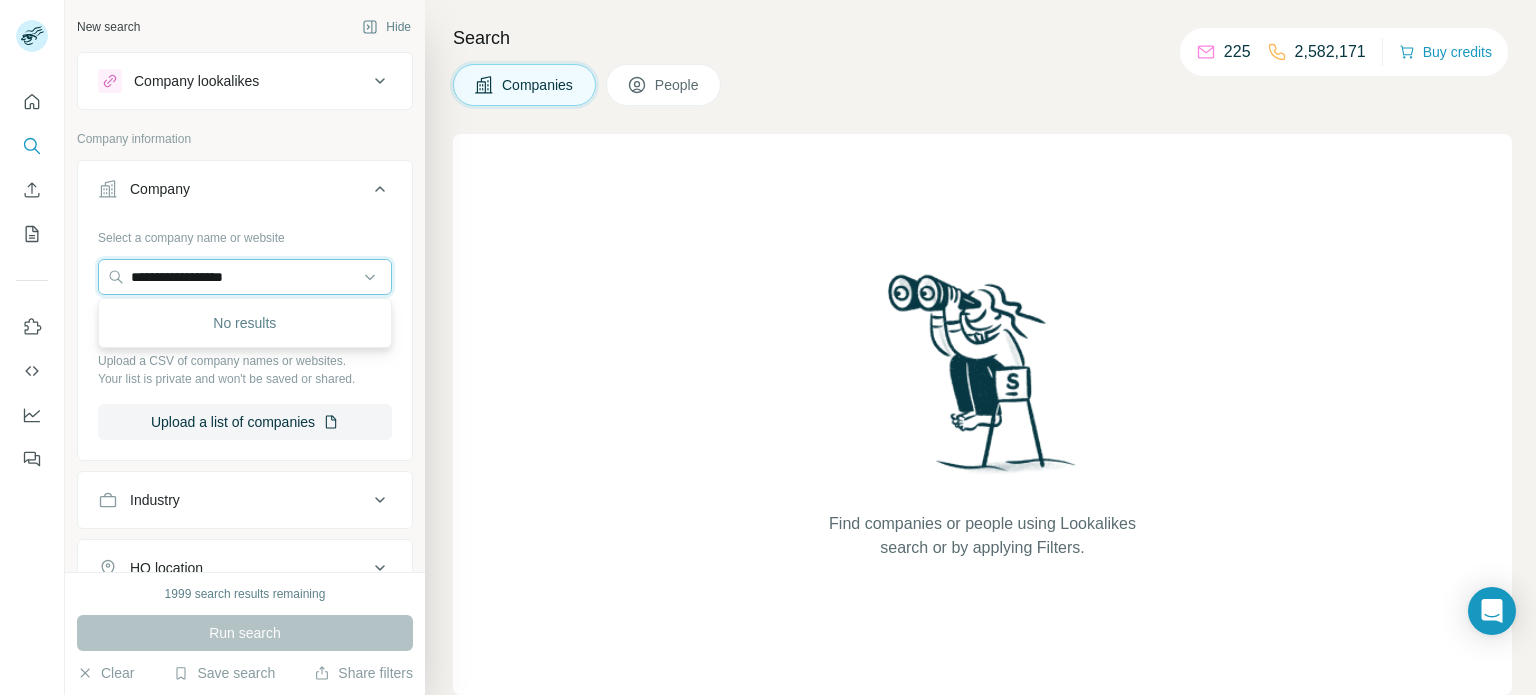 drag, startPoint x: 279, startPoint y: 273, endPoint x: 64, endPoint y: 245, distance: 216.81558 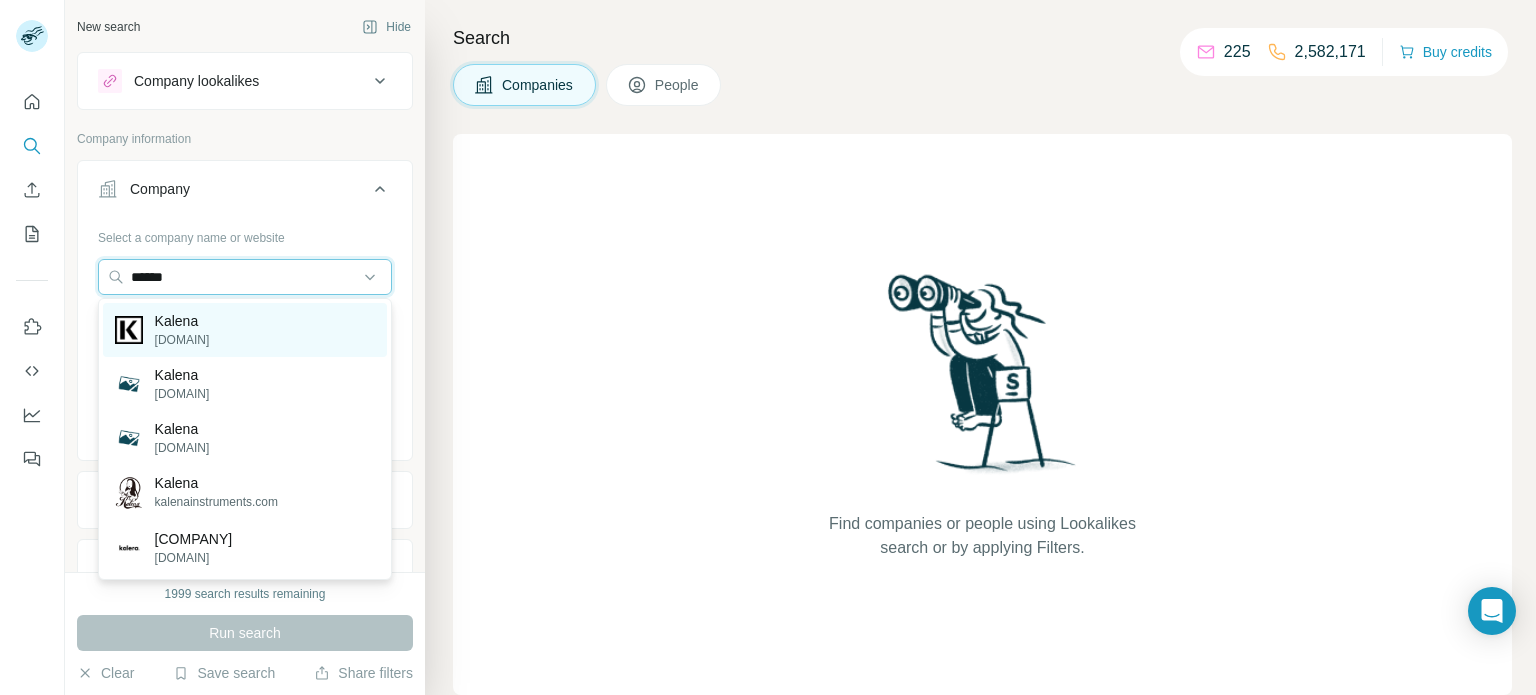type on "******" 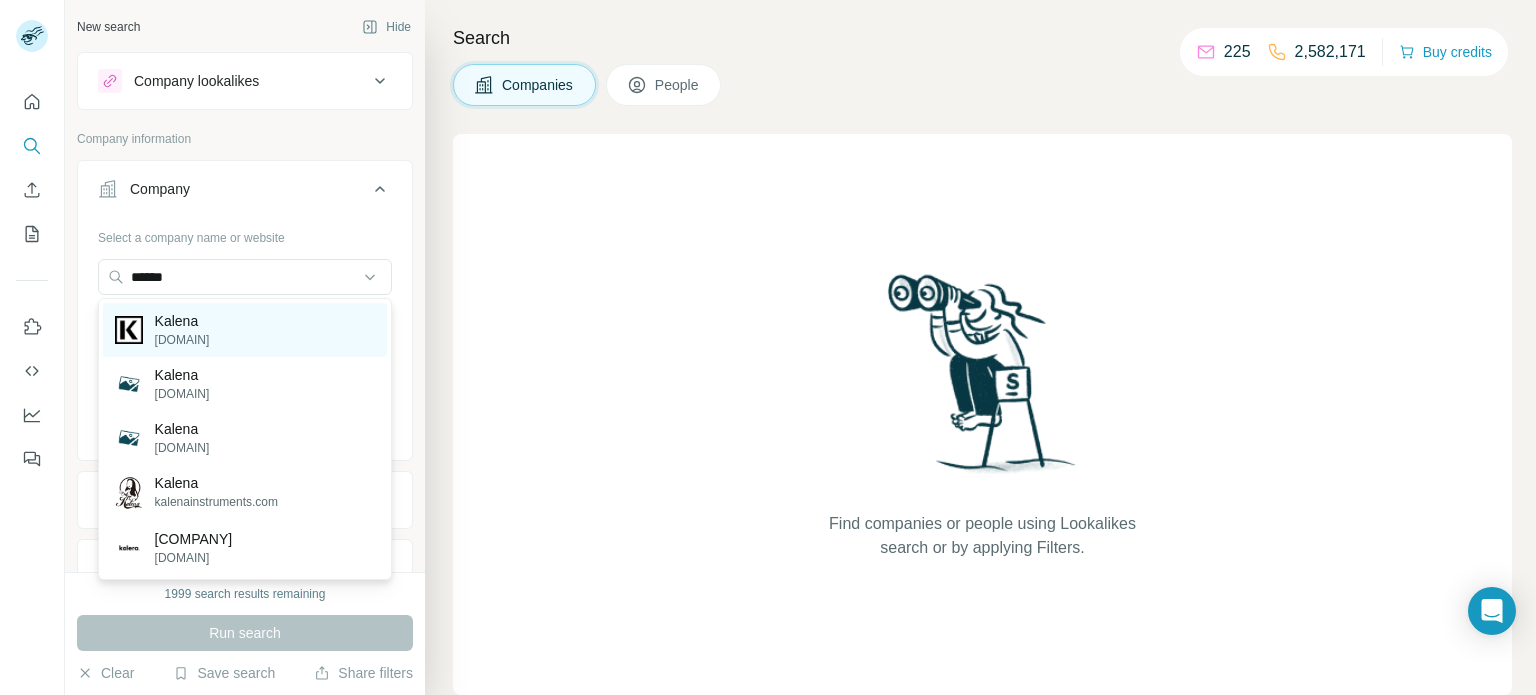 click on "[DOMAIN]" at bounding box center [182, 340] 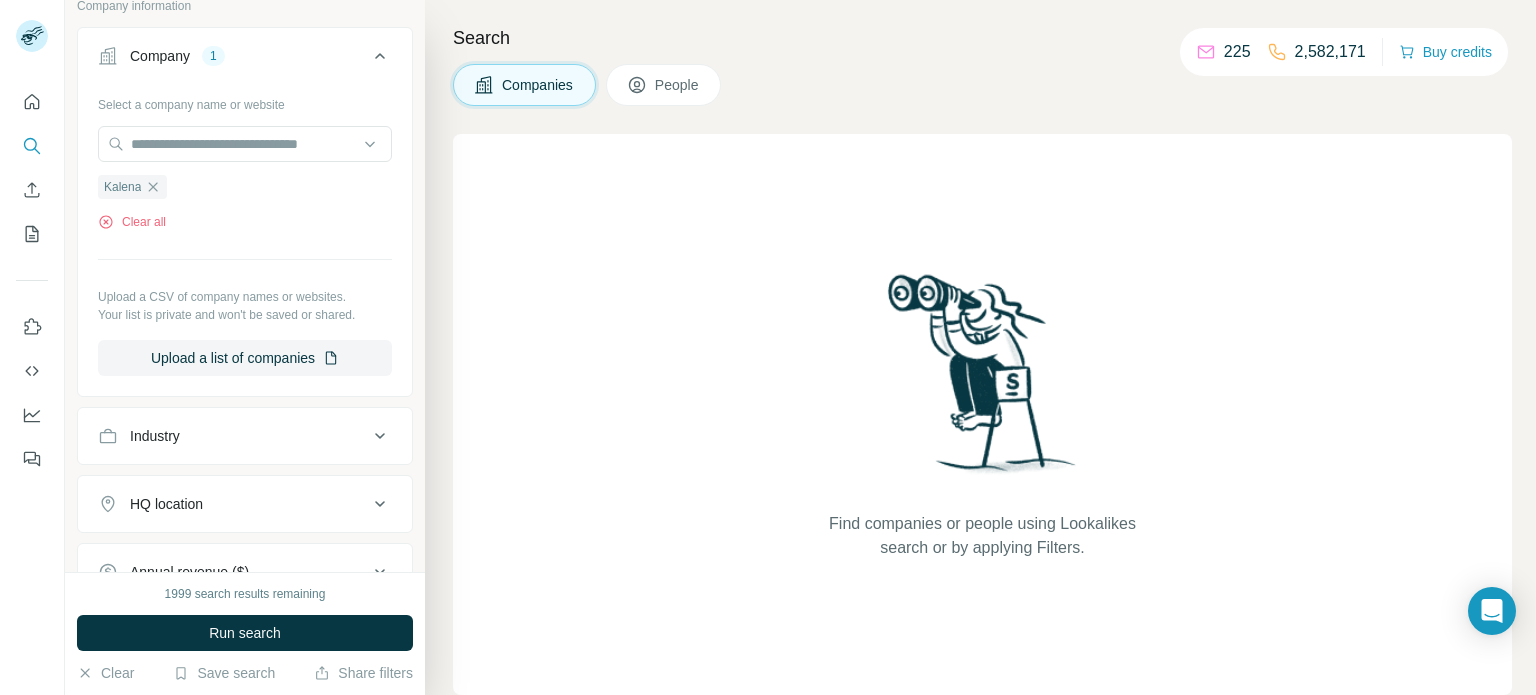 scroll, scrollTop: 135, scrollLeft: 0, axis: vertical 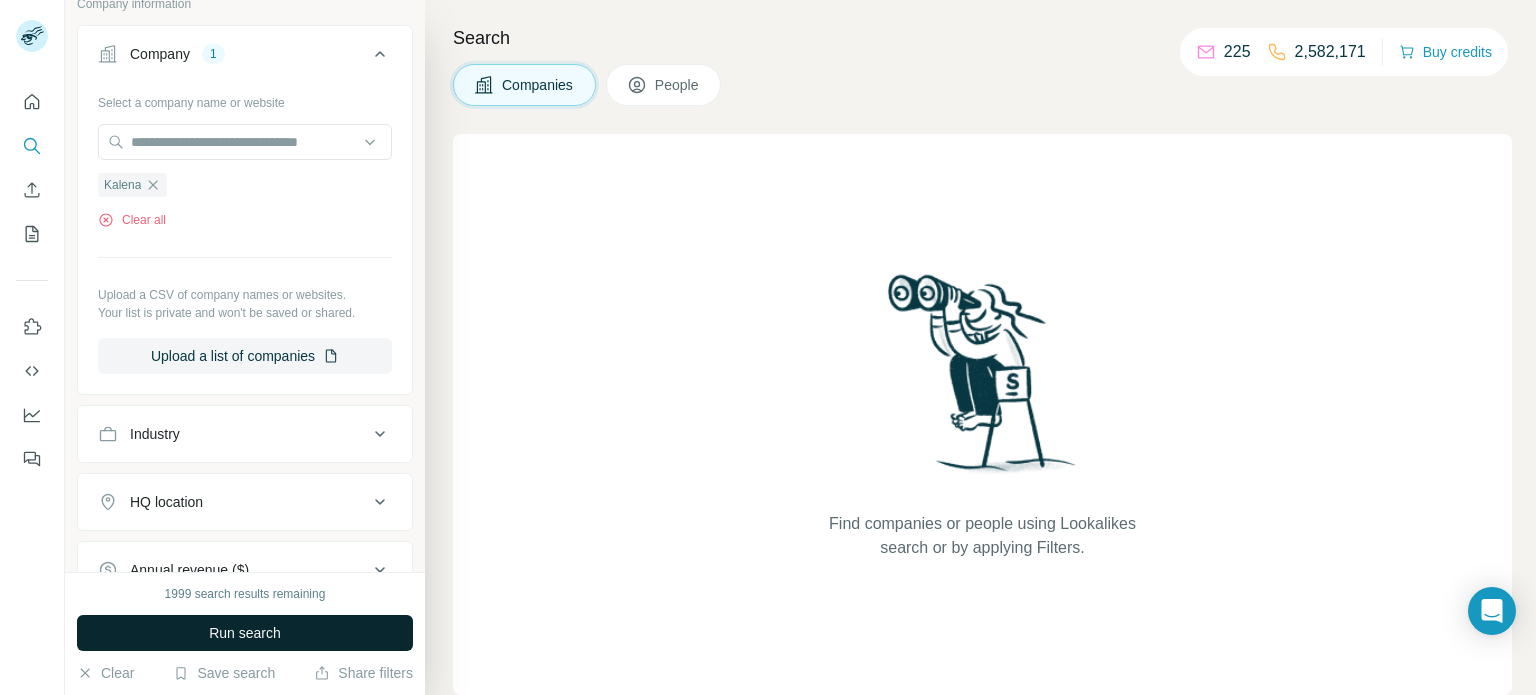 click on "Run search" at bounding box center [245, 633] 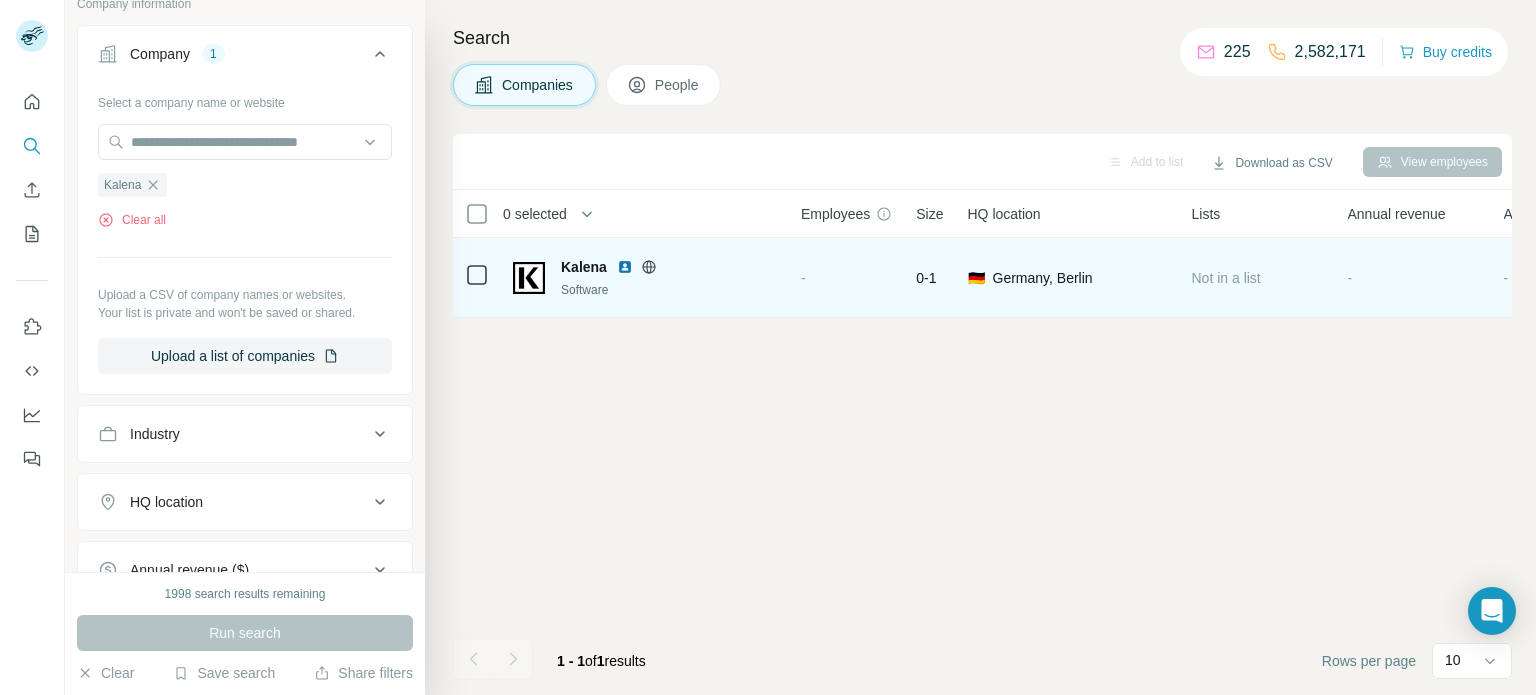 click on "Kalena" at bounding box center (669, 267) 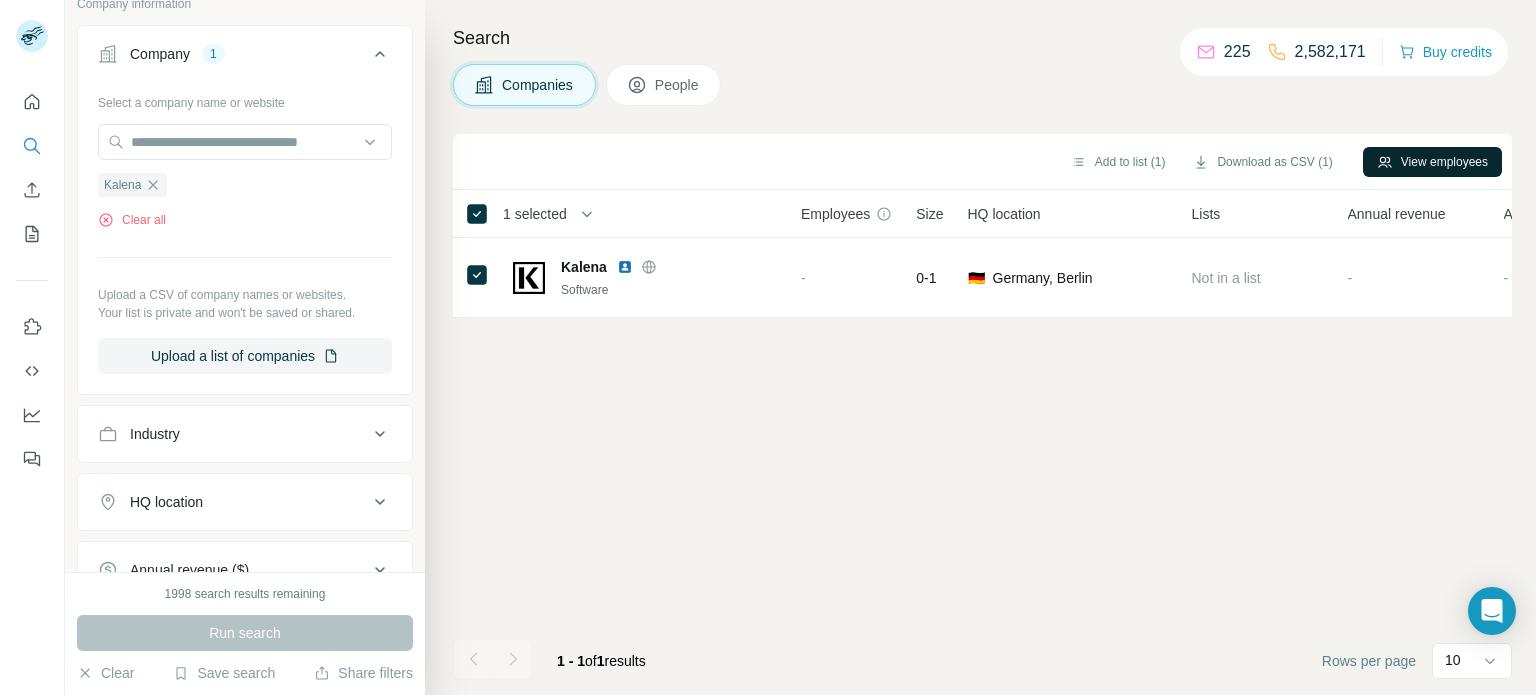 click on "View employees" at bounding box center [1432, 162] 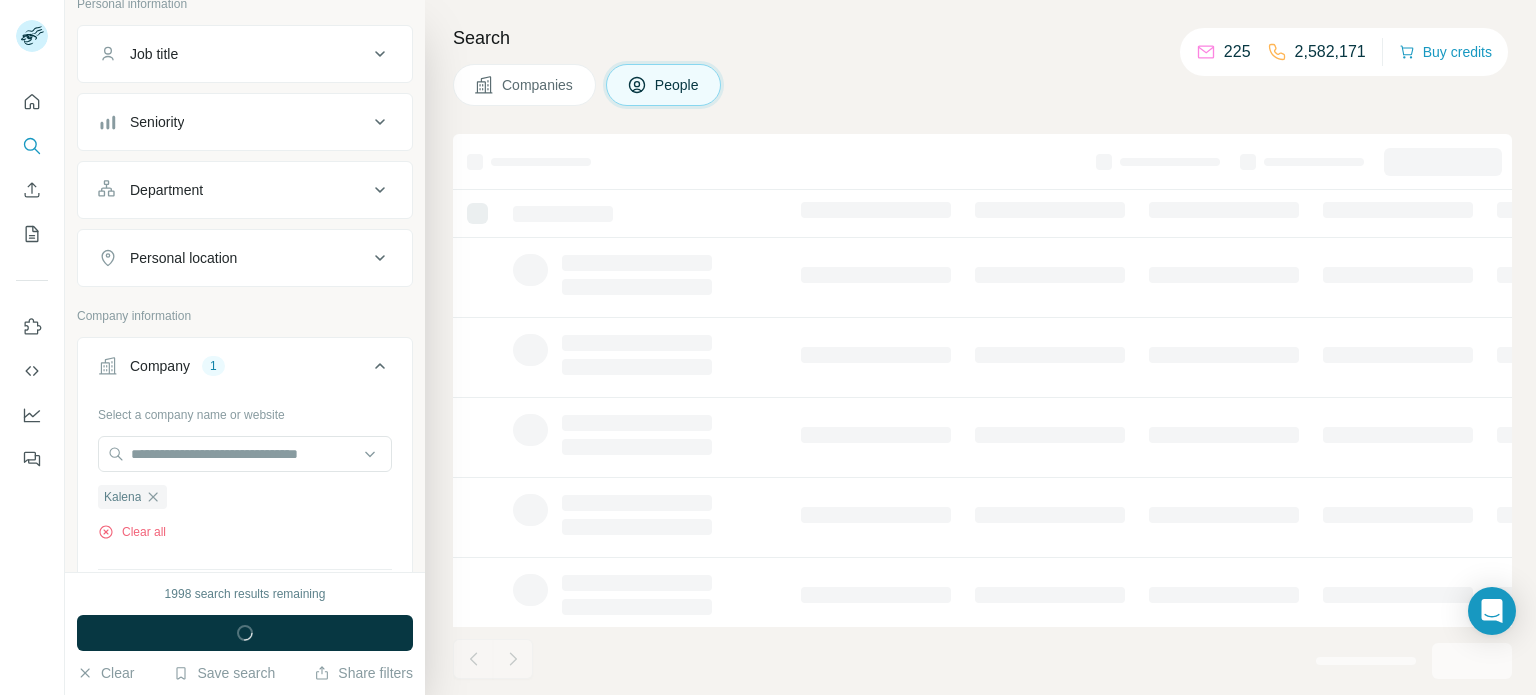 scroll, scrollTop: 445, scrollLeft: 0, axis: vertical 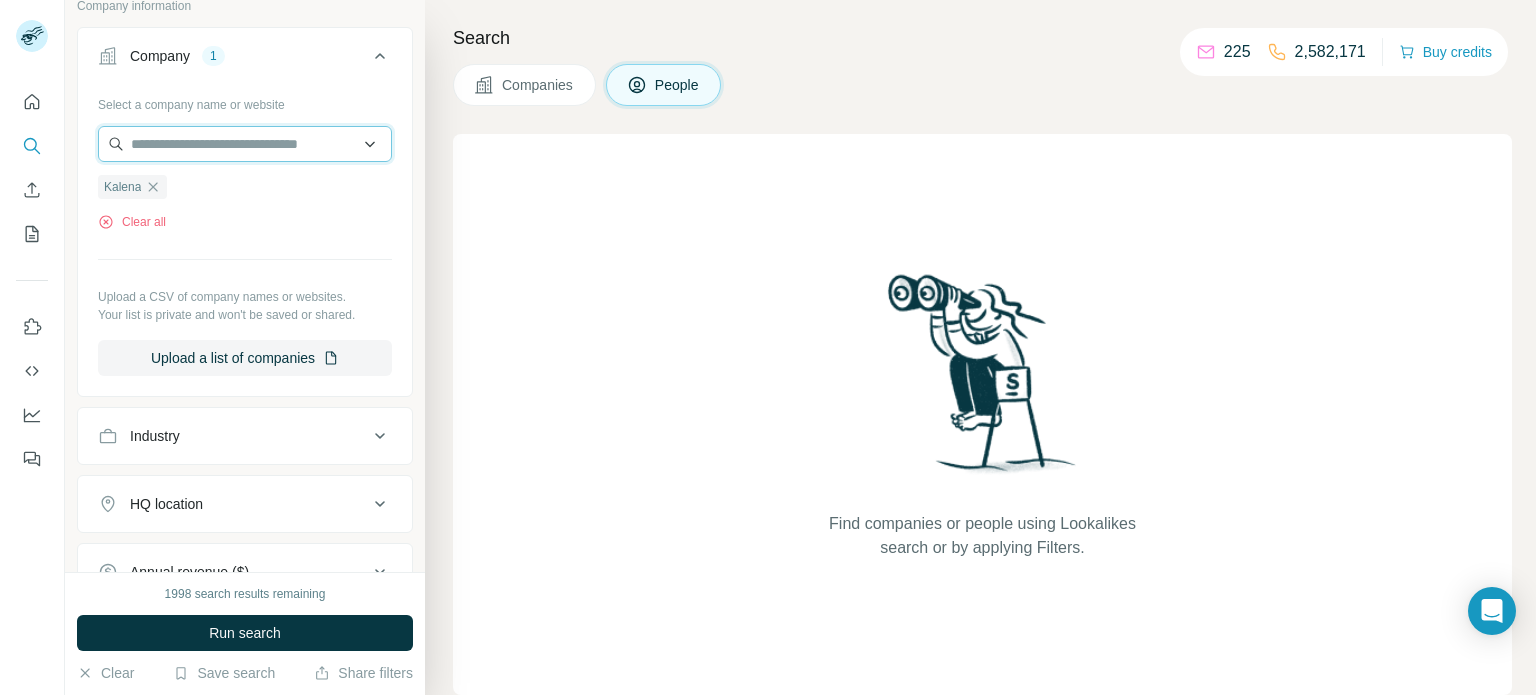 click at bounding box center (245, 144) 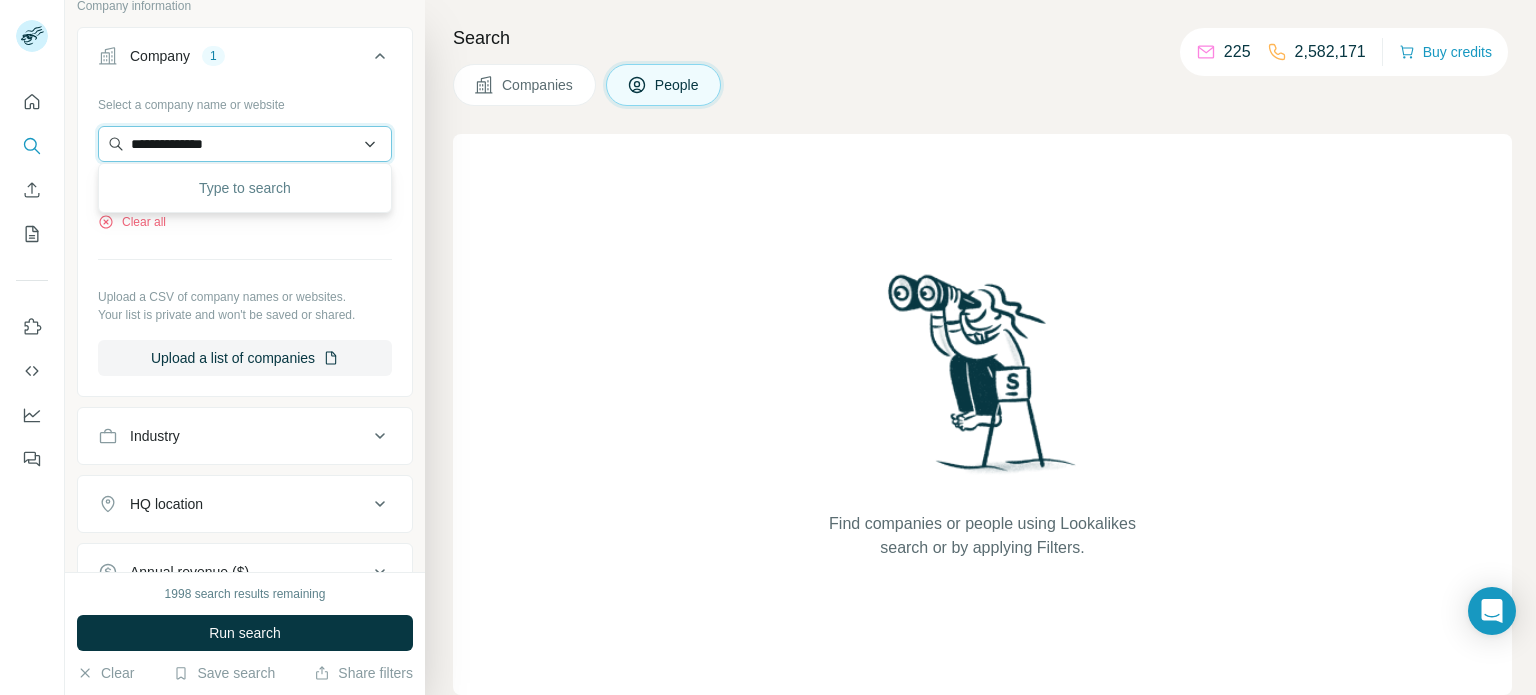 type on "**********" 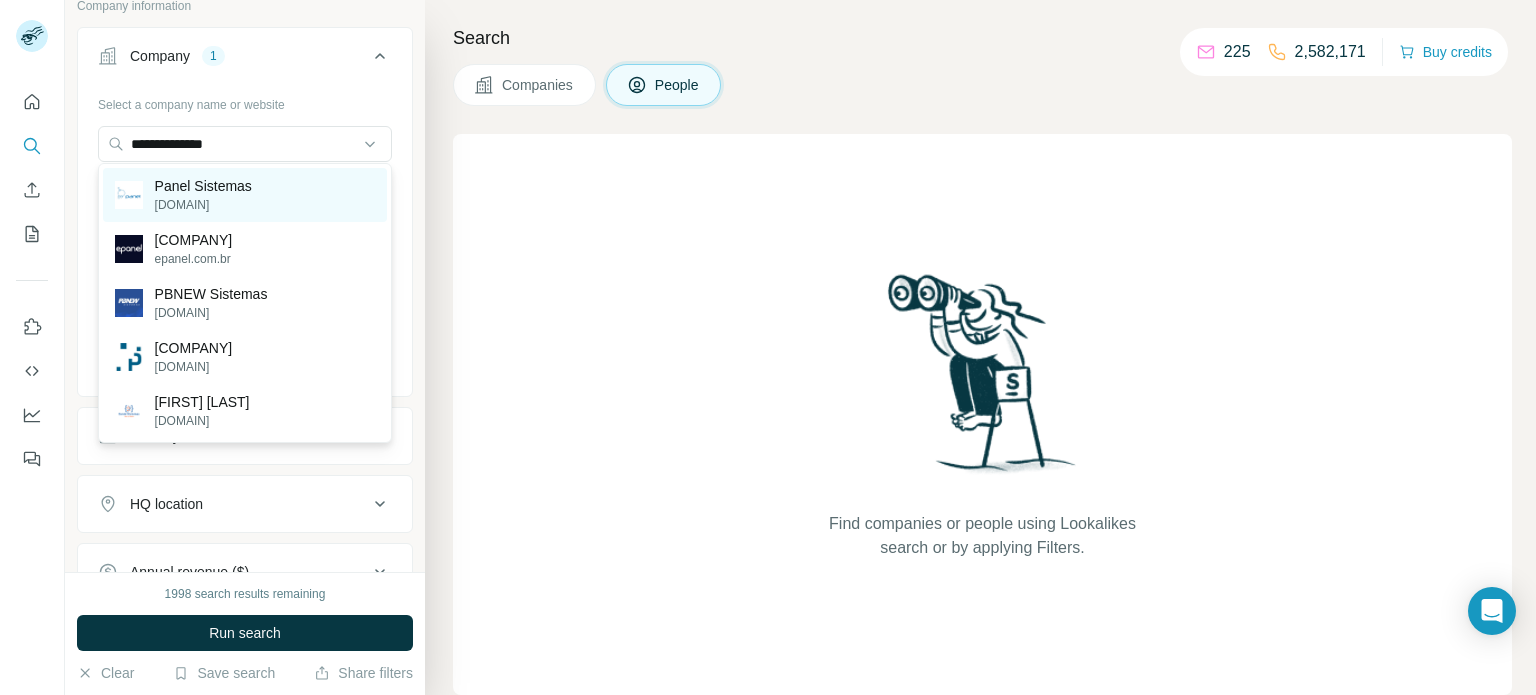 click on "Panel Sistemas" at bounding box center [203, 186] 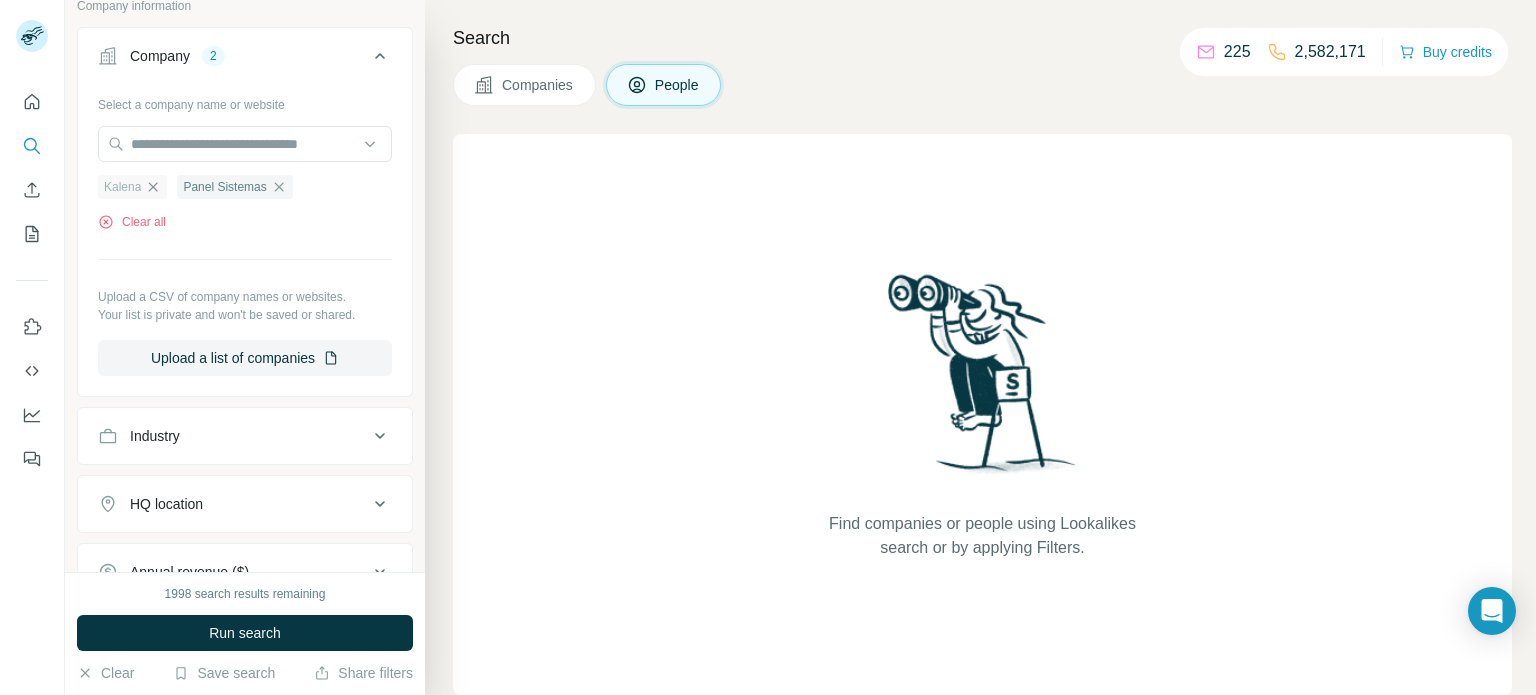 click 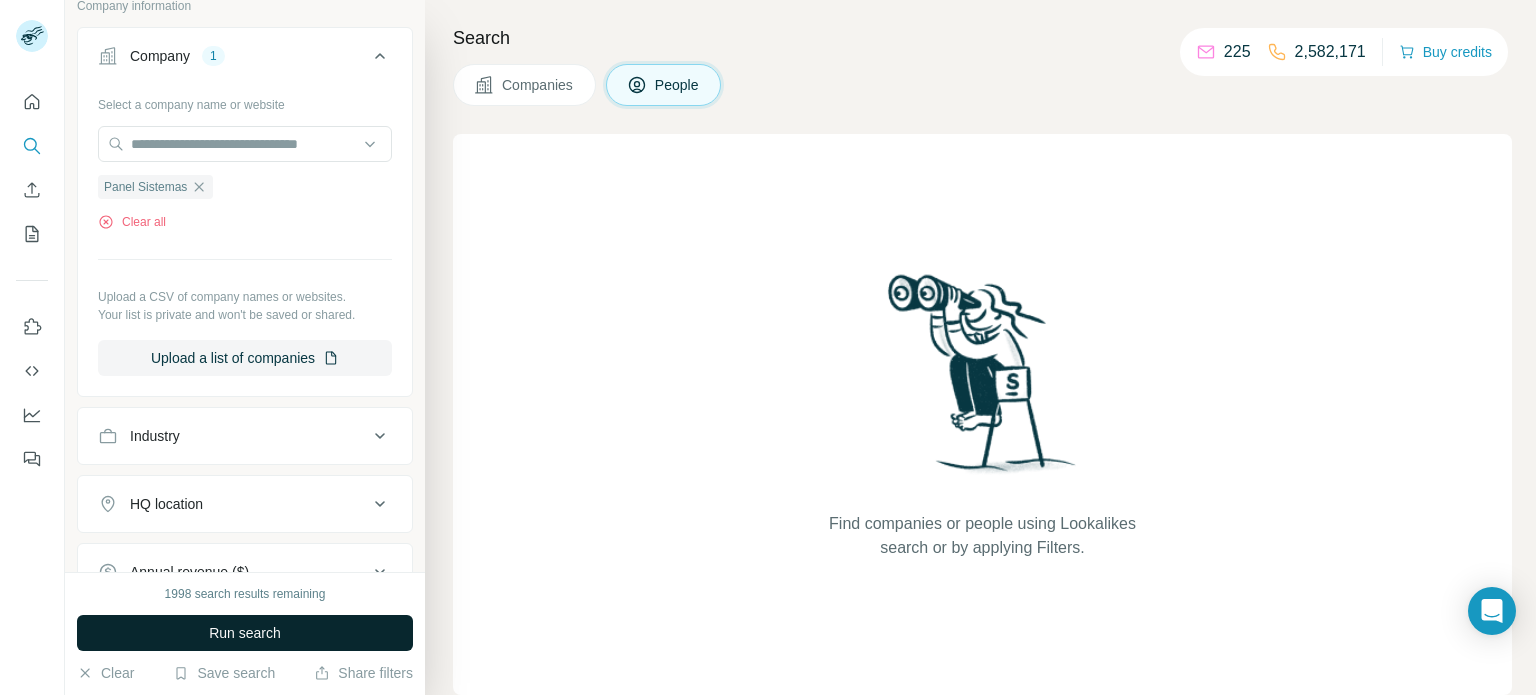 click on "Run search" at bounding box center [245, 633] 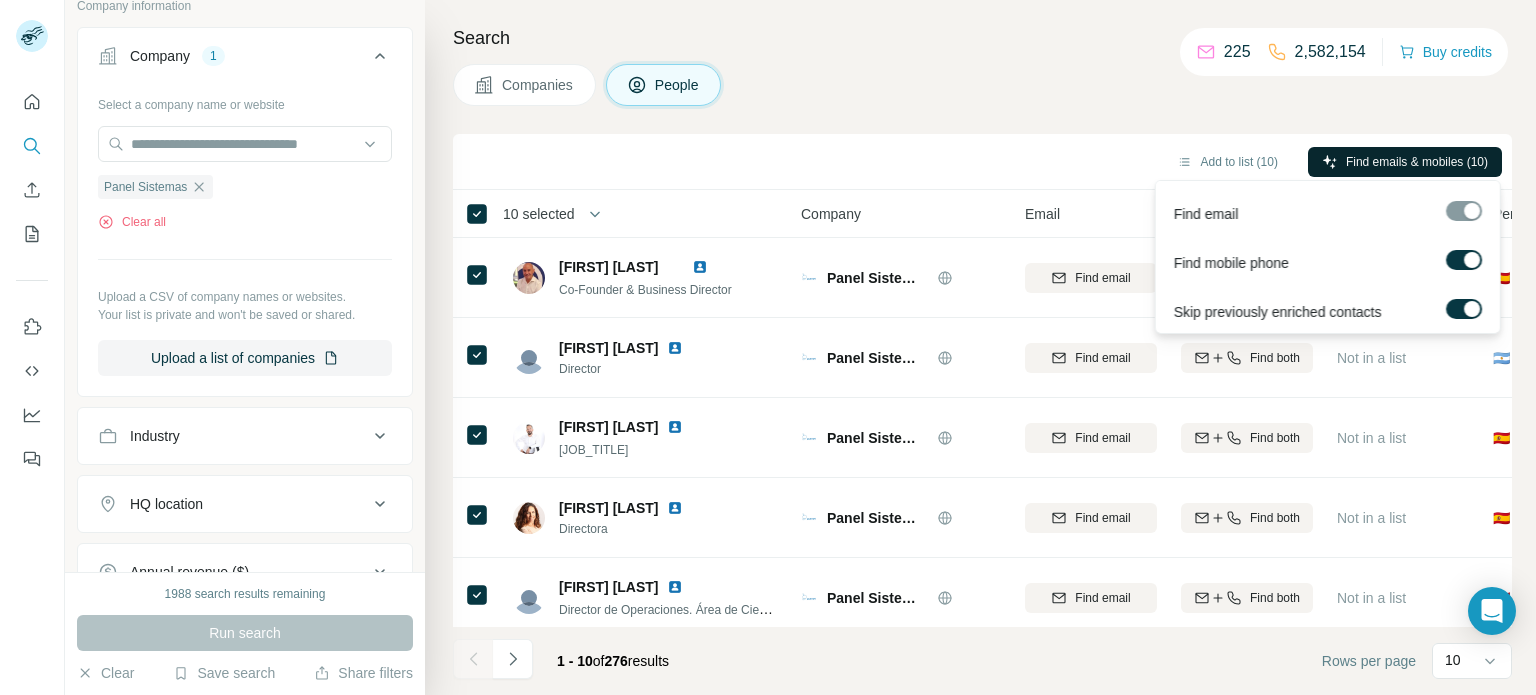 click on "Find emails & mobiles (10)" at bounding box center [1417, 162] 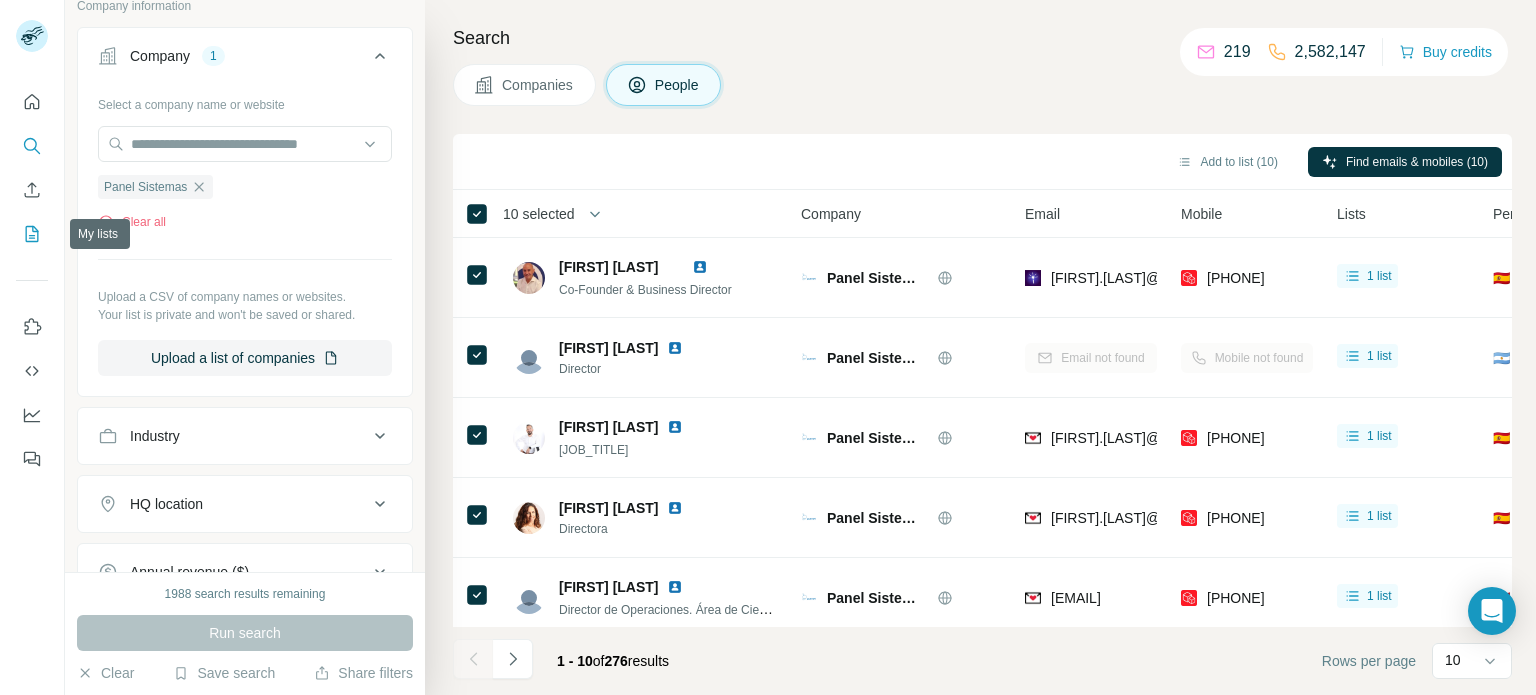 click 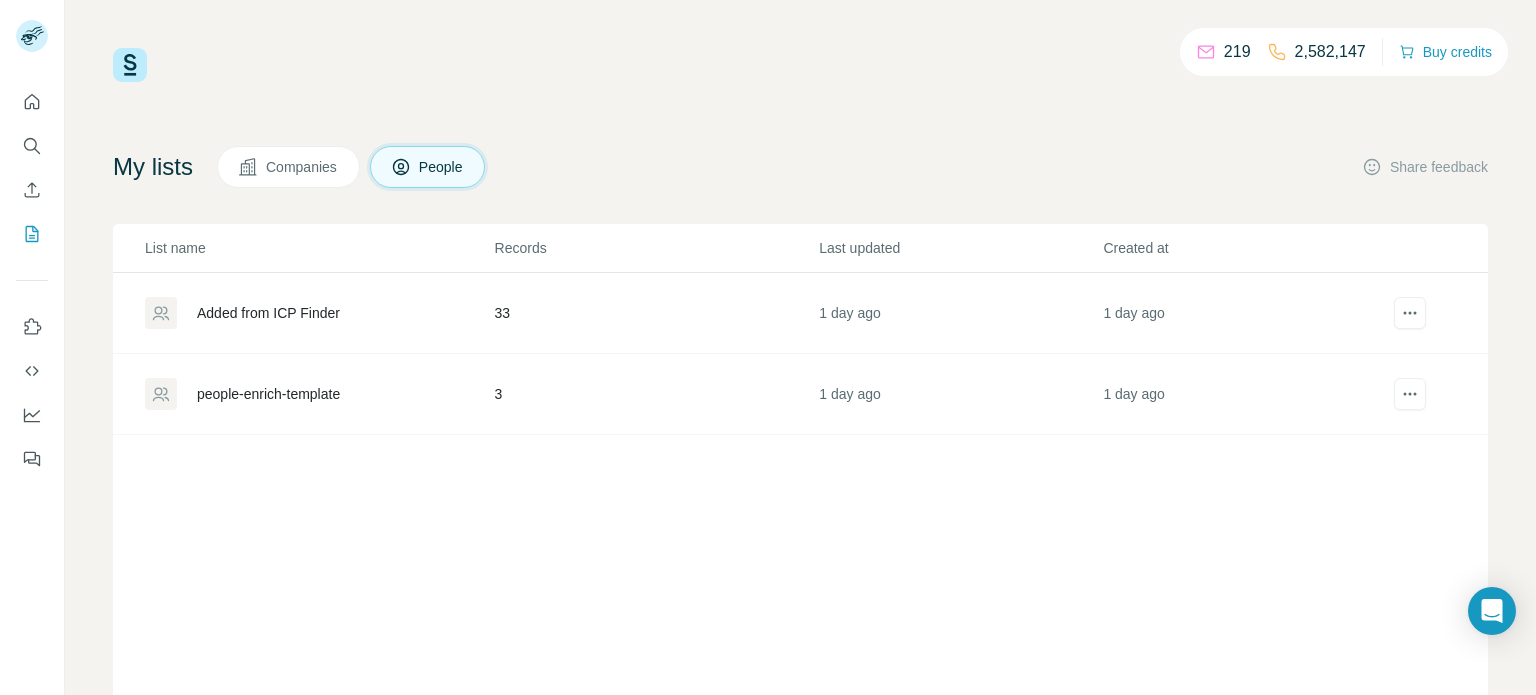 click on "Added from ICP Finder" at bounding box center [268, 313] 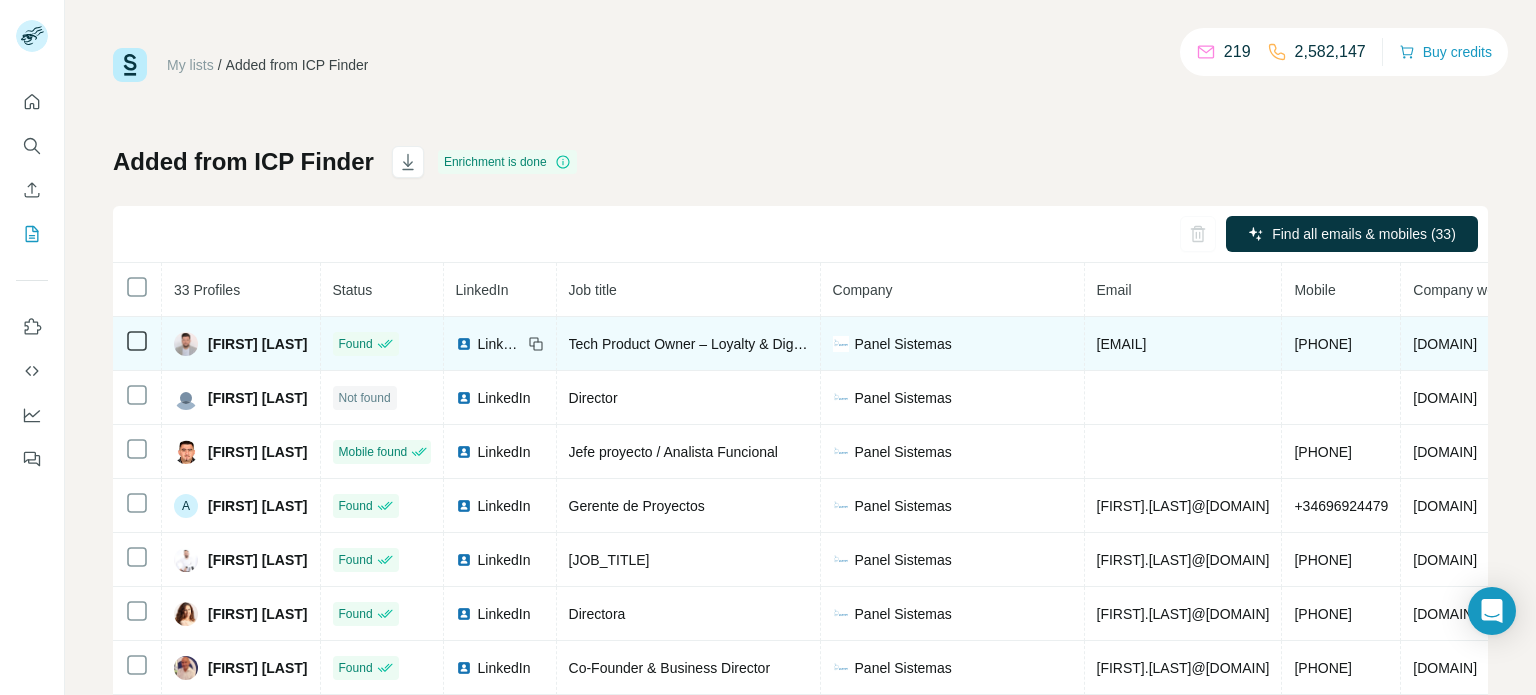 drag, startPoint x: 1406, startPoint y: 340, endPoint x: 1152, endPoint y: 345, distance: 254.04921 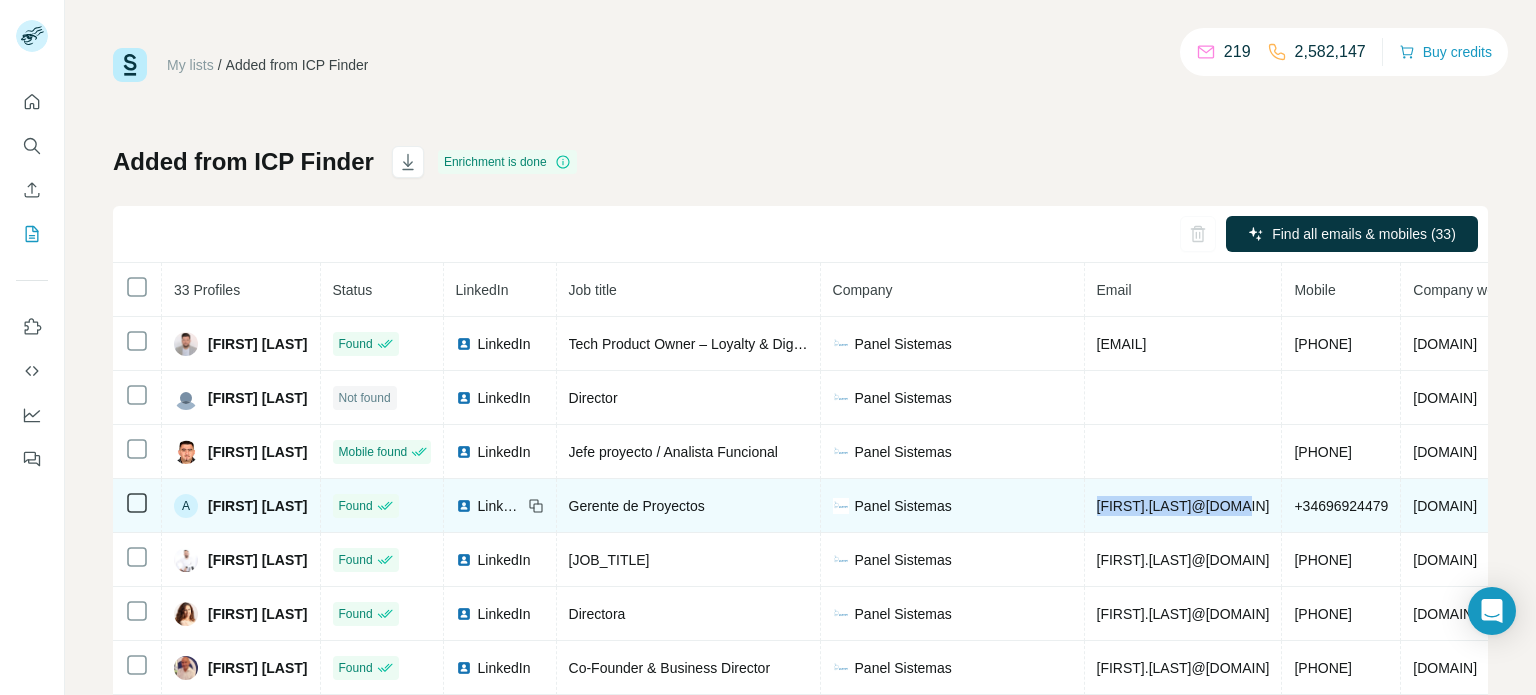 copy on "[FIRST].[LAST]@[DOMAIN]" 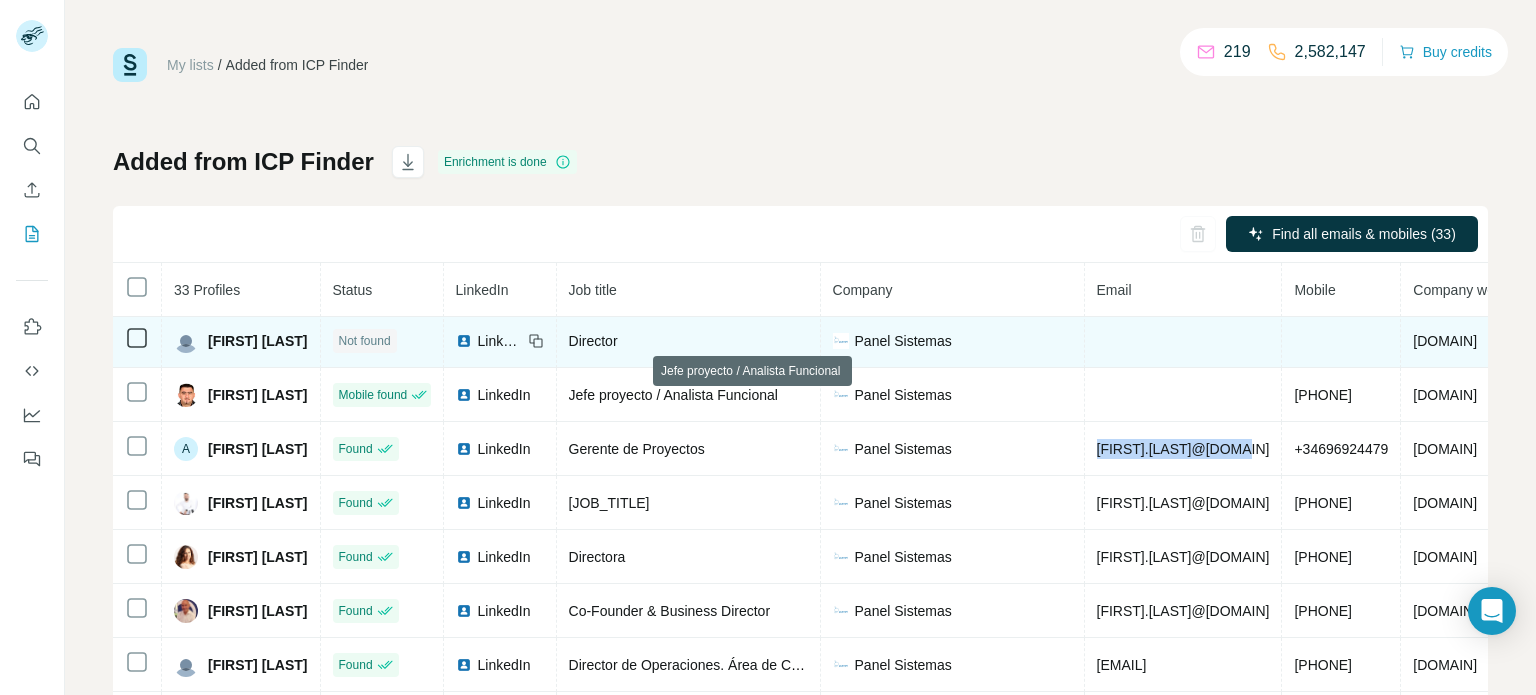 scroll, scrollTop: 64, scrollLeft: 0, axis: vertical 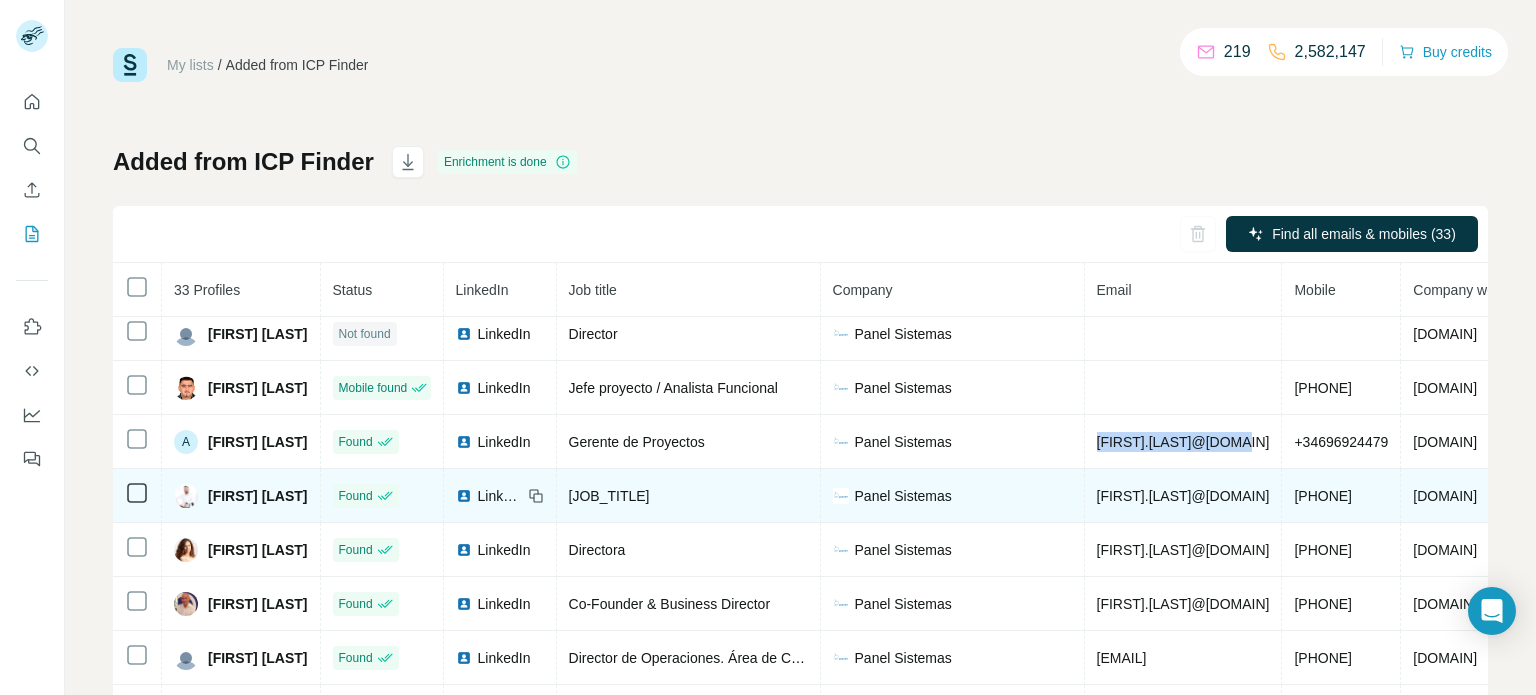 drag, startPoint x: 1382, startPoint y: 502, endPoint x: 1157, endPoint y: 495, distance: 225.10886 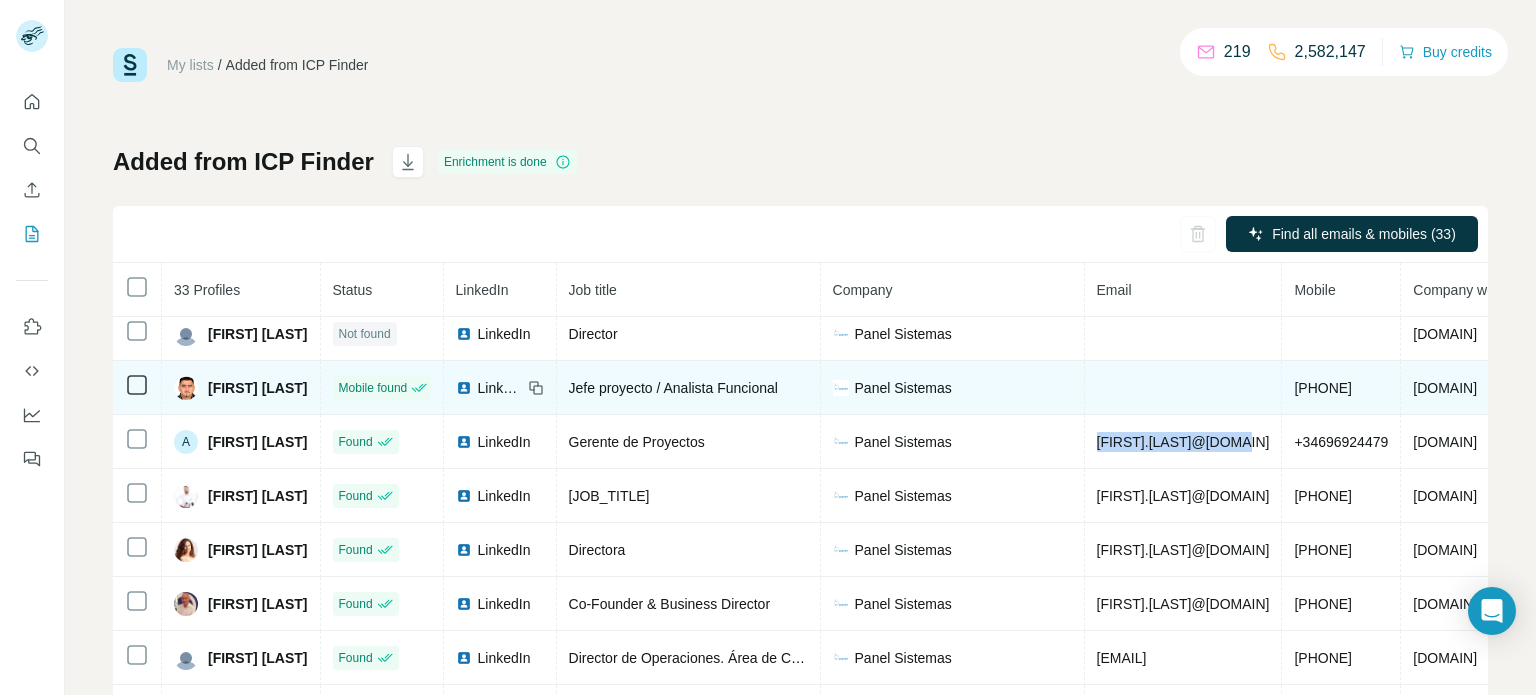 scroll, scrollTop: 0, scrollLeft: 0, axis: both 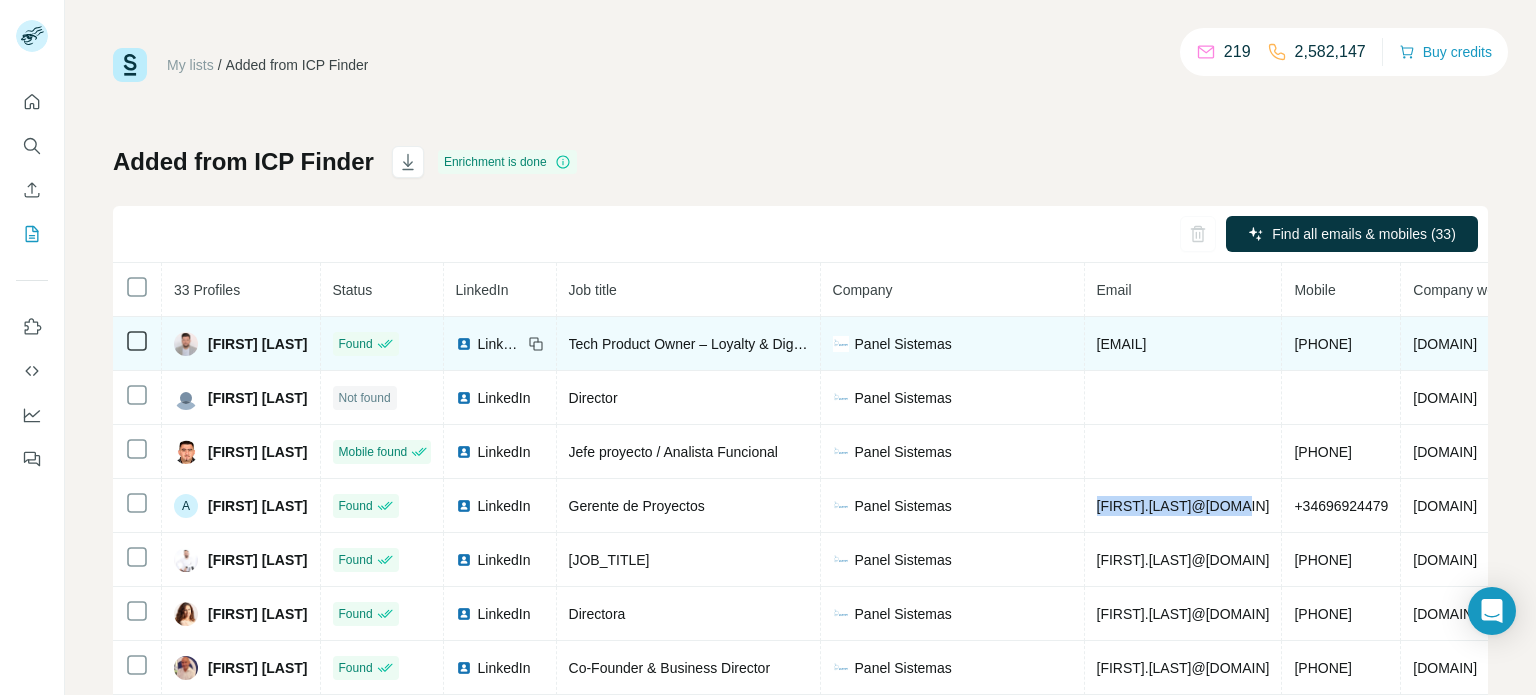 copy on "[EMAIL]" 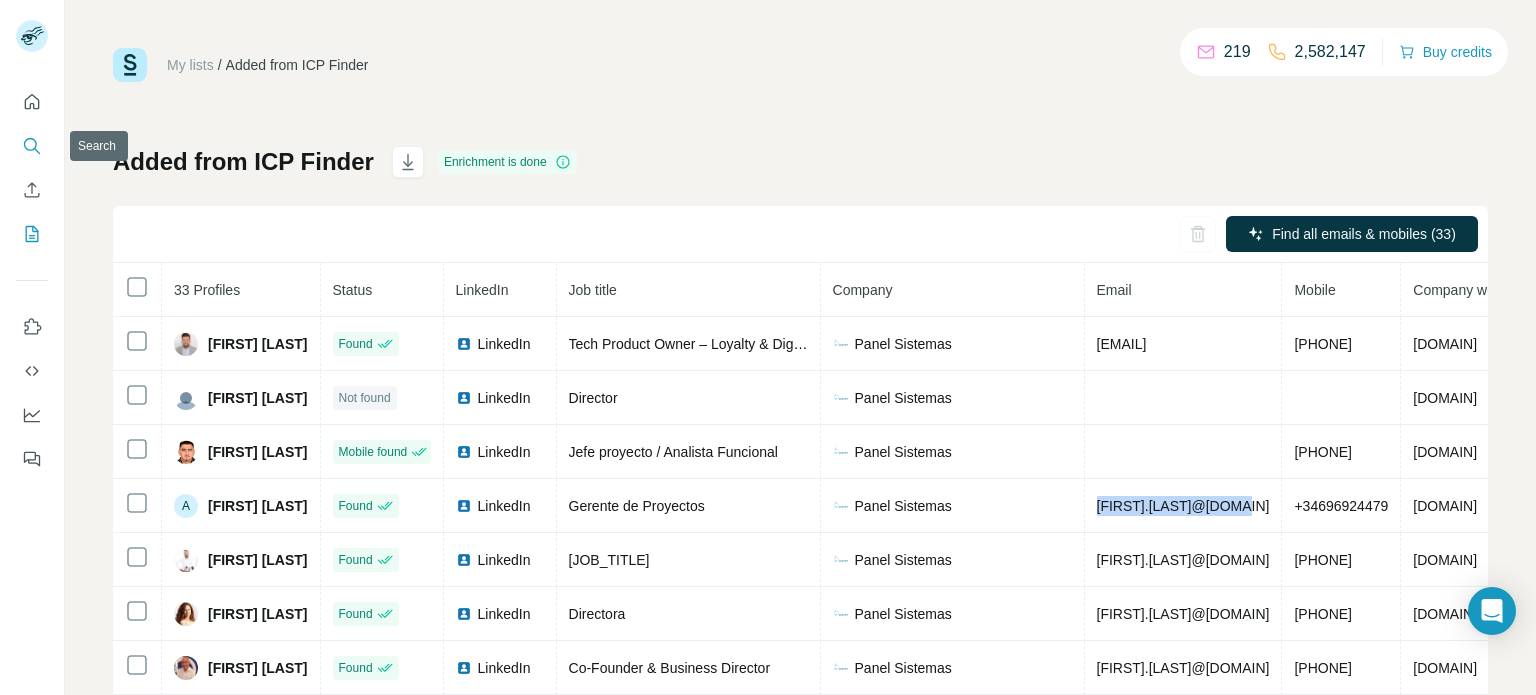 click 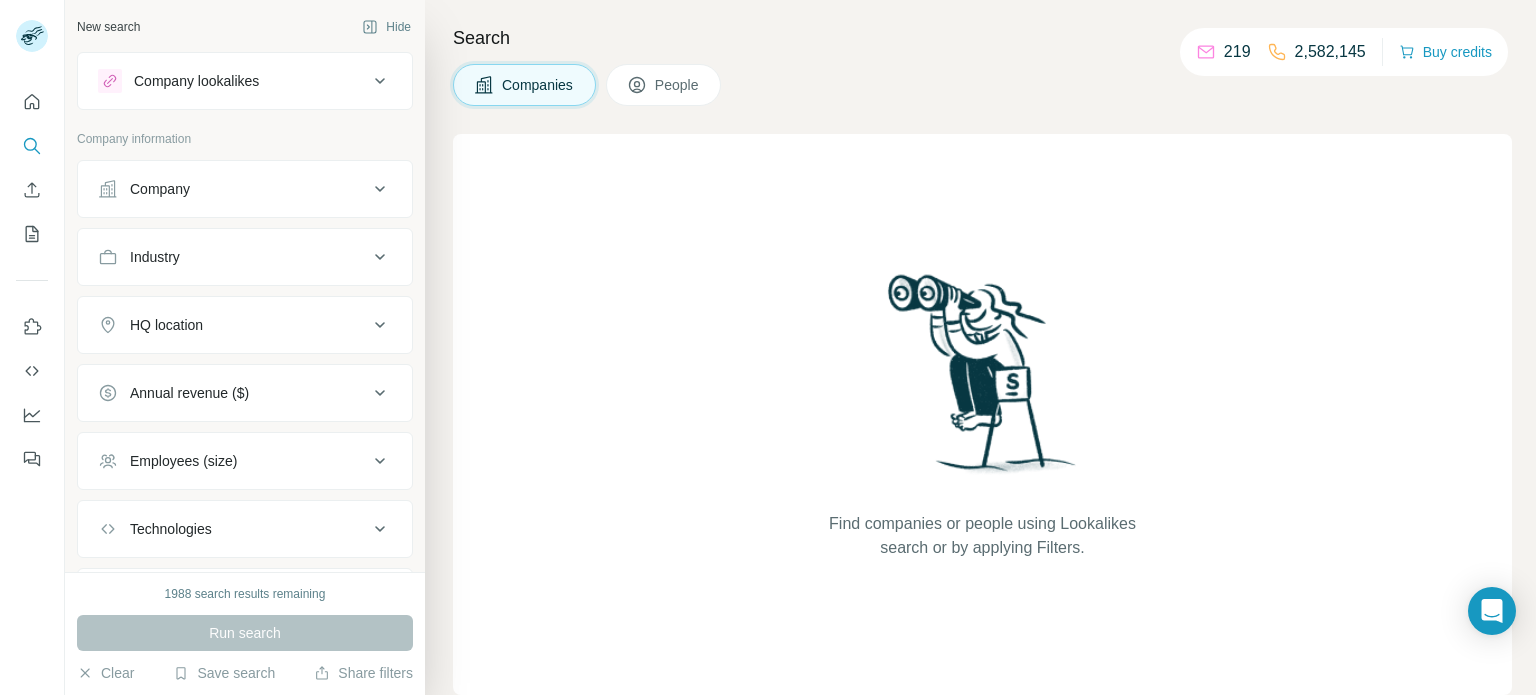 click on "Company" at bounding box center (245, 189) 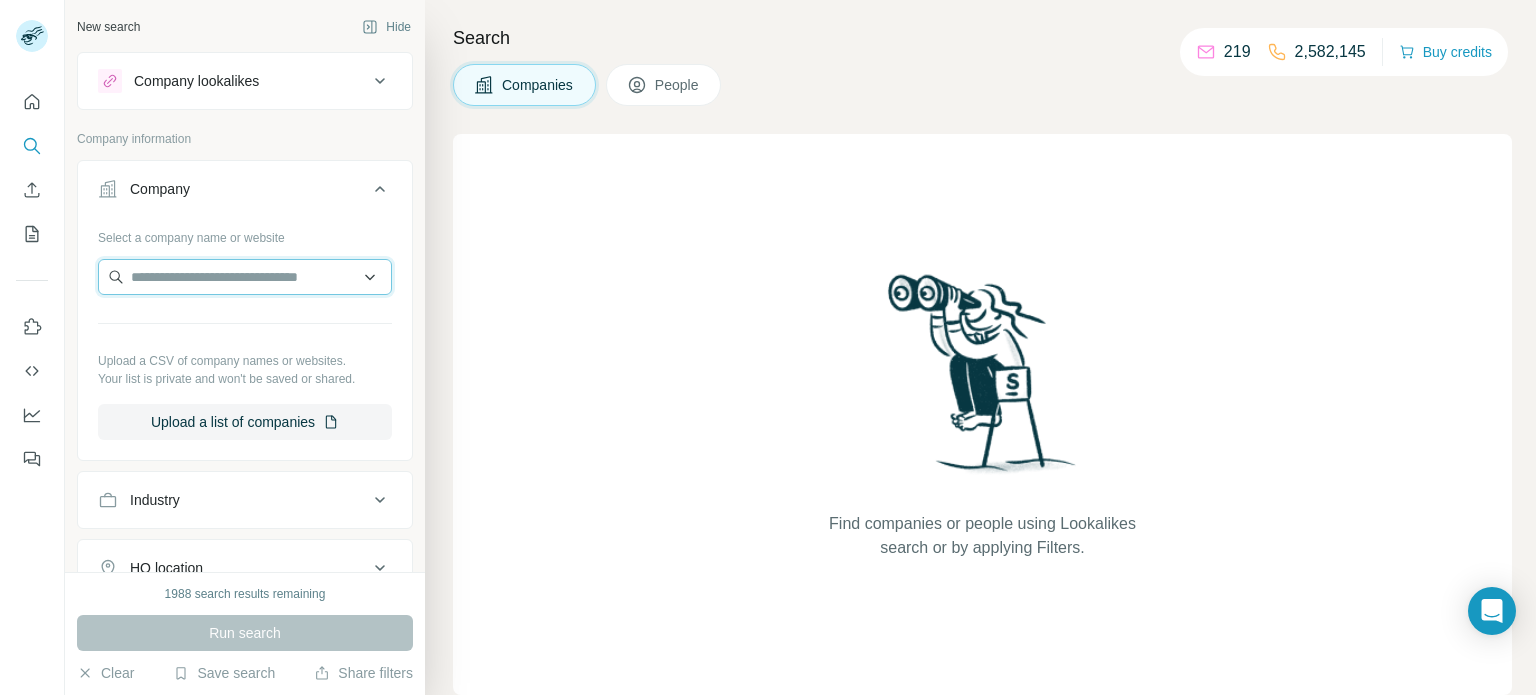 click at bounding box center [245, 277] 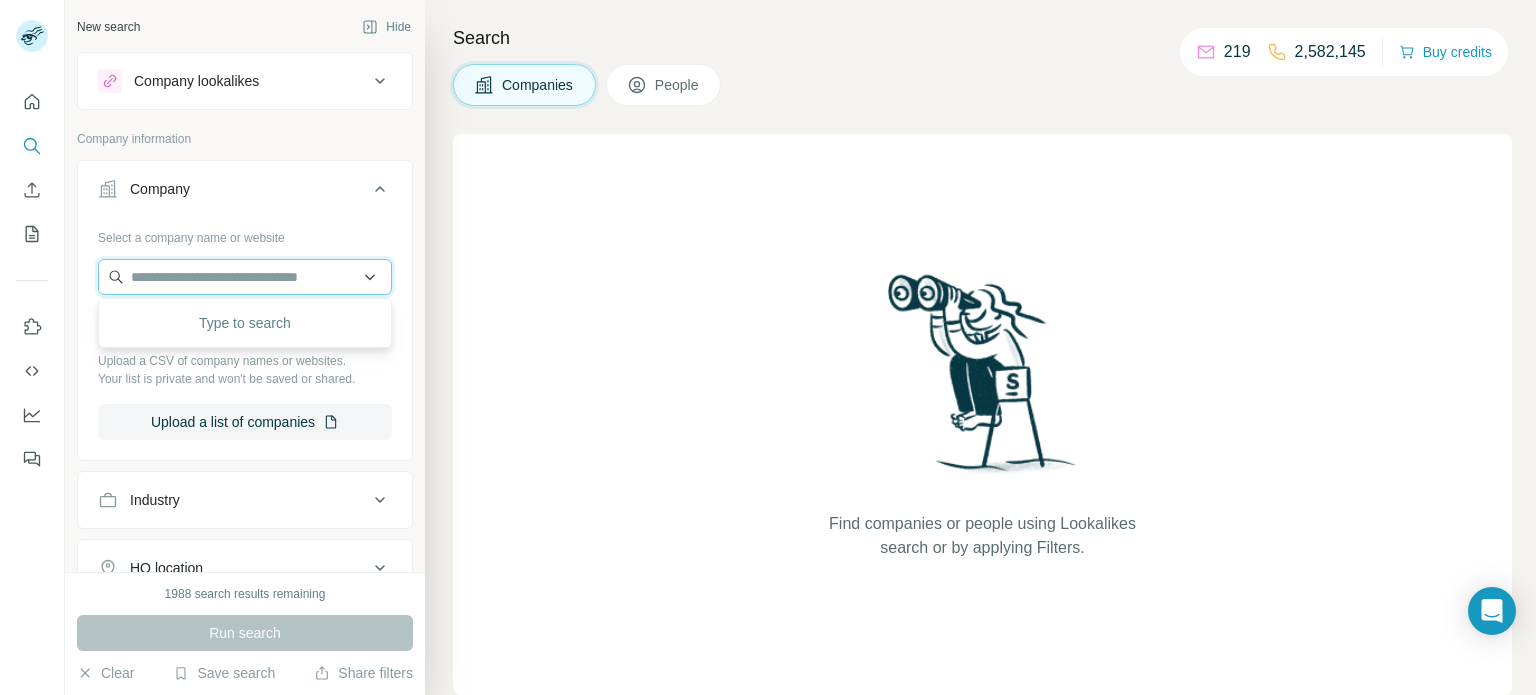 paste on "**********" 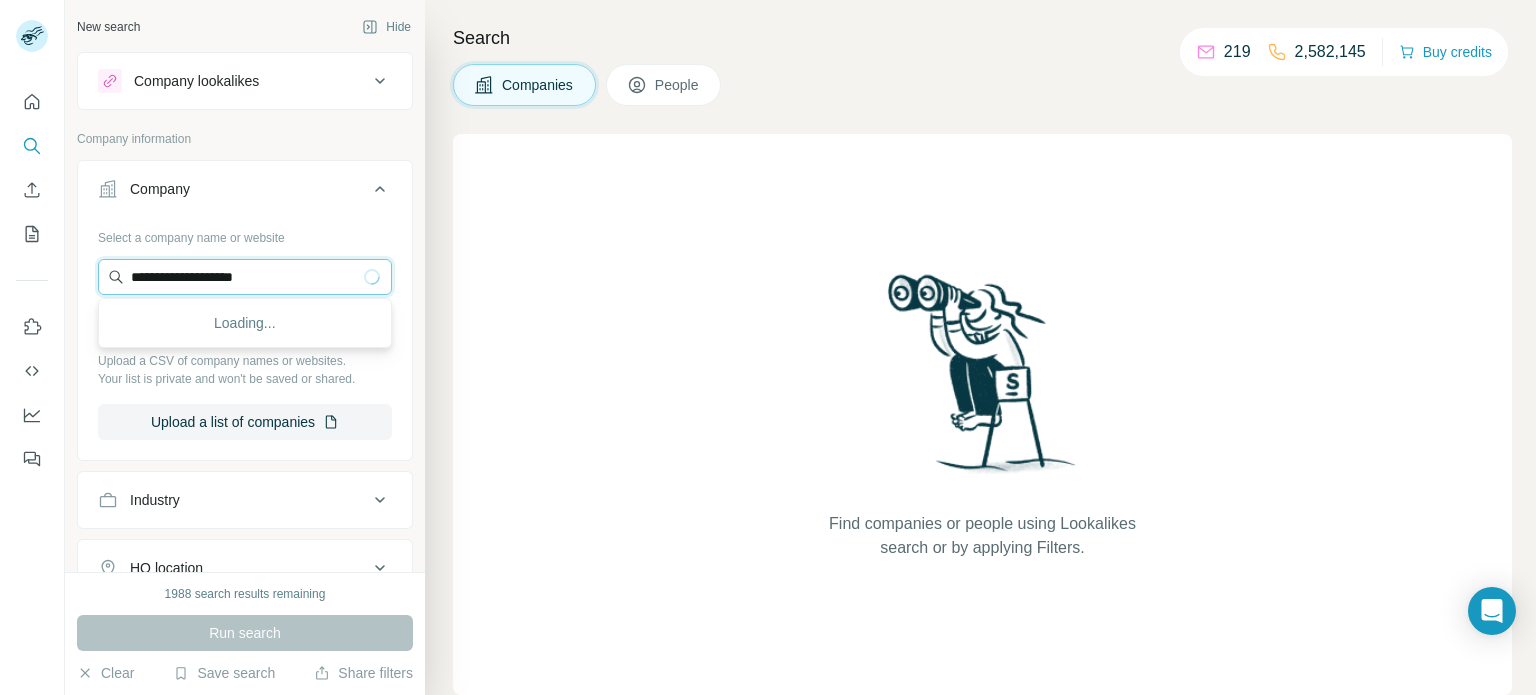 paste on "**********" 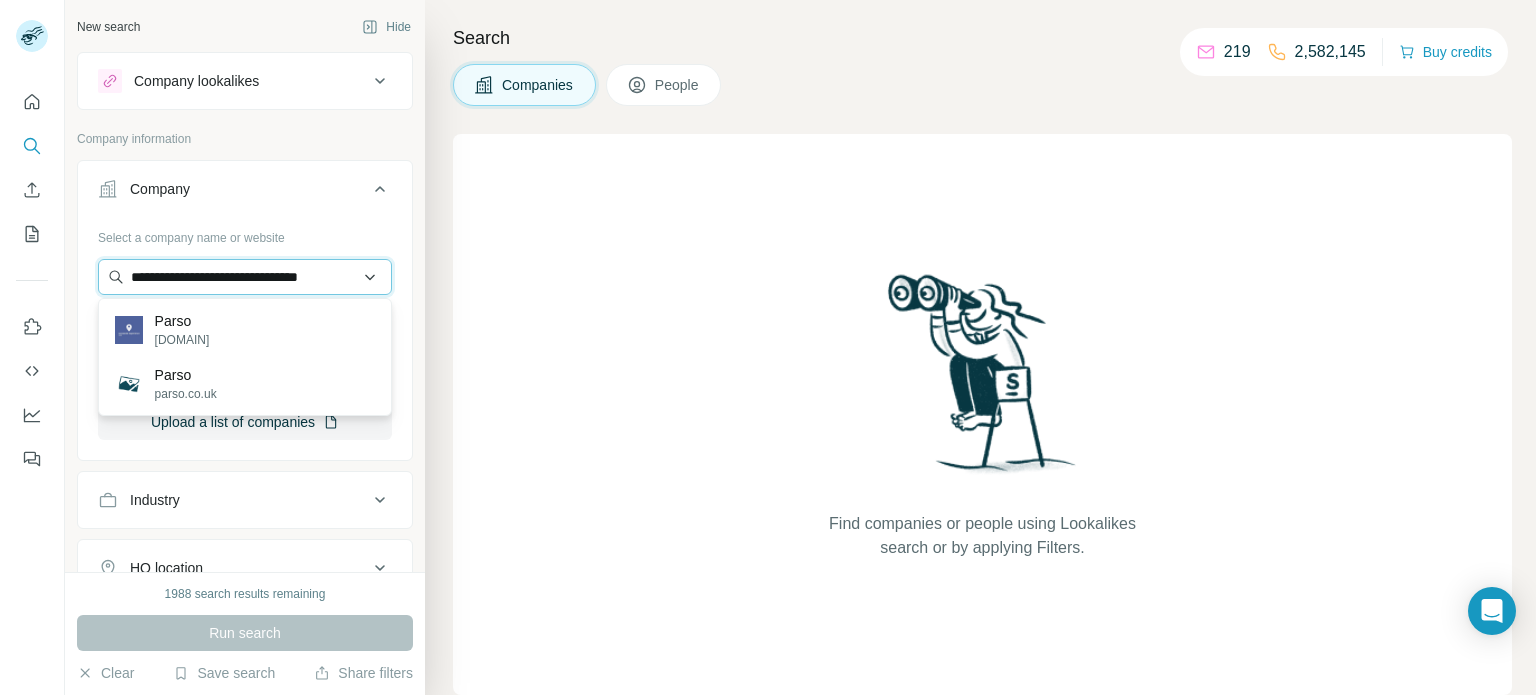 scroll, scrollTop: 0, scrollLeft: 0, axis: both 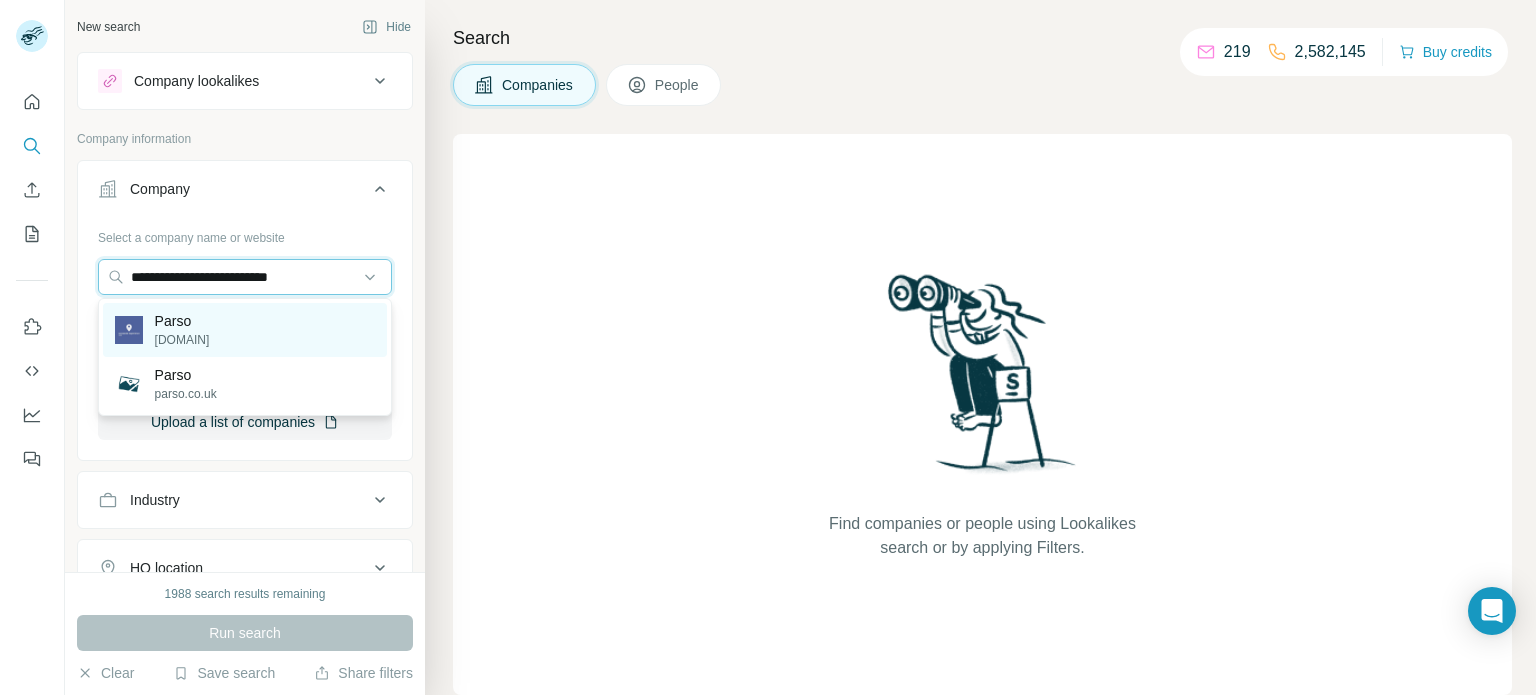 type on "**********" 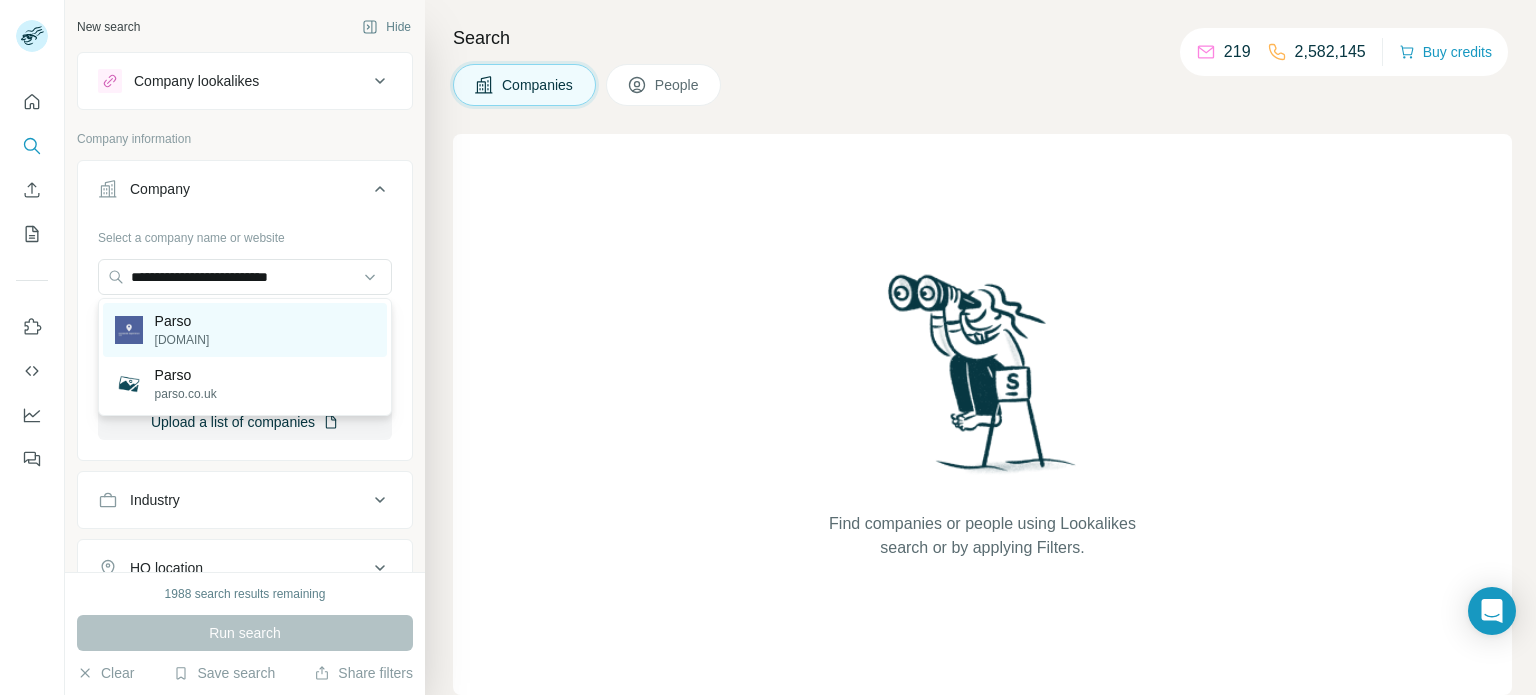 click on "[COMPANY] [DOMAIN]" at bounding box center (162, 330) 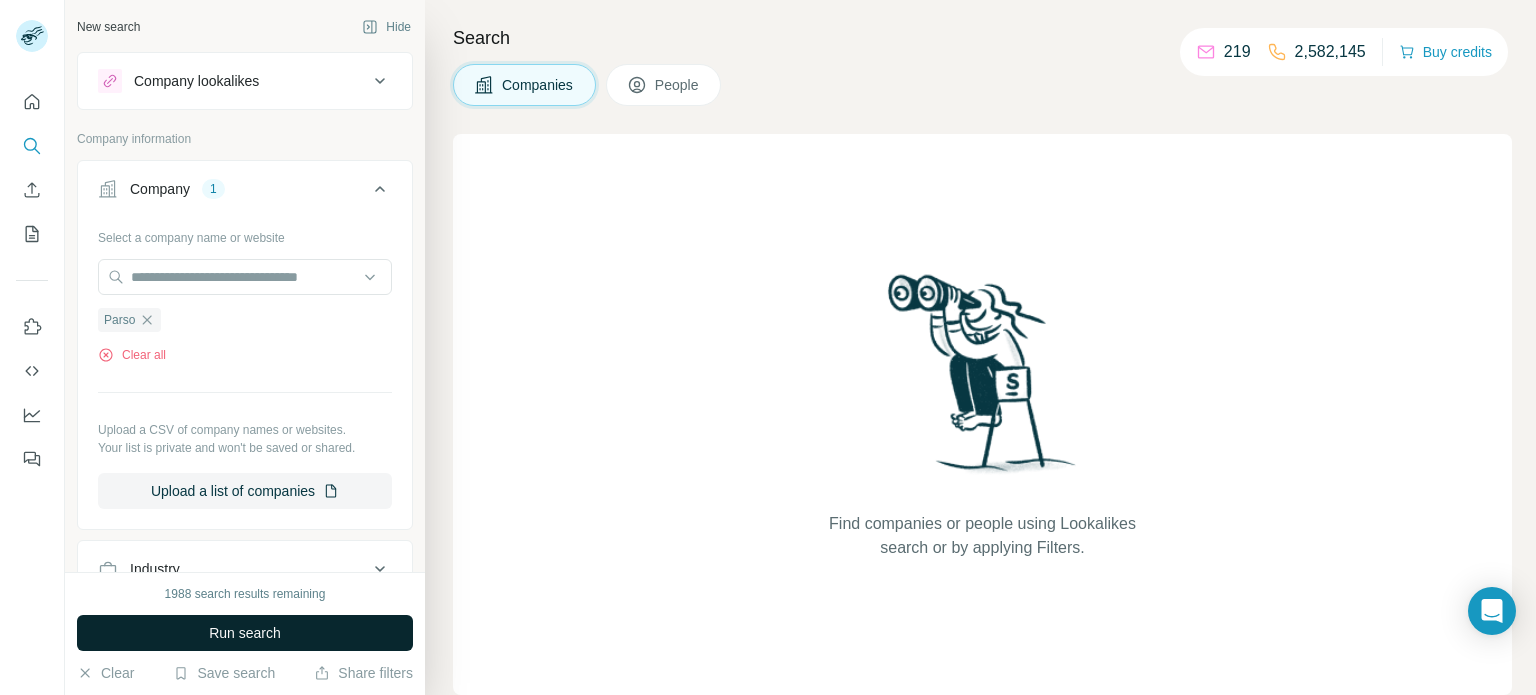 click on "Run search" at bounding box center [245, 633] 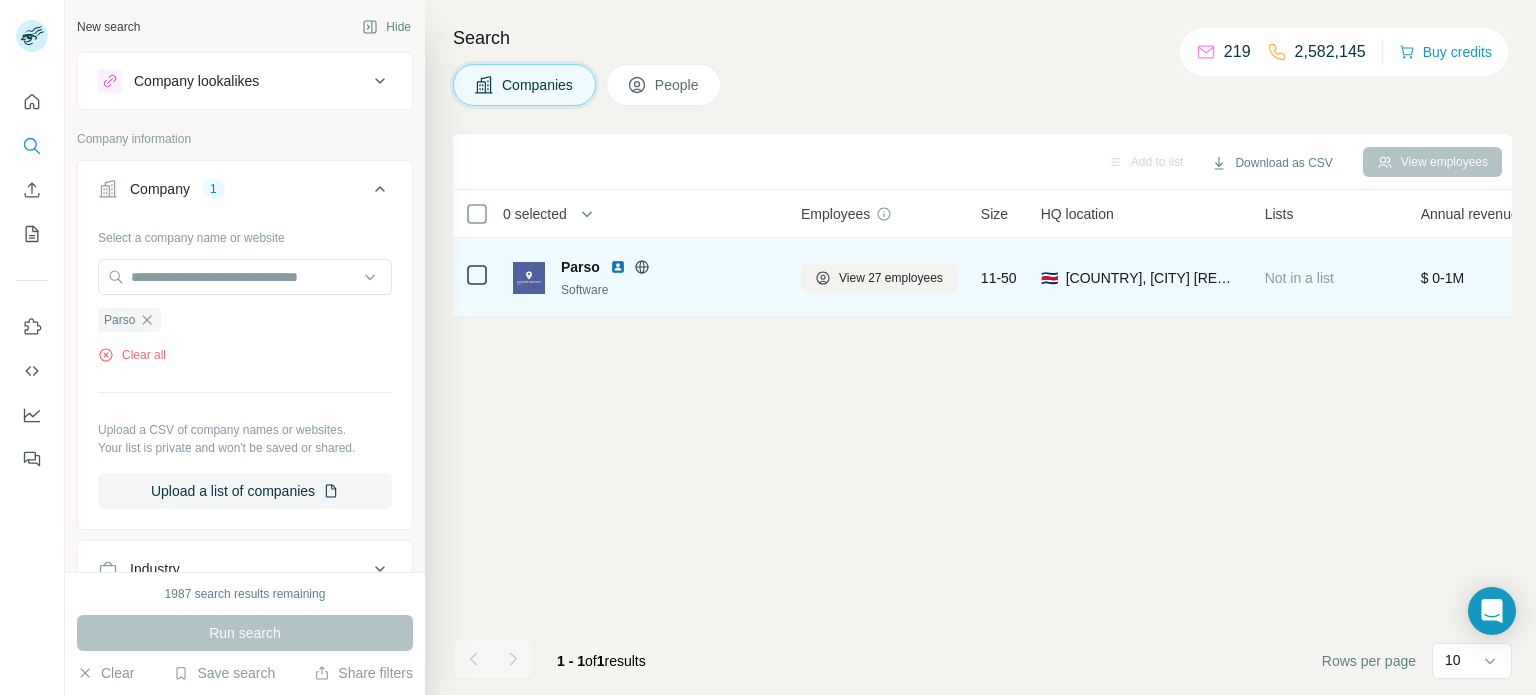 click on "Parso" at bounding box center [669, 267] 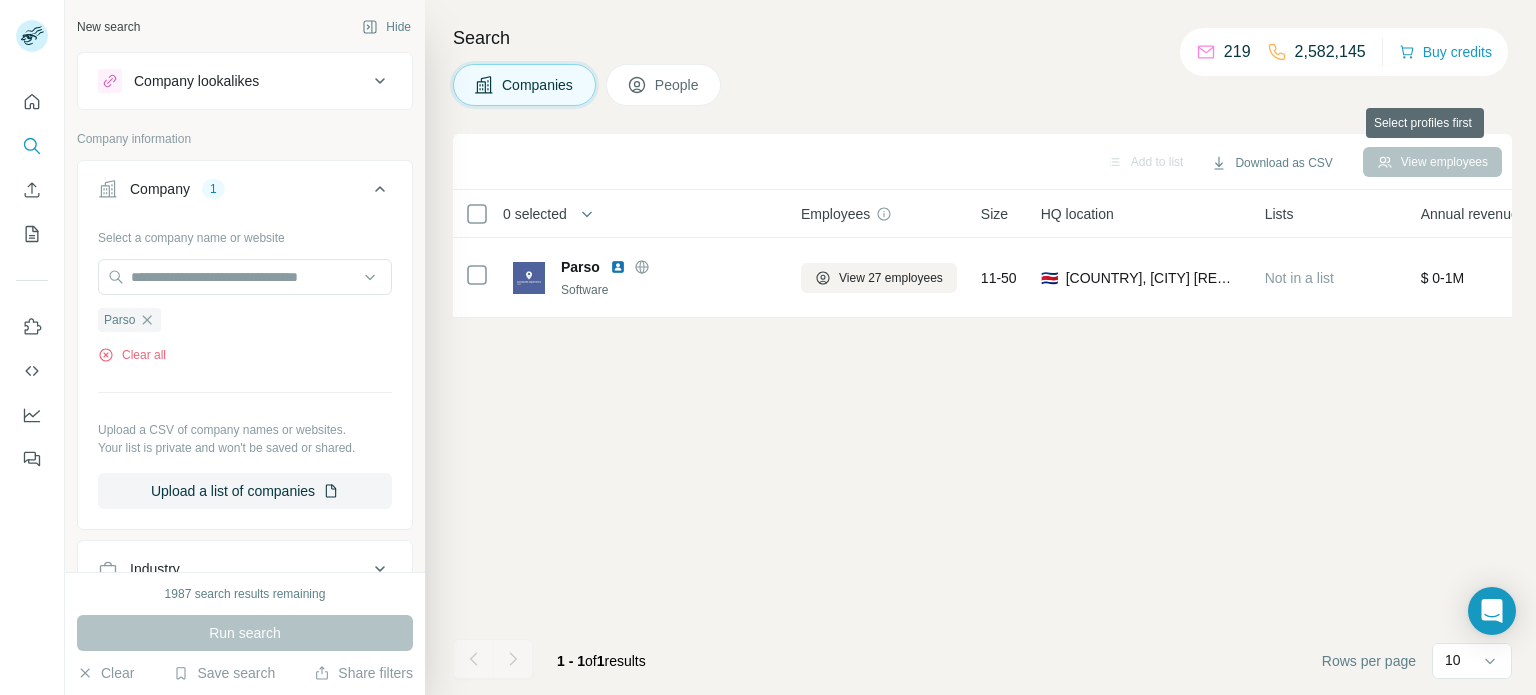 click on "View employees" at bounding box center [1432, 162] 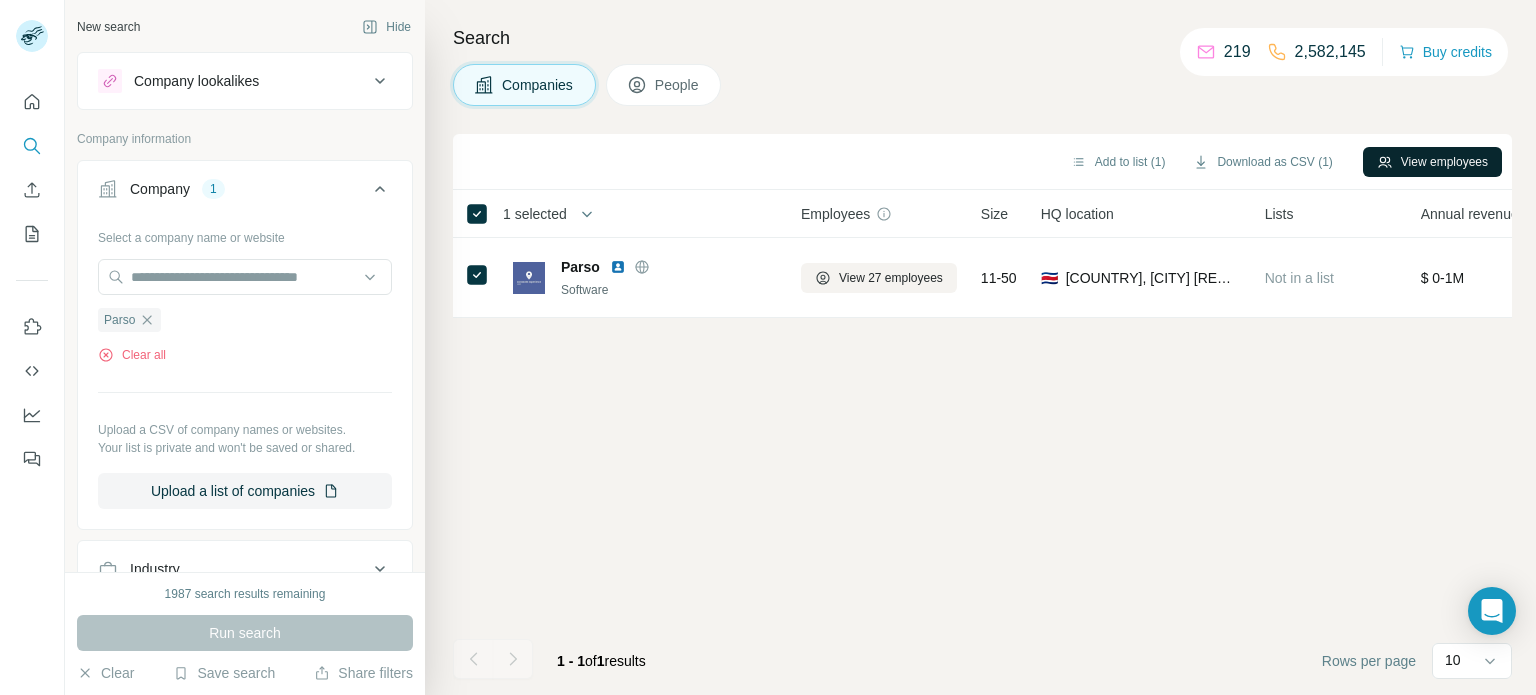 click on "View employees" at bounding box center [1432, 162] 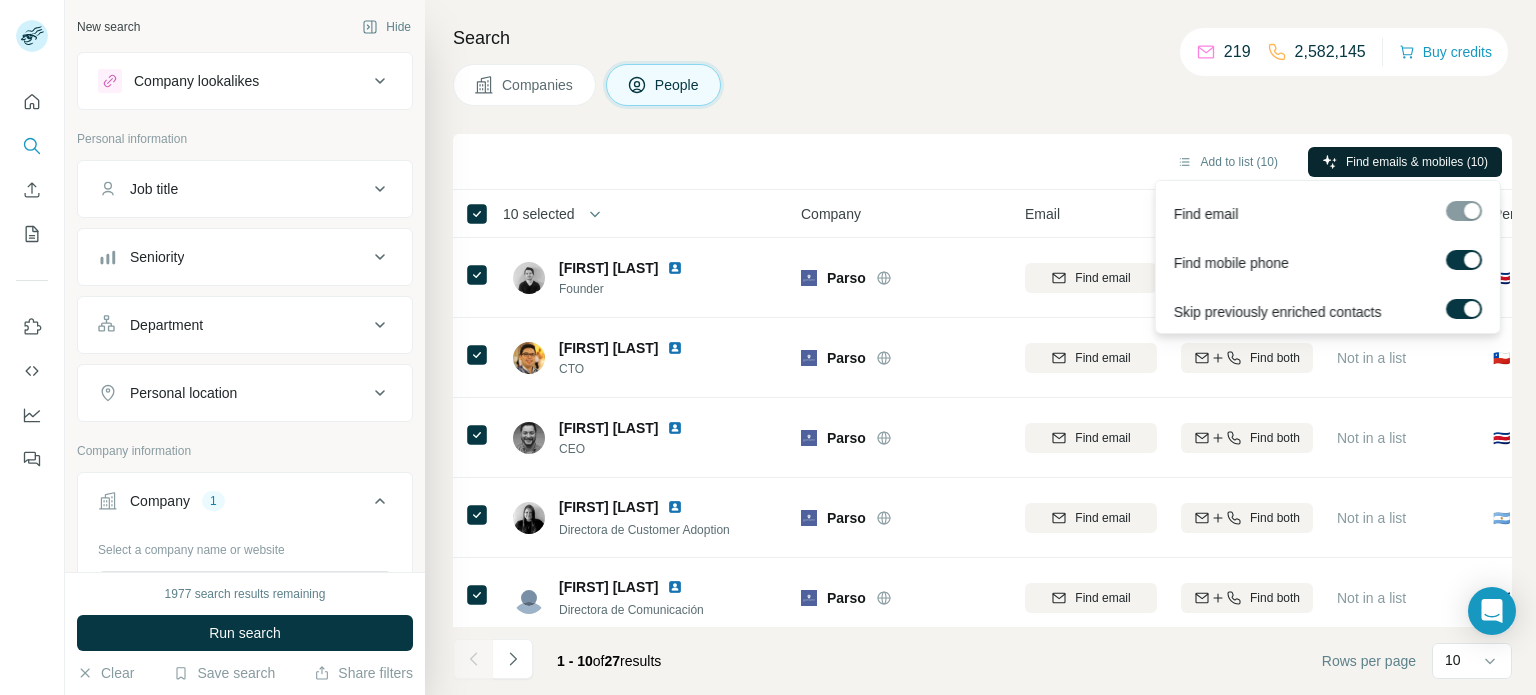 click on "Find emails & mobiles (10)" at bounding box center [1417, 162] 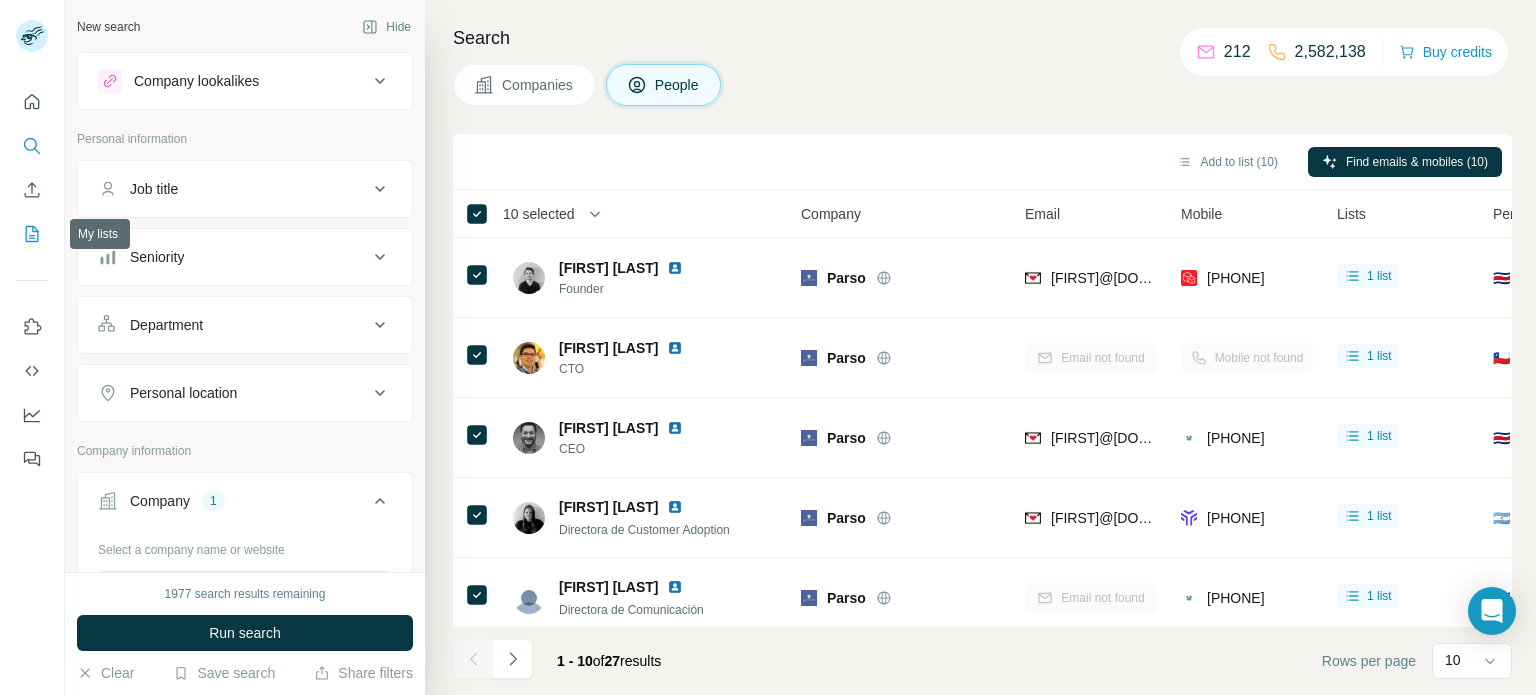 click 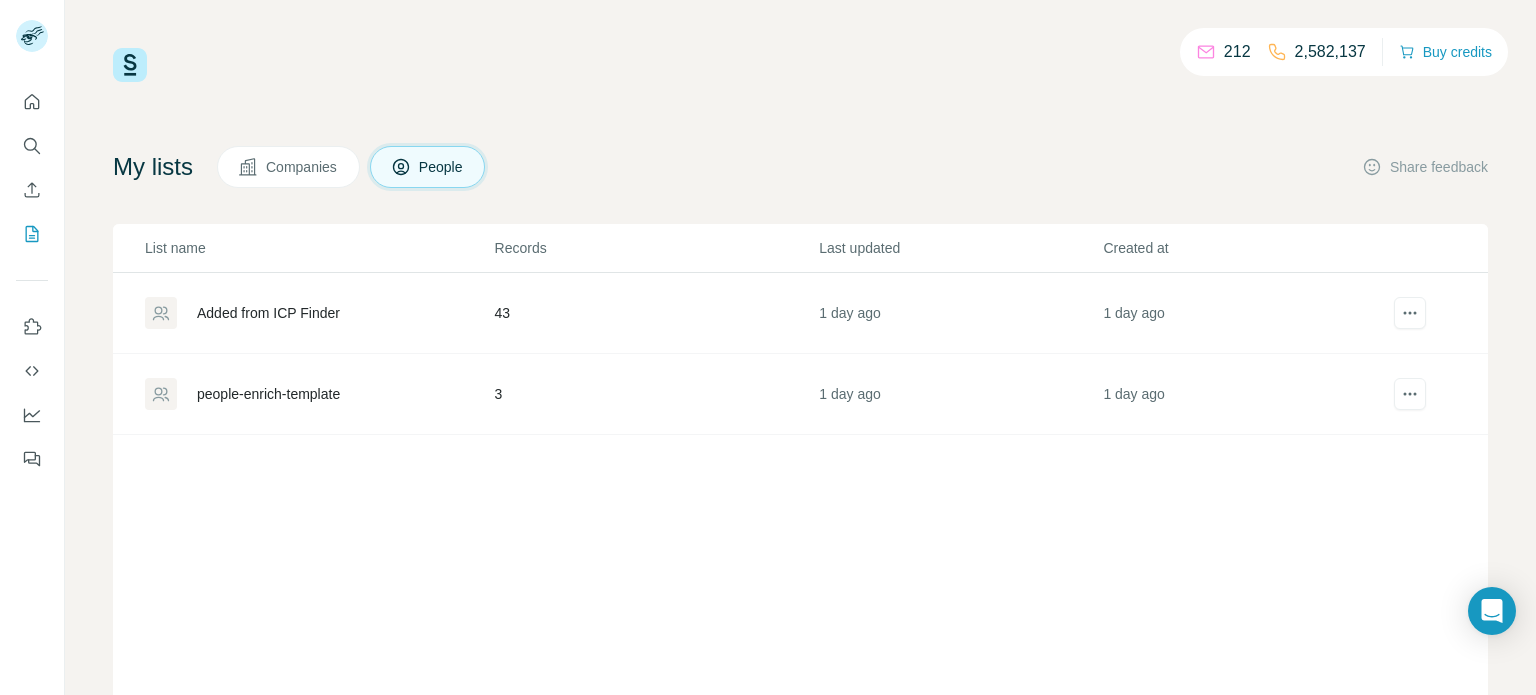 click on "Added from ICP Finder" at bounding box center (268, 313) 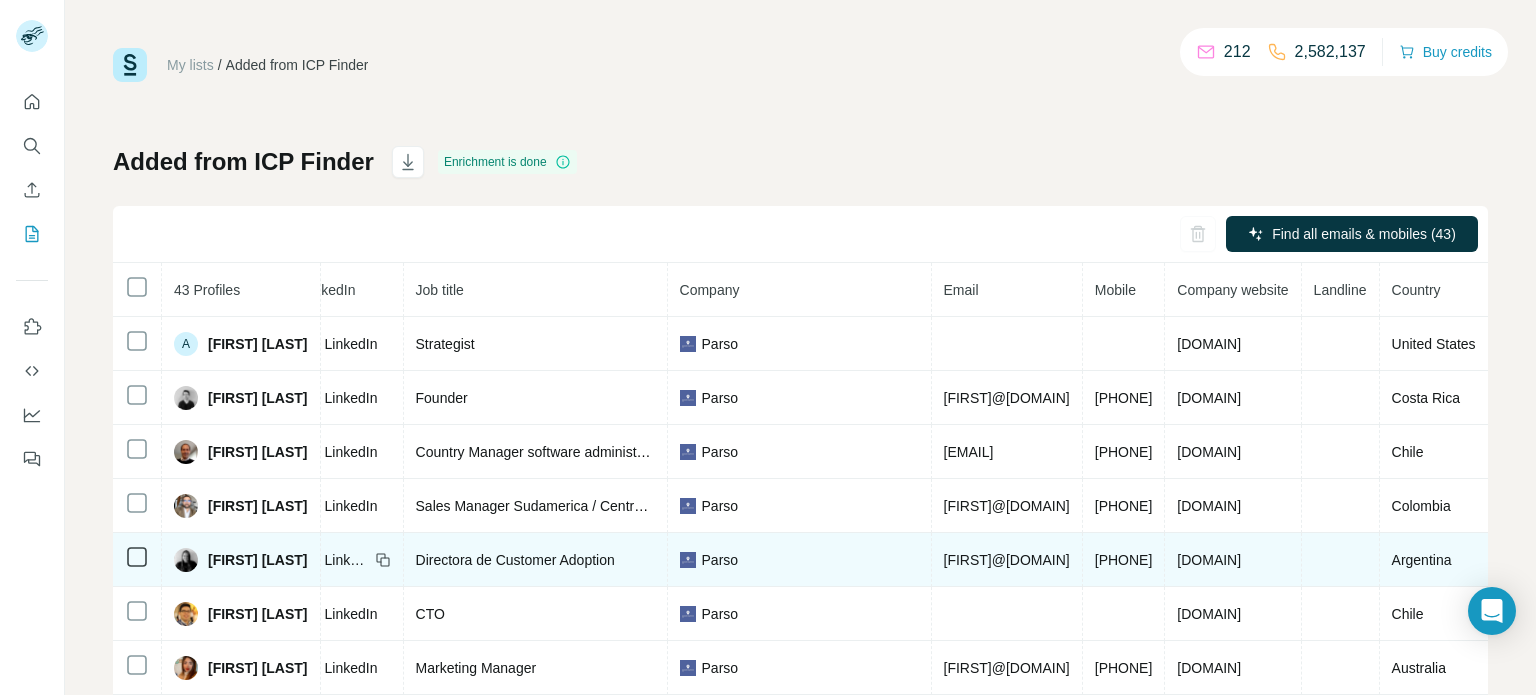 scroll, scrollTop: 0, scrollLeft: 320, axis: horizontal 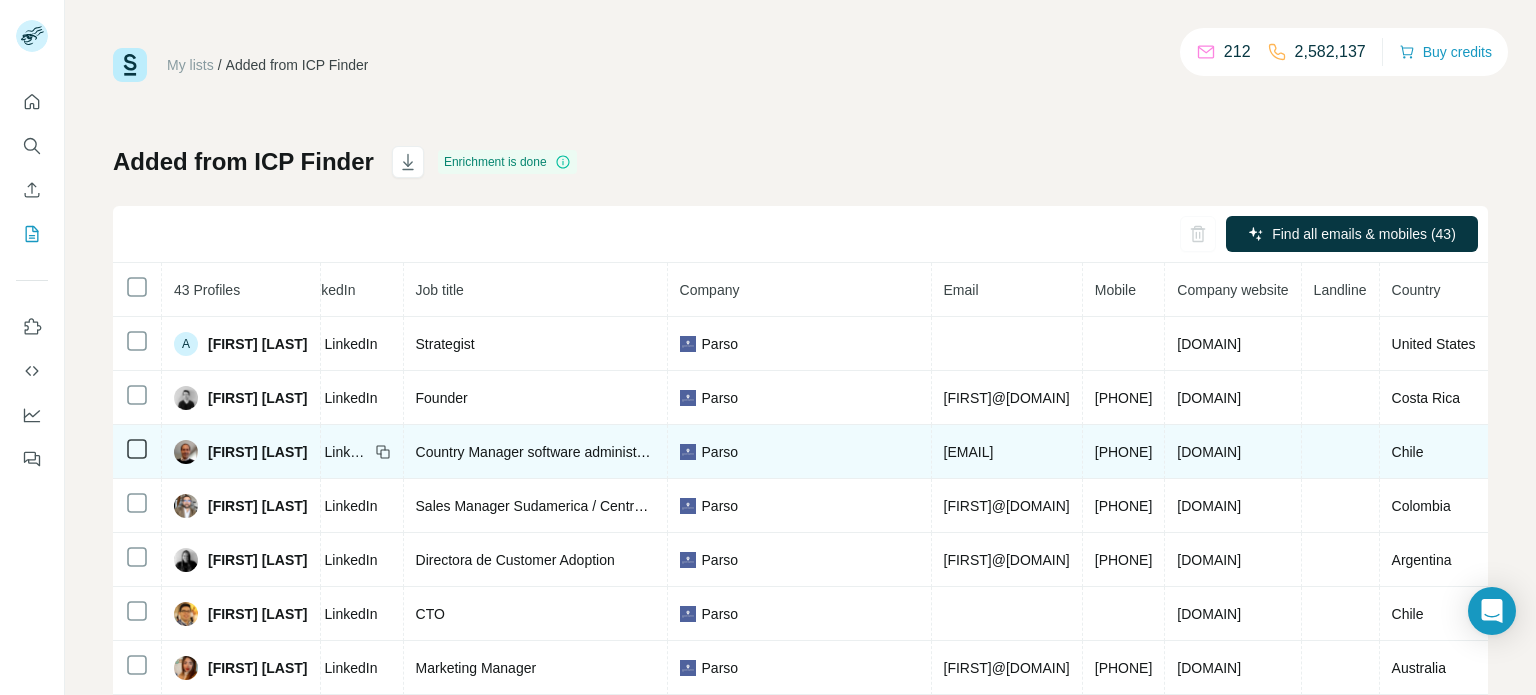 copy on "[EMAIL]" 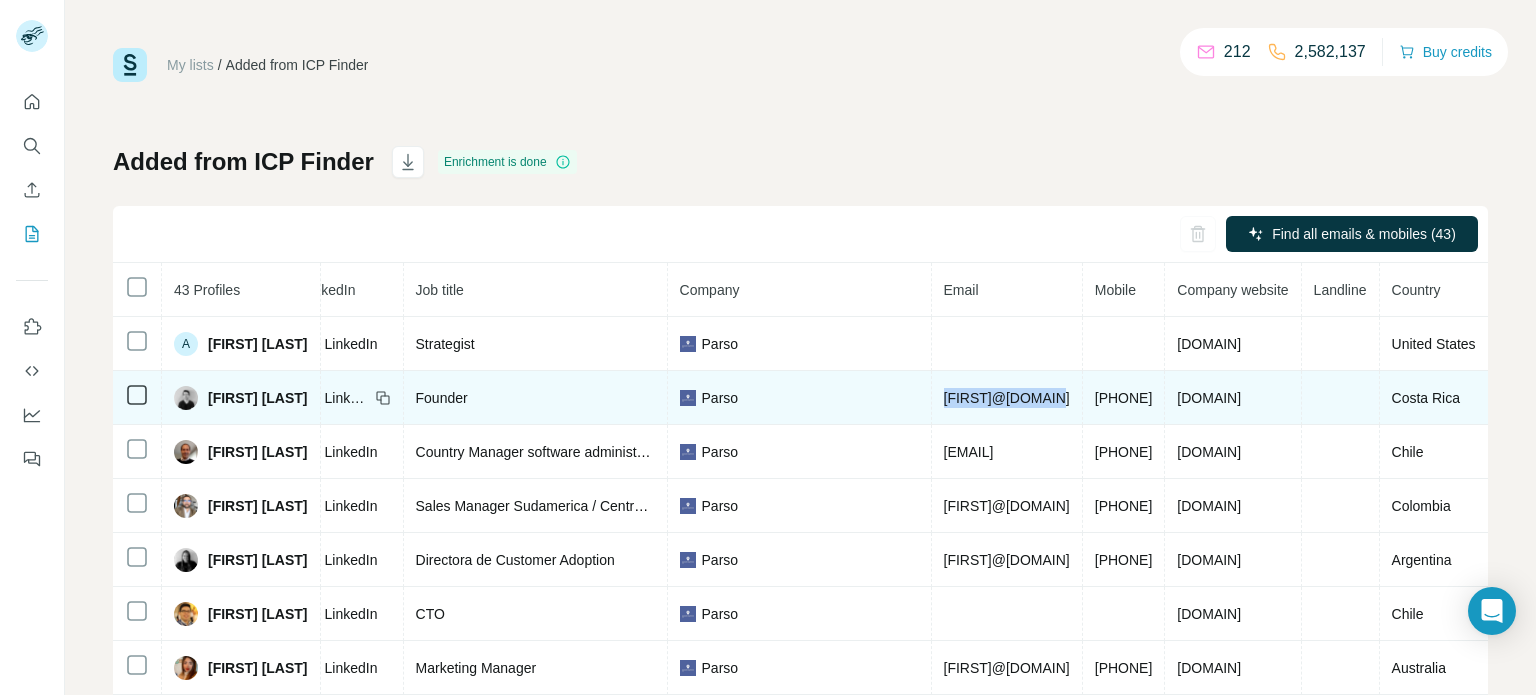 copy on "[FIRST]@[DOMAIN]" 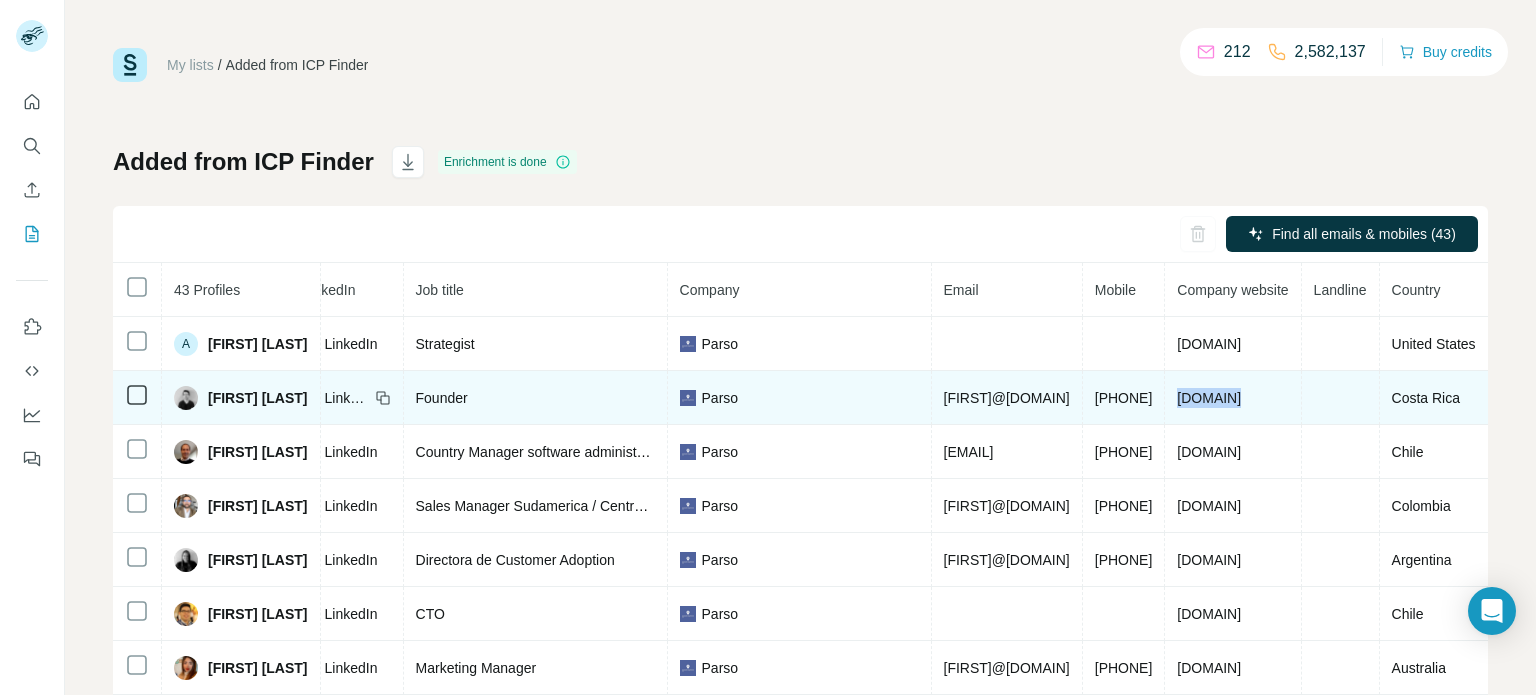 copy on "[DOMAIN]" 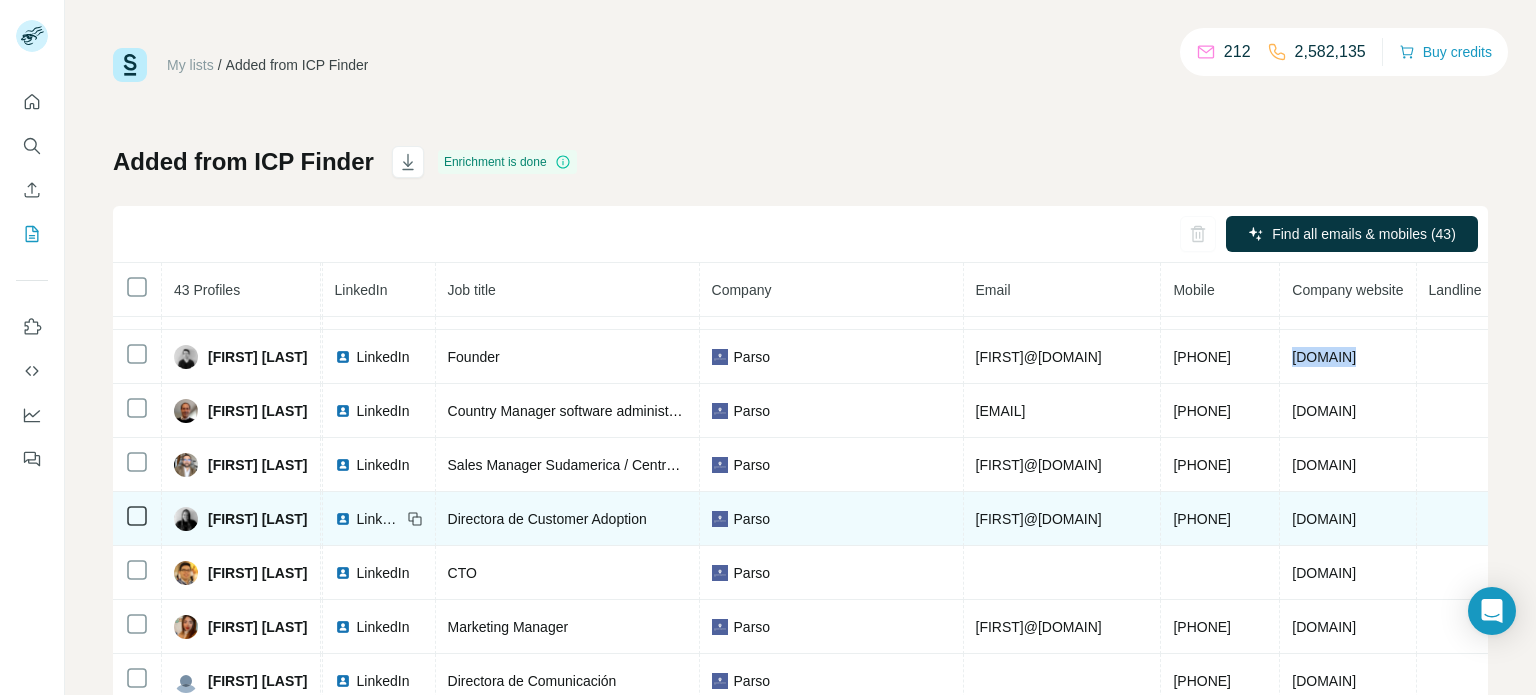 scroll, scrollTop: 43, scrollLeft: 283, axis: both 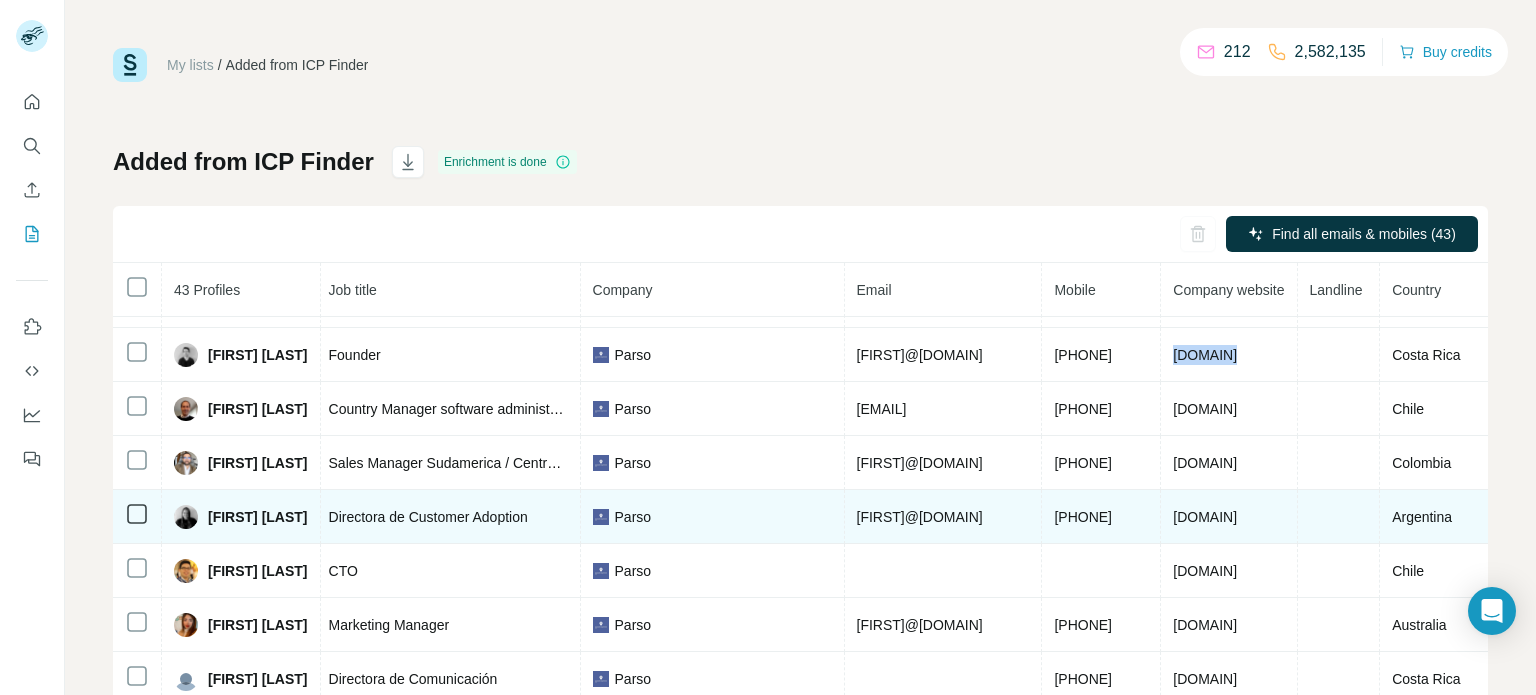 copy on "[FIRST]@[DOMAIN]" 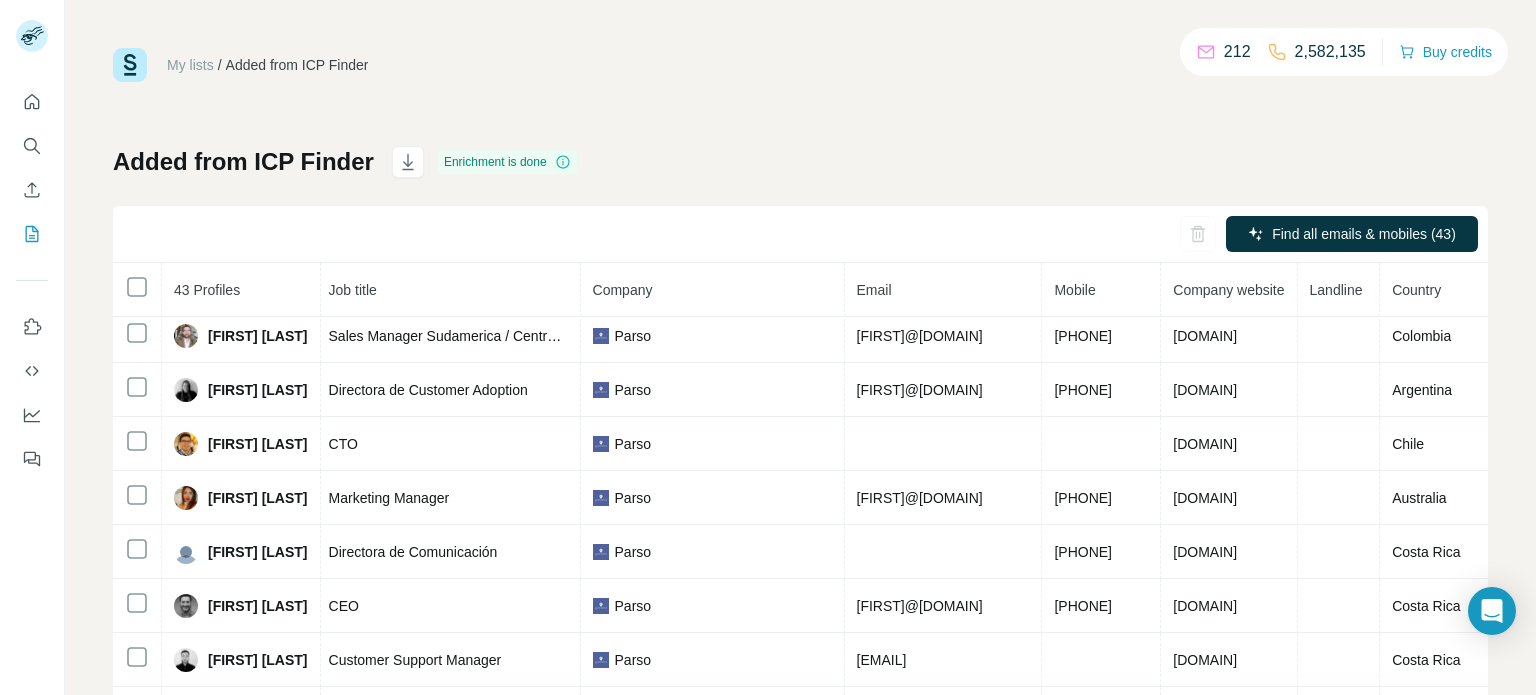 scroll, scrollTop: 172, scrollLeft: 281, axis: both 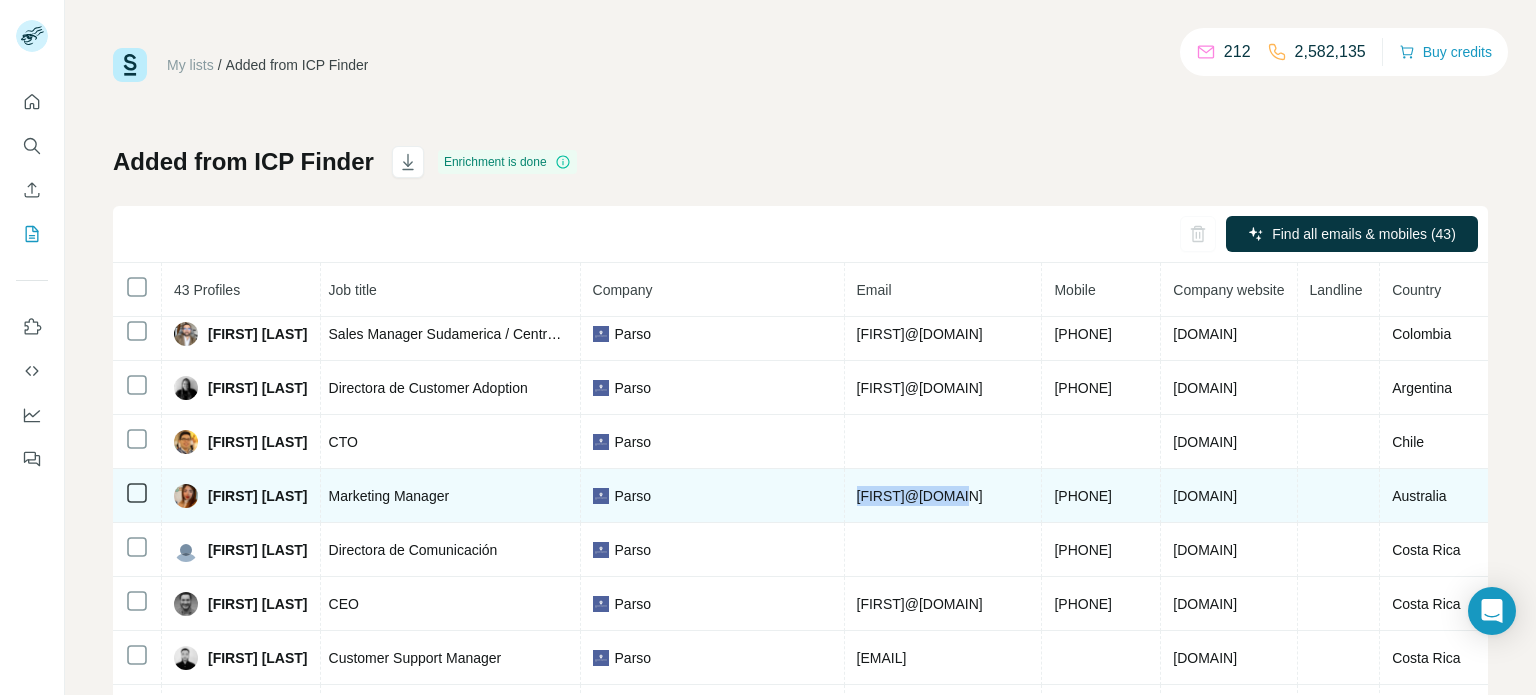 copy on "[FIRST]@[DOMAIN]" 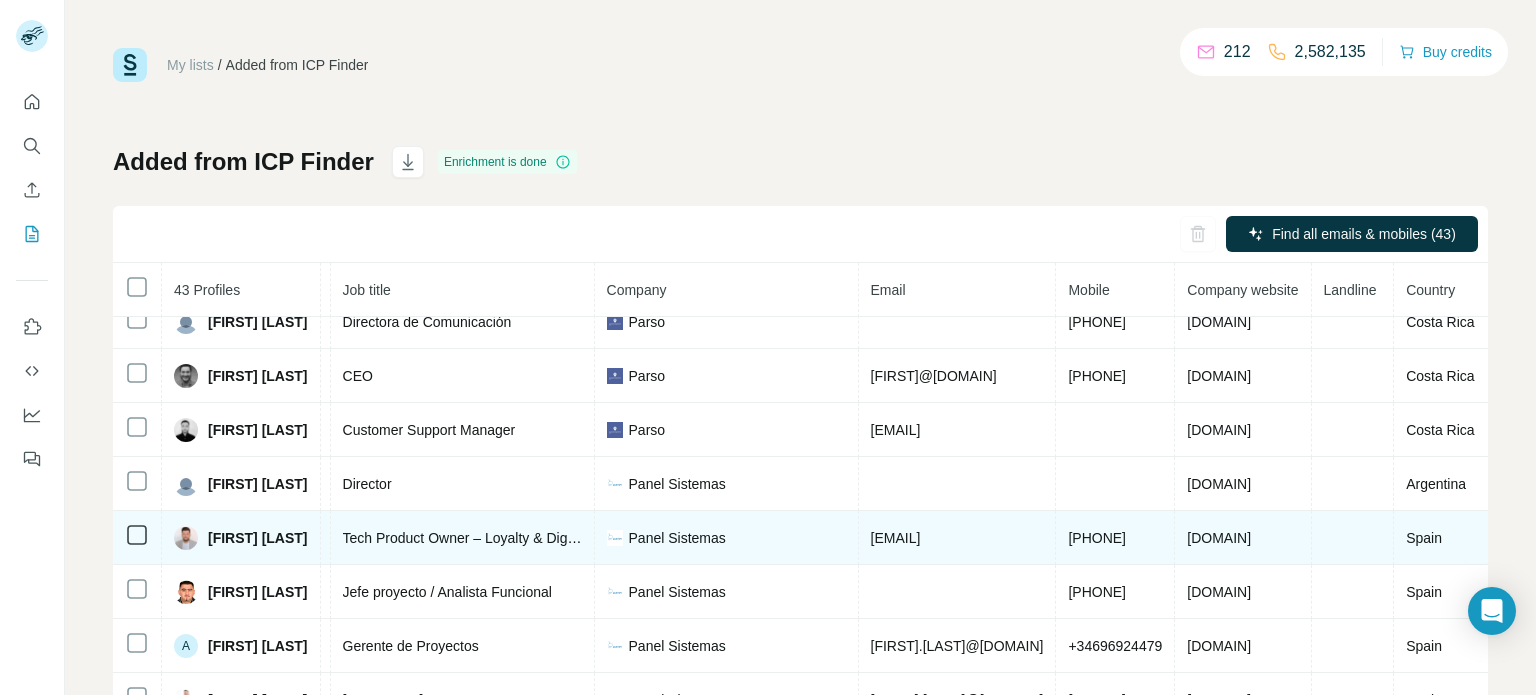 scroll, scrollTop: 399, scrollLeft: 226, axis: both 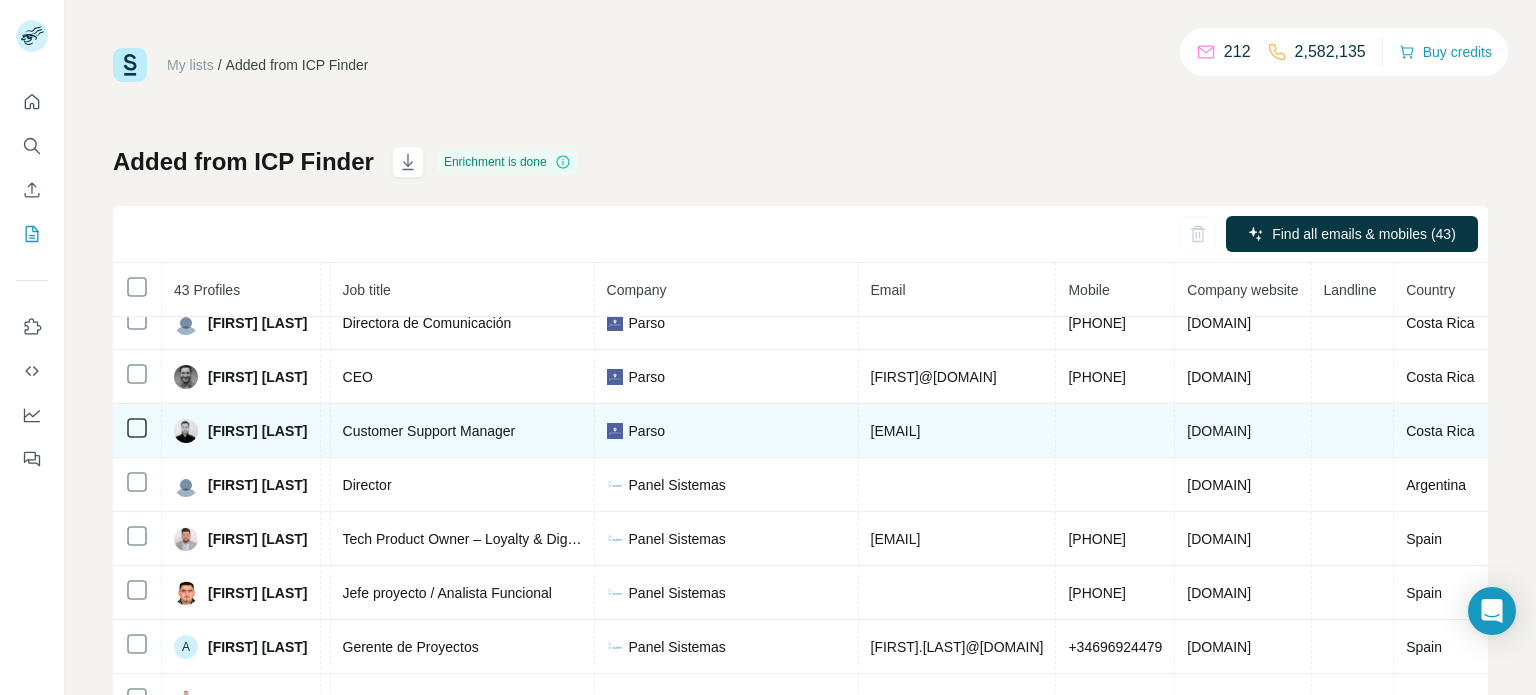 drag, startPoint x: 1077, startPoint y: 433, endPoint x: 910, endPoint y: 443, distance: 167.29913 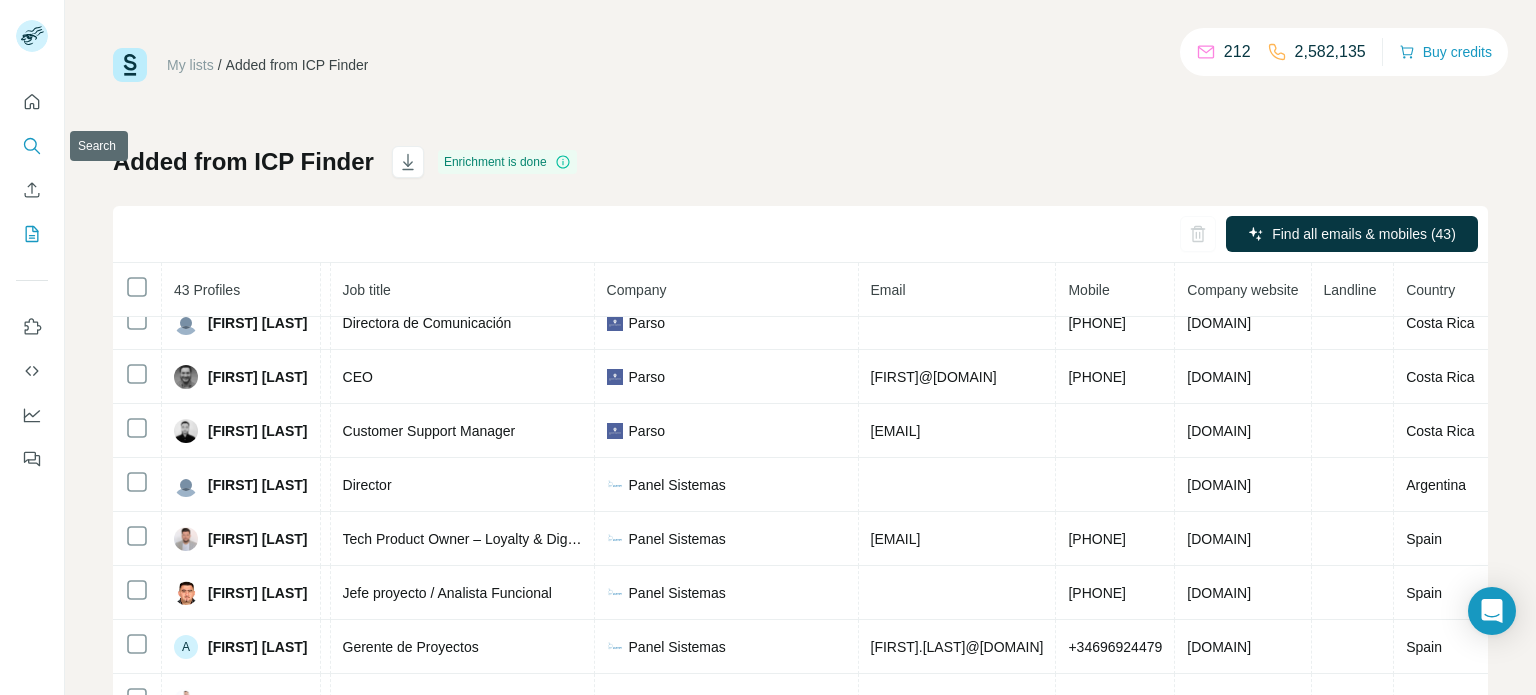 click 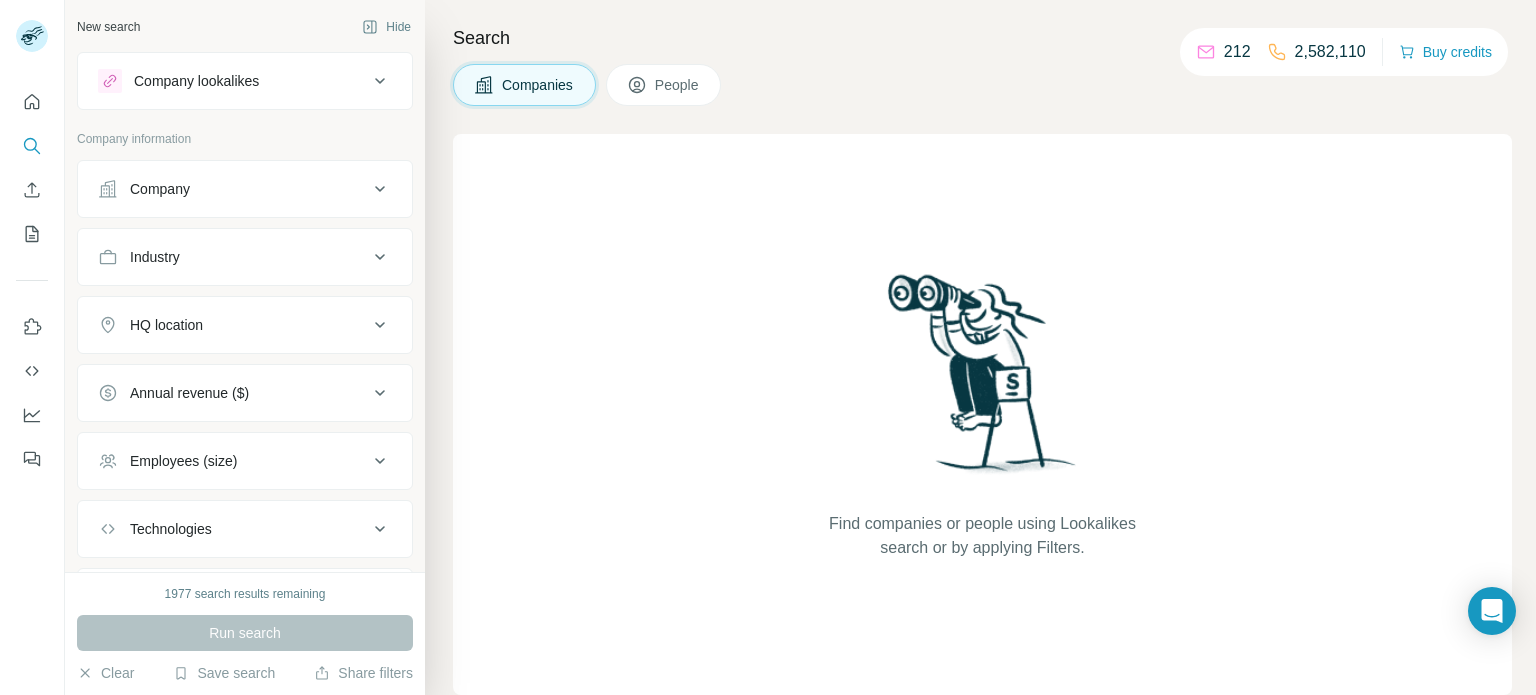 click on "Company" at bounding box center (233, 189) 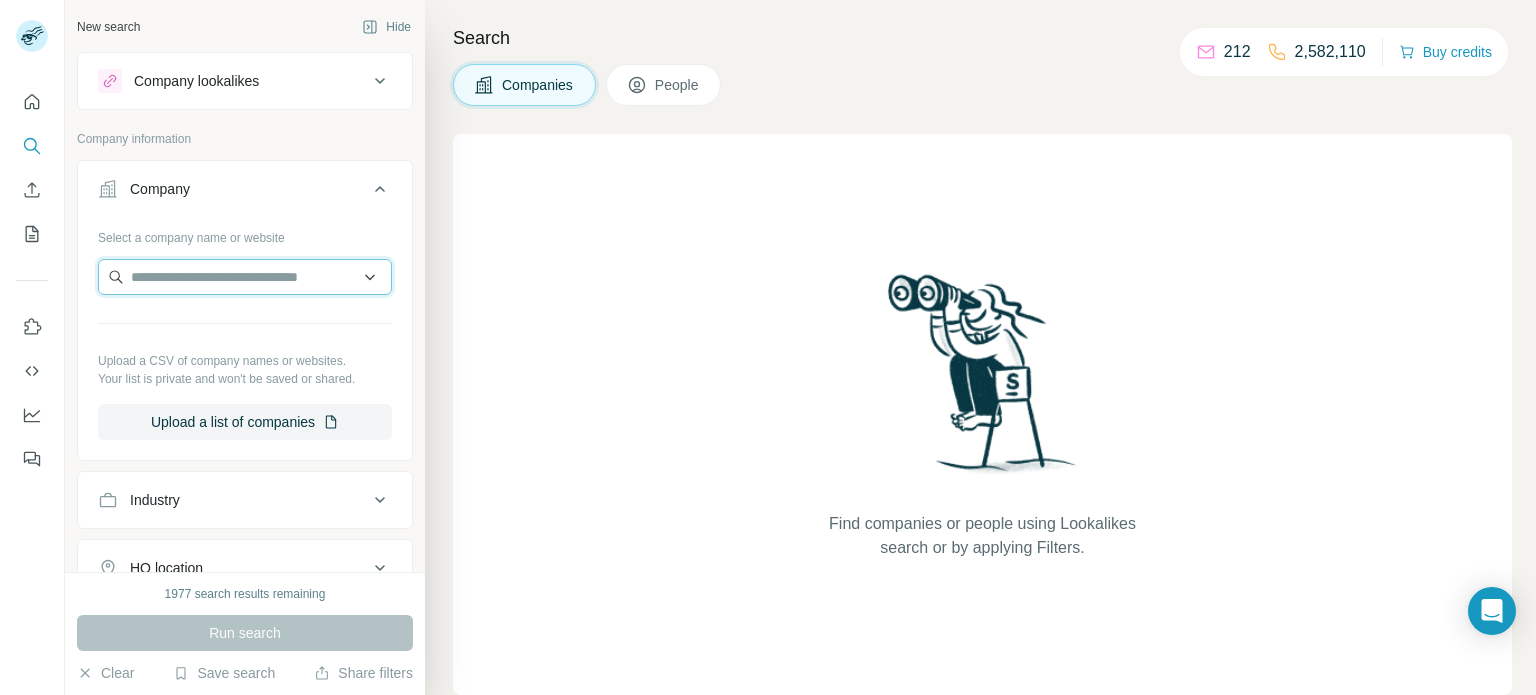 click at bounding box center (245, 277) 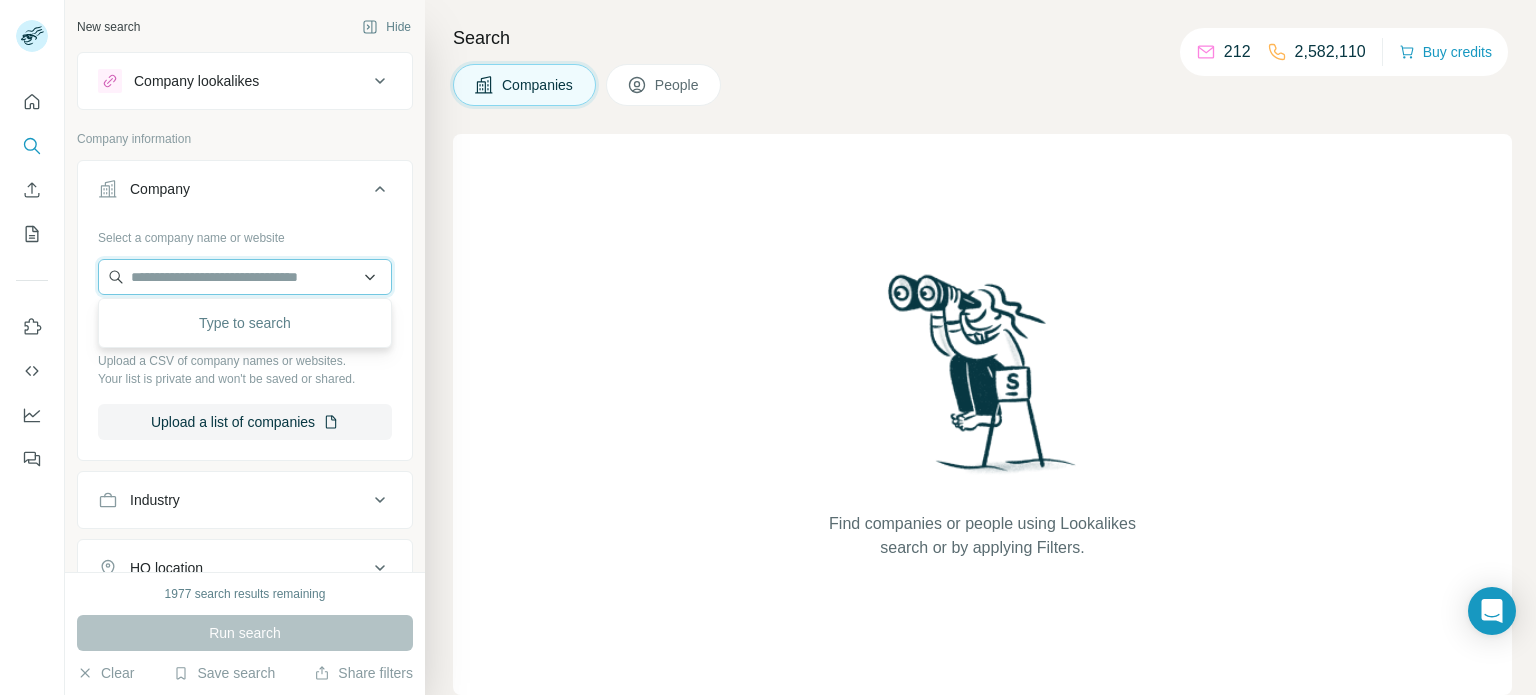 click at bounding box center [245, 277] 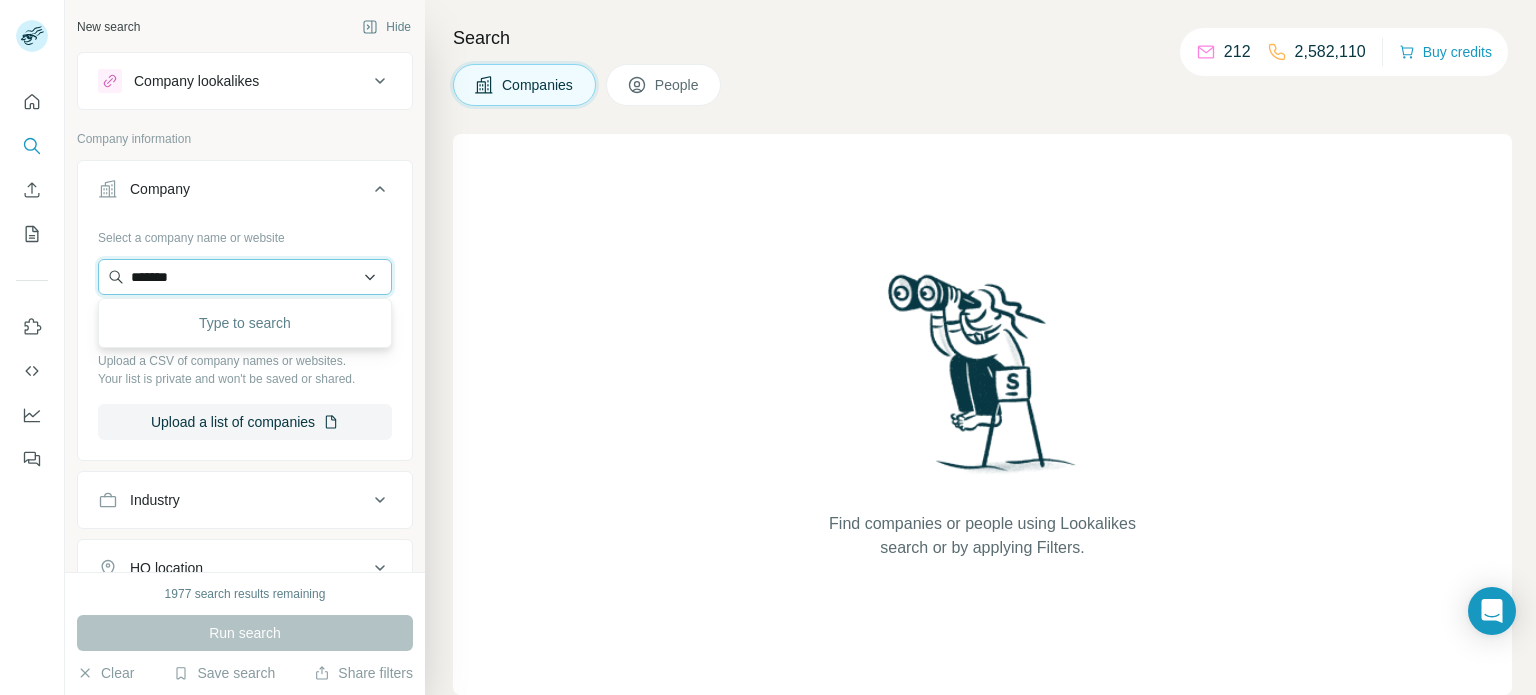 type on "********" 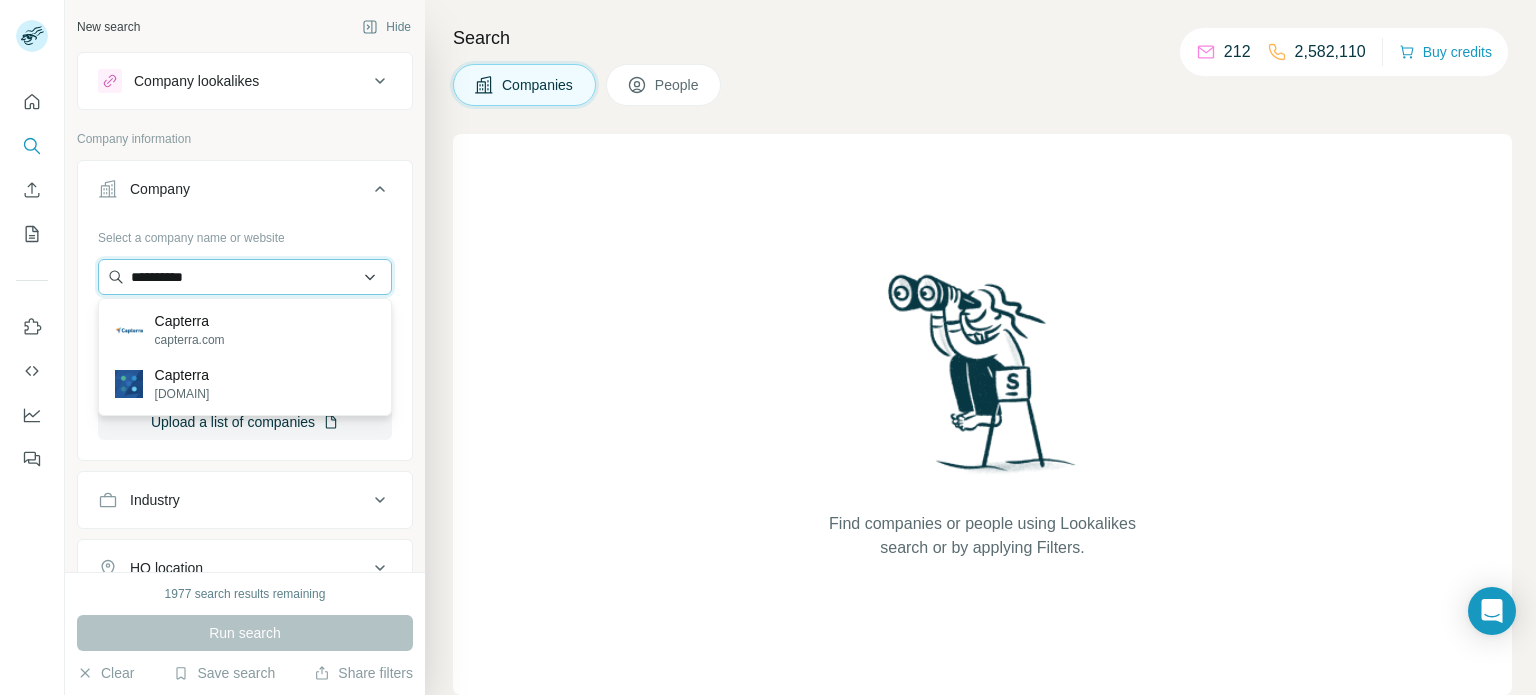 click on "**********" at bounding box center [245, 277] 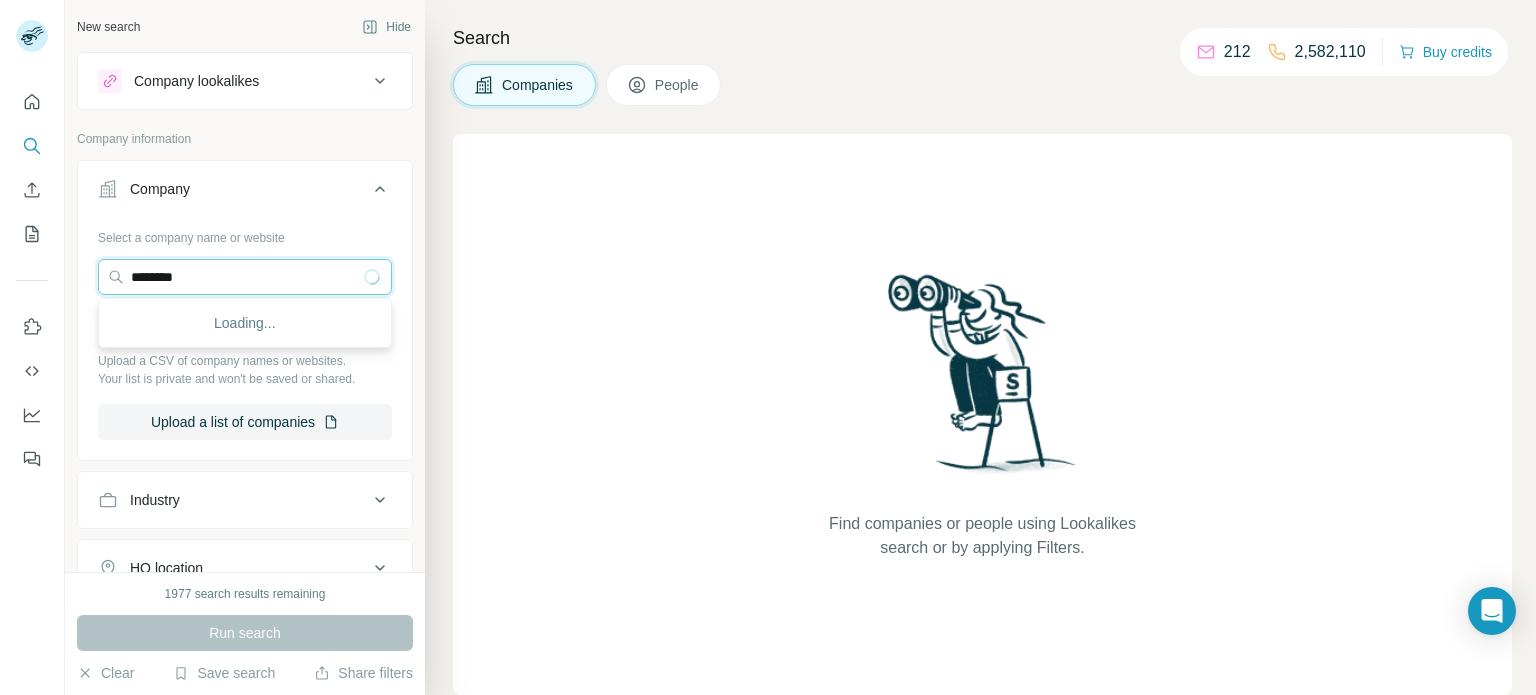 type on "********" 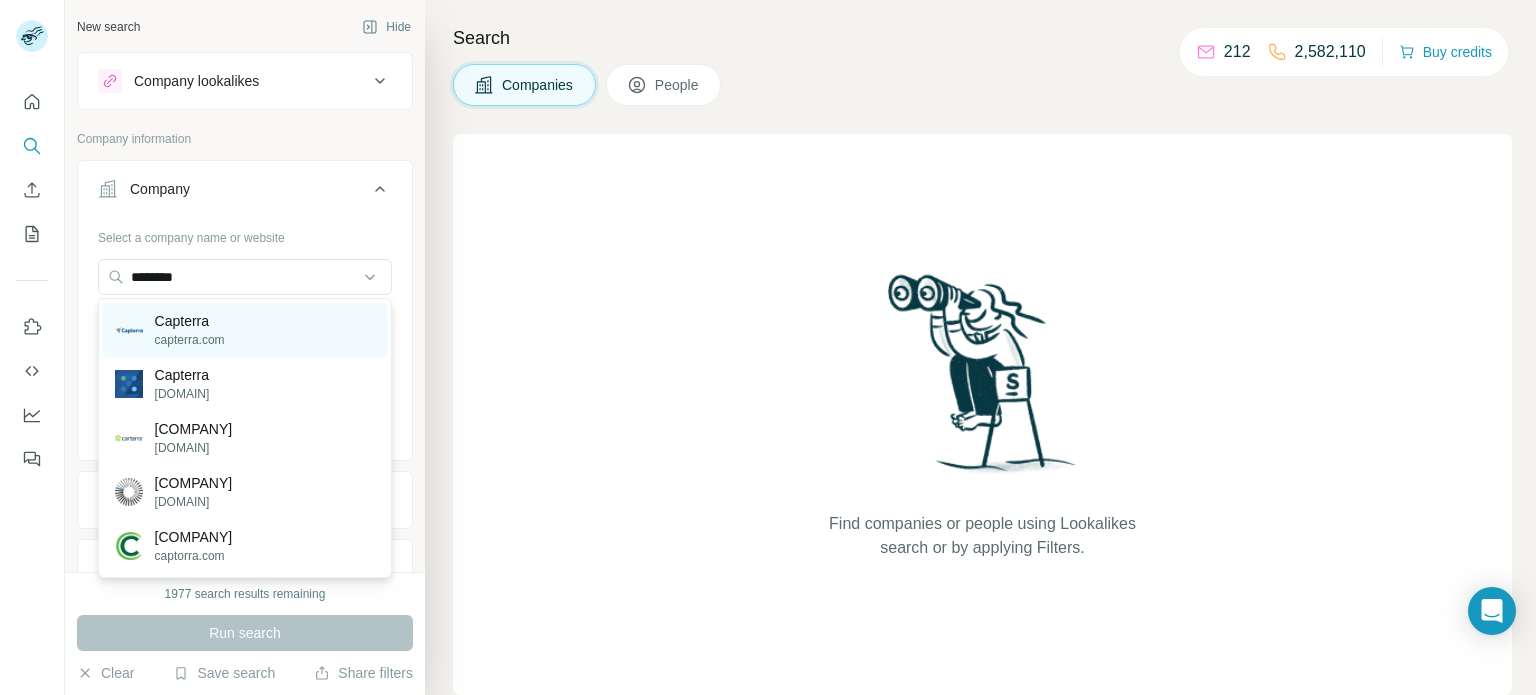 click on "capterra.com" at bounding box center [190, 340] 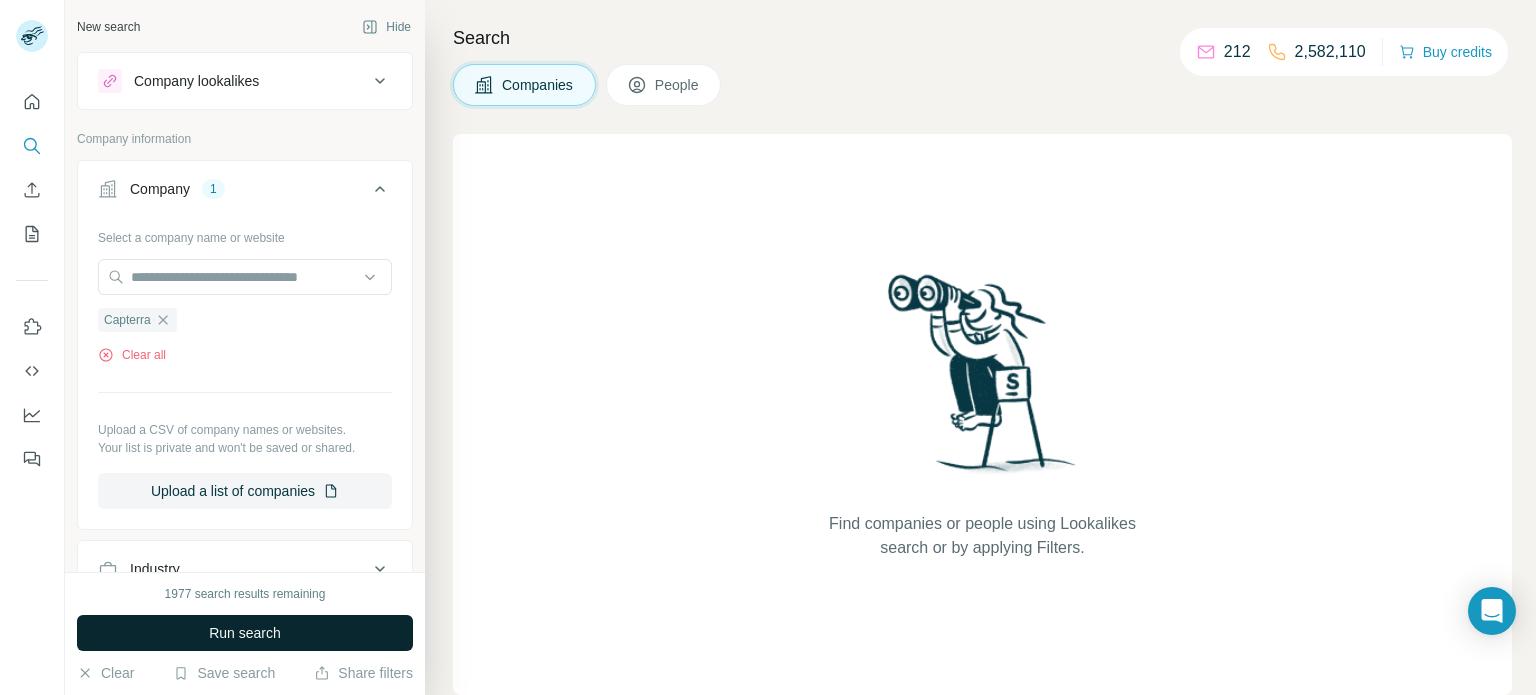 click on "Run search" at bounding box center [245, 633] 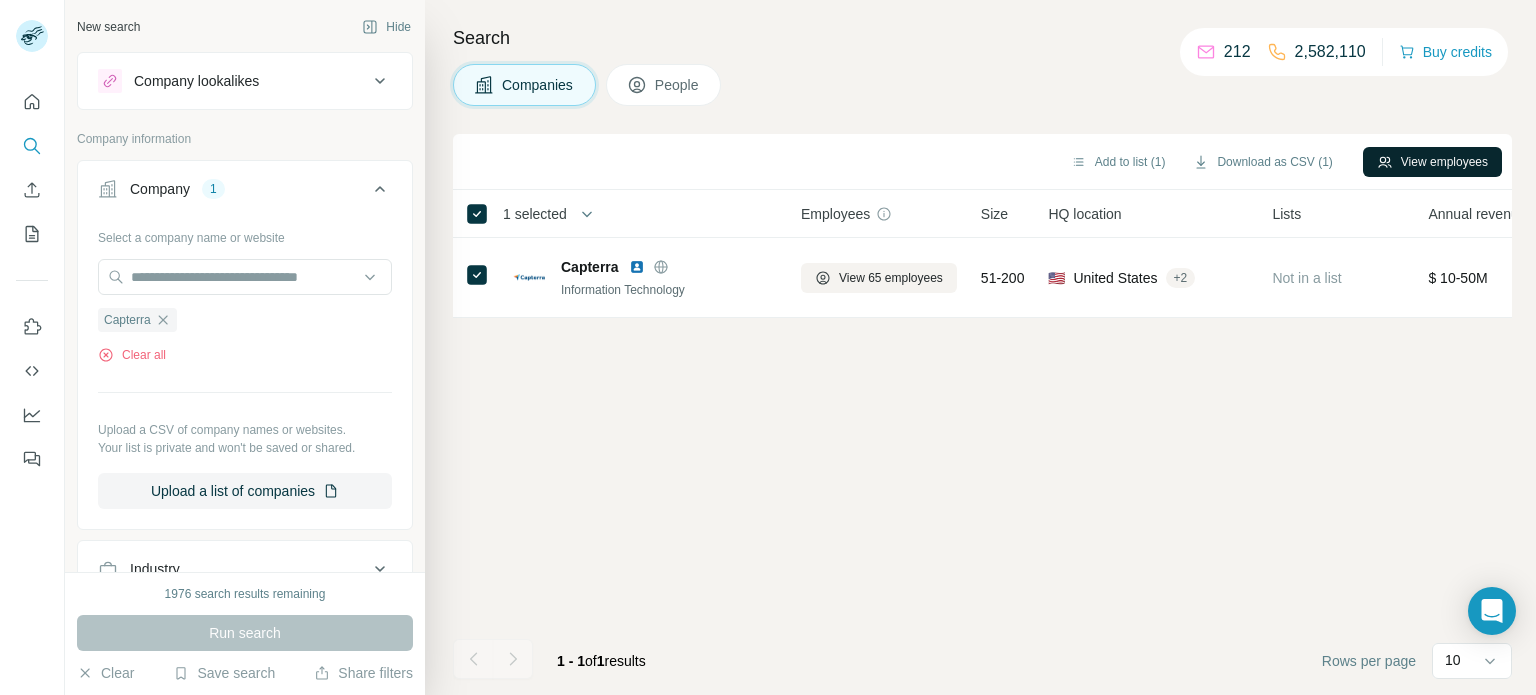 click on "View employees" at bounding box center [1432, 162] 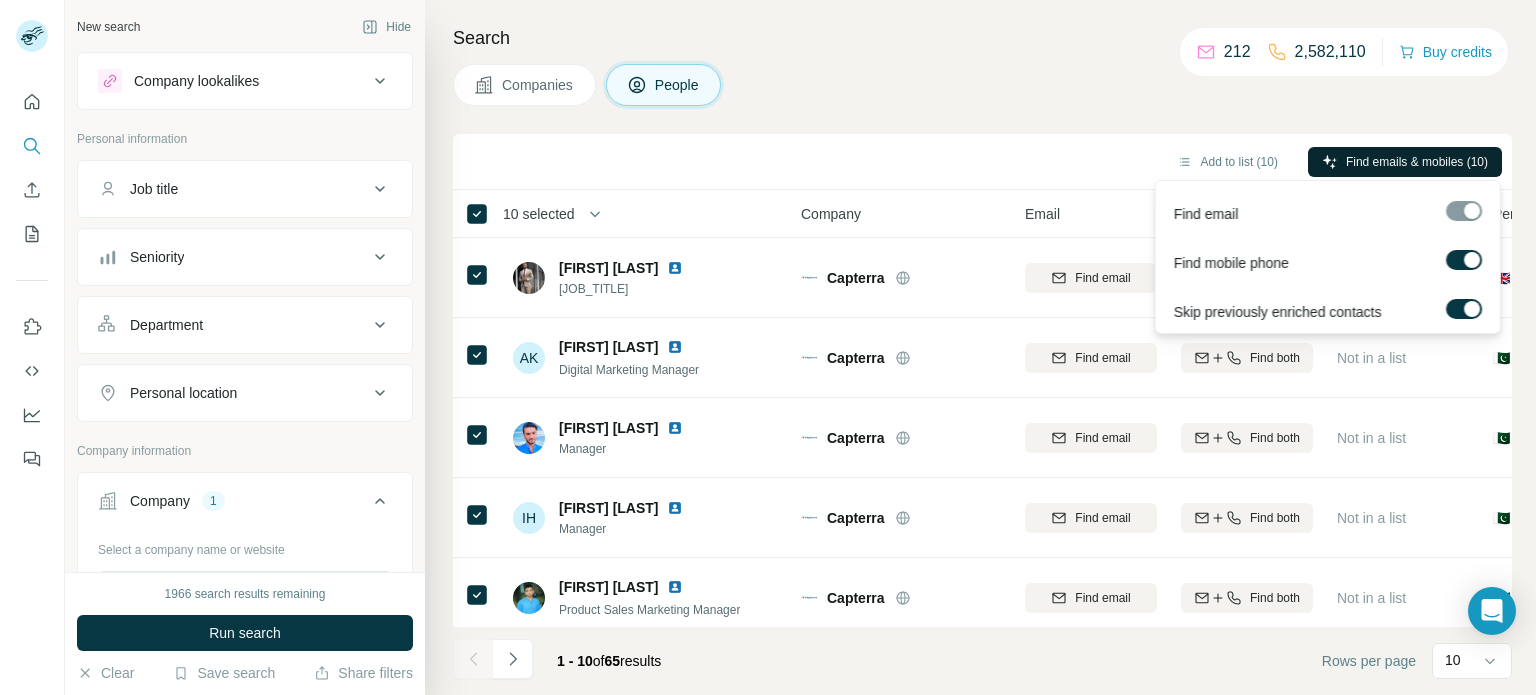 click on "Find emails & mobiles (10)" at bounding box center [1417, 162] 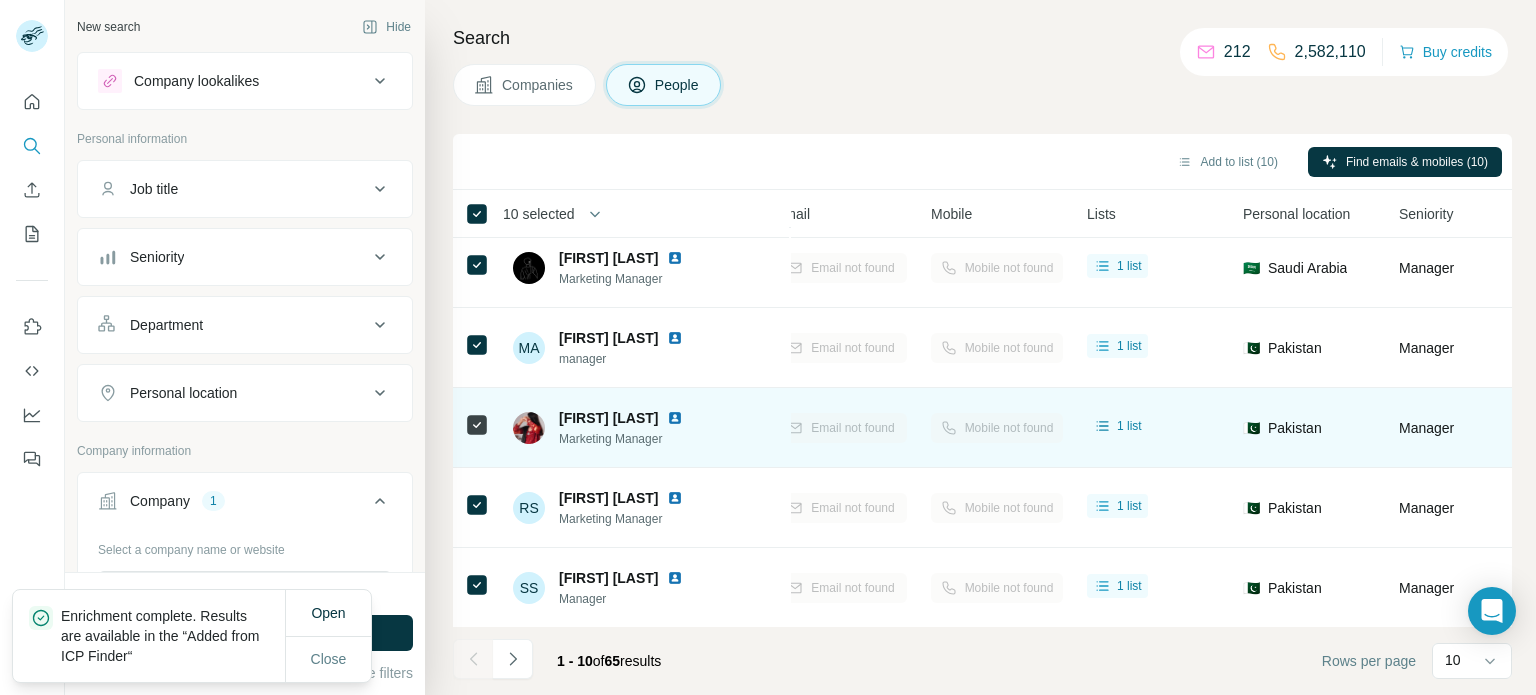 scroll, scrollTop: 0, scrollLeft: 250, axis: horizontal 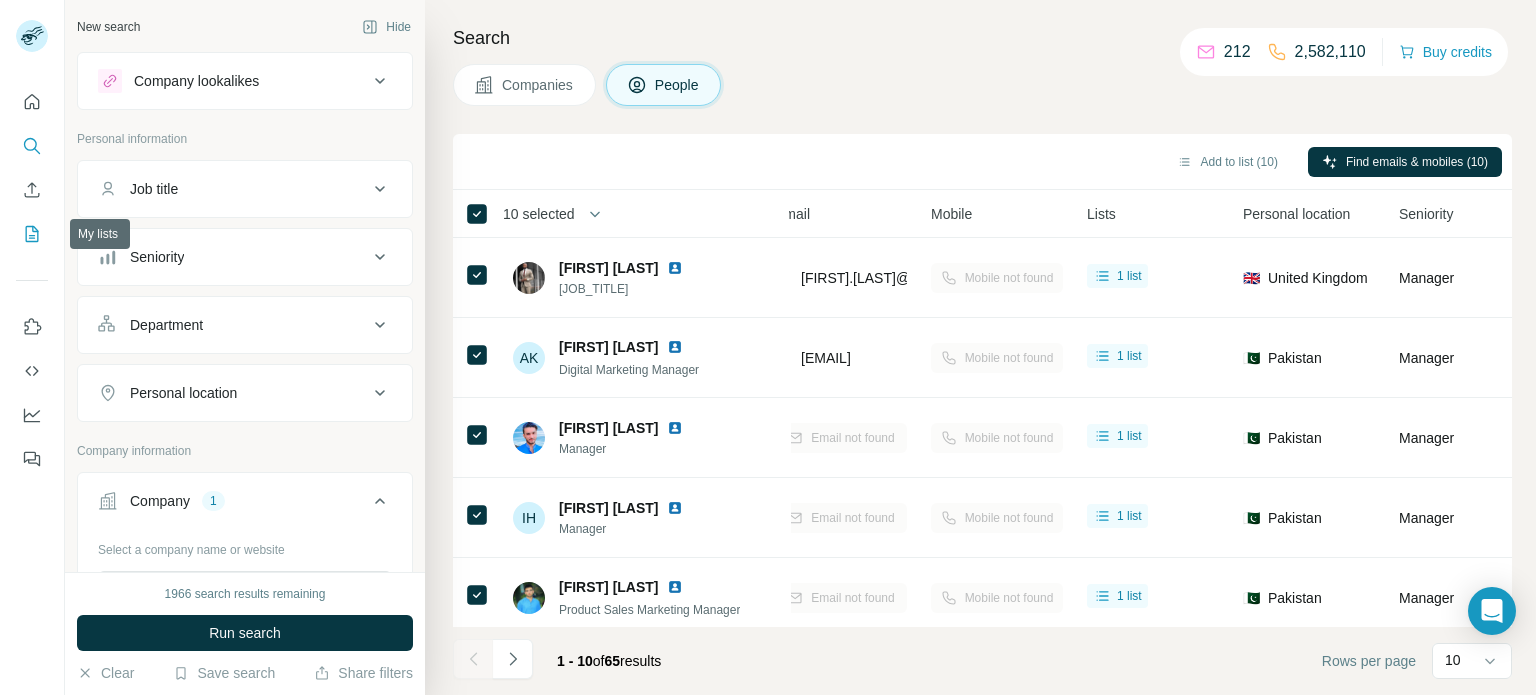 click at bounding box center (32, 234) 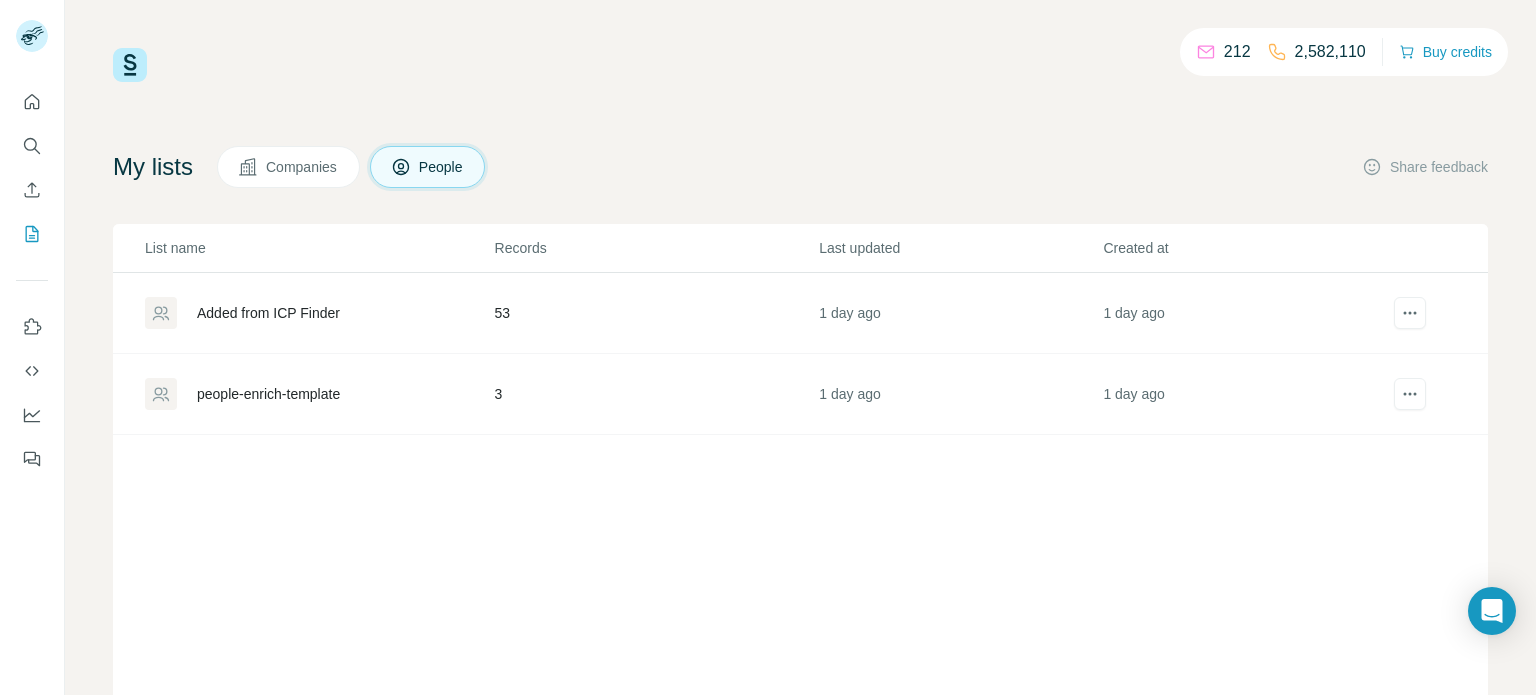 click on "Added from ICP Finder" at bounding box center [268, 313] 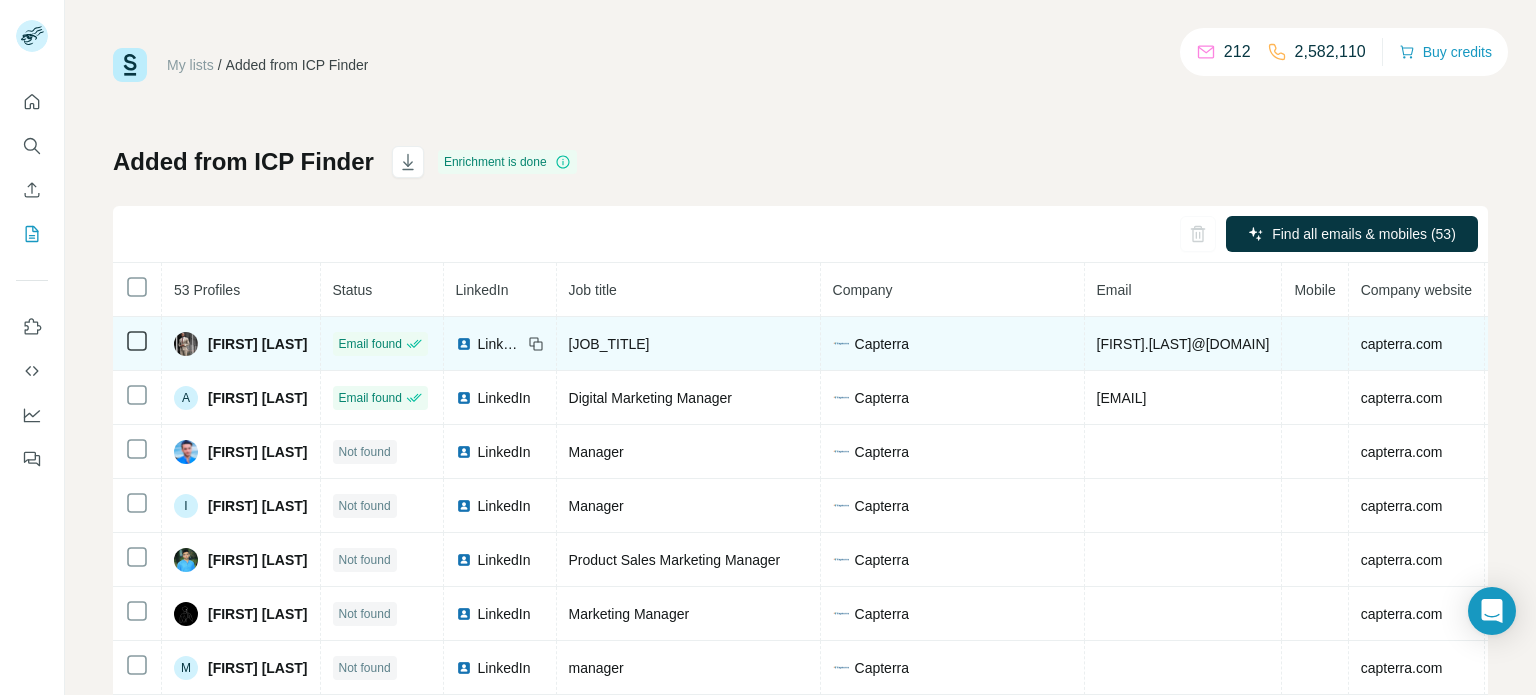 drag, startPoint x: 1322, startPoint y: 343, endPoint x: 1118, endPoint y: 341, distance: 204.0098 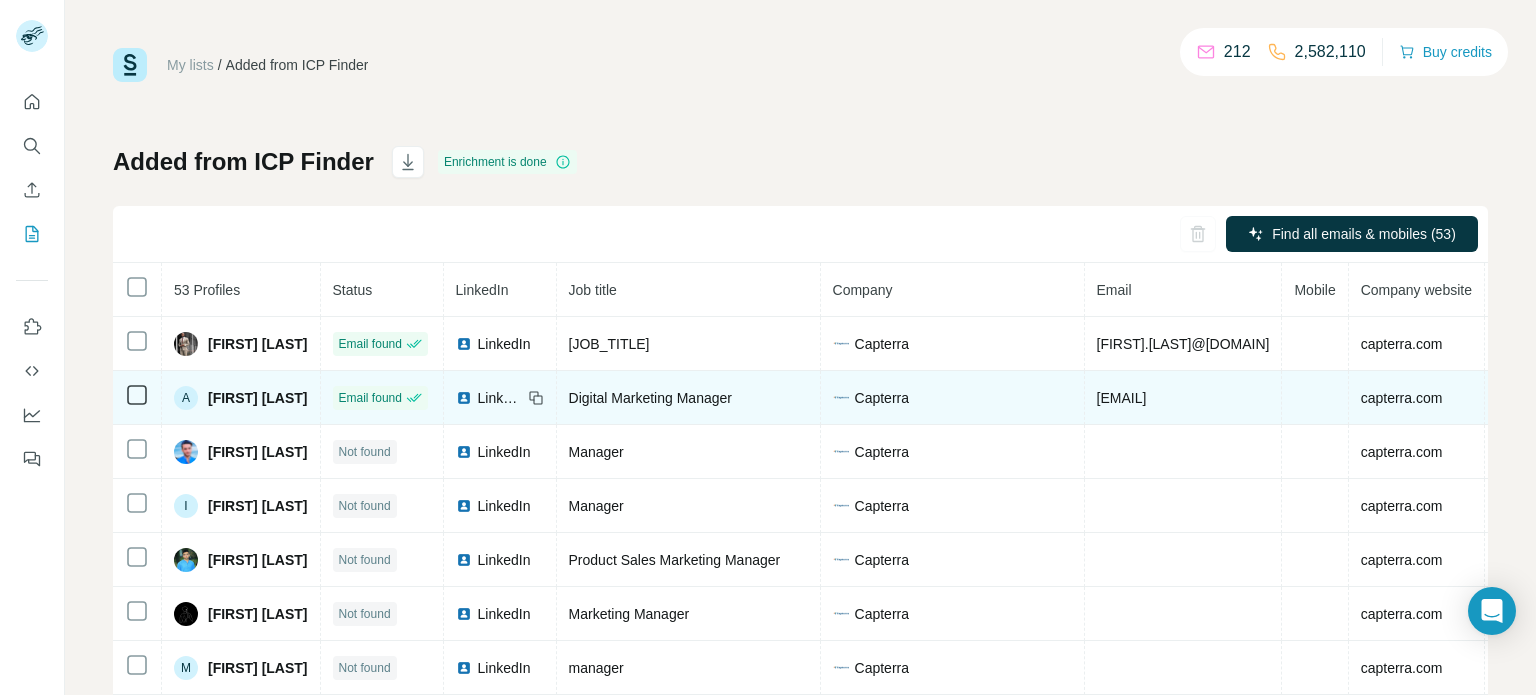 drag, startPoint x: 1314, startPoint y: 396, endPoint x: 1107, endPoint y: 390, distance: 207.08694 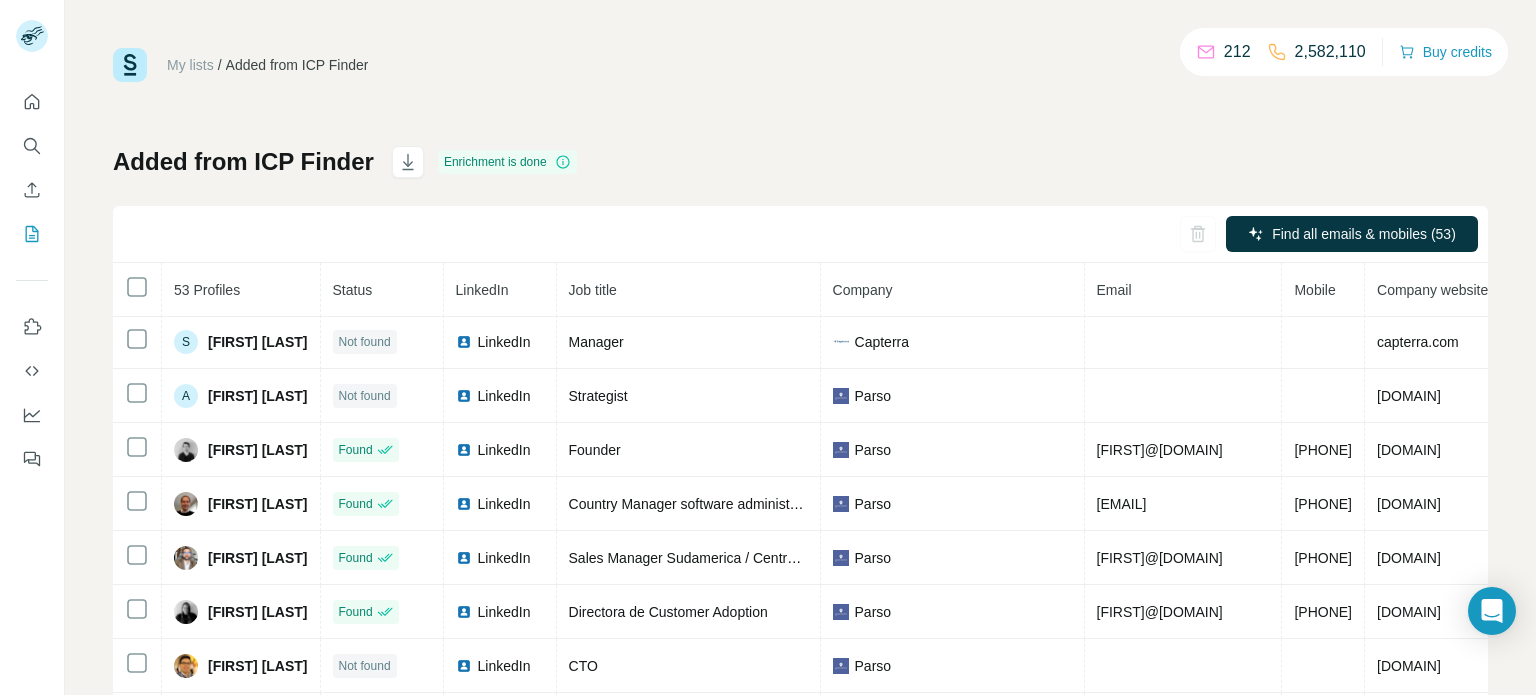 scroll, scrollTop: 0, scrollLeft: 0, axis: both 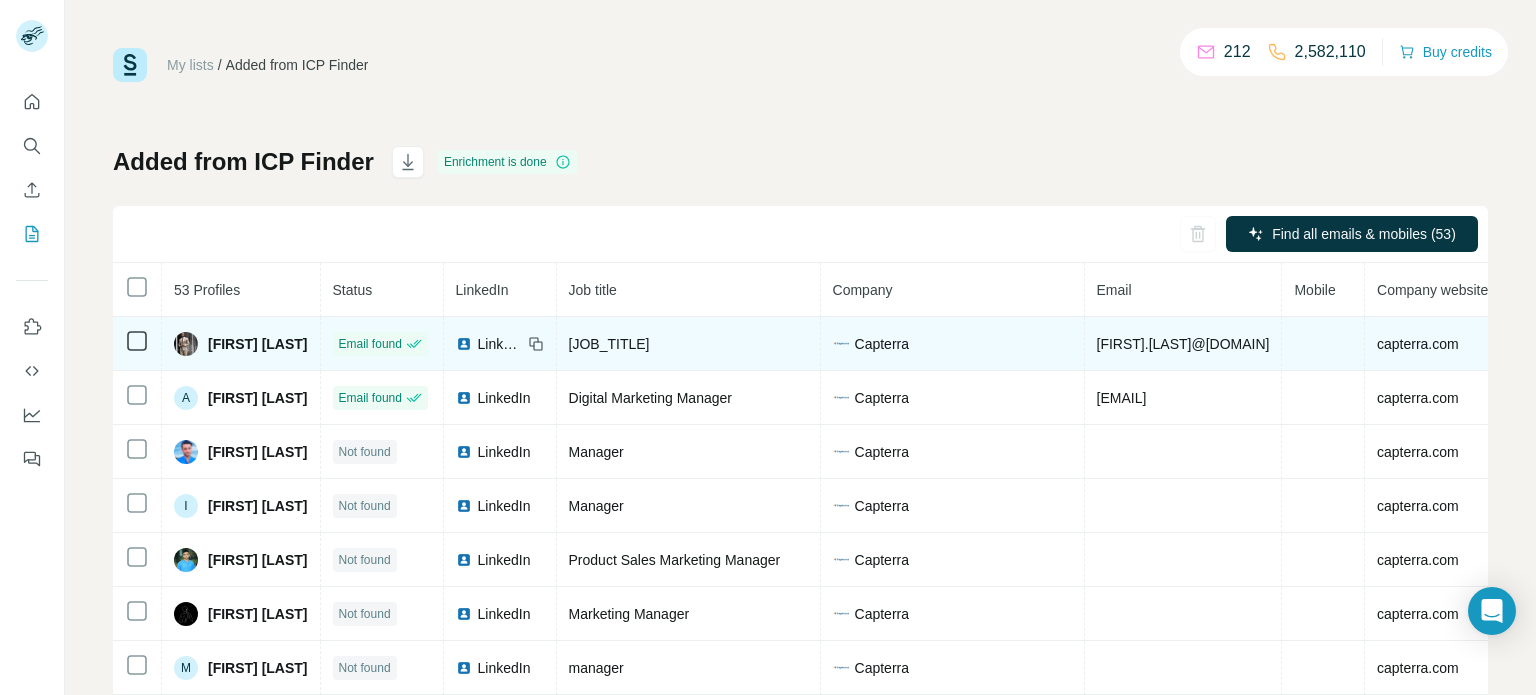 drag, startPoint x: 1345, startPoint y: 343, endPoint x: 1120, endPoint y: 334, distance: 225.17993 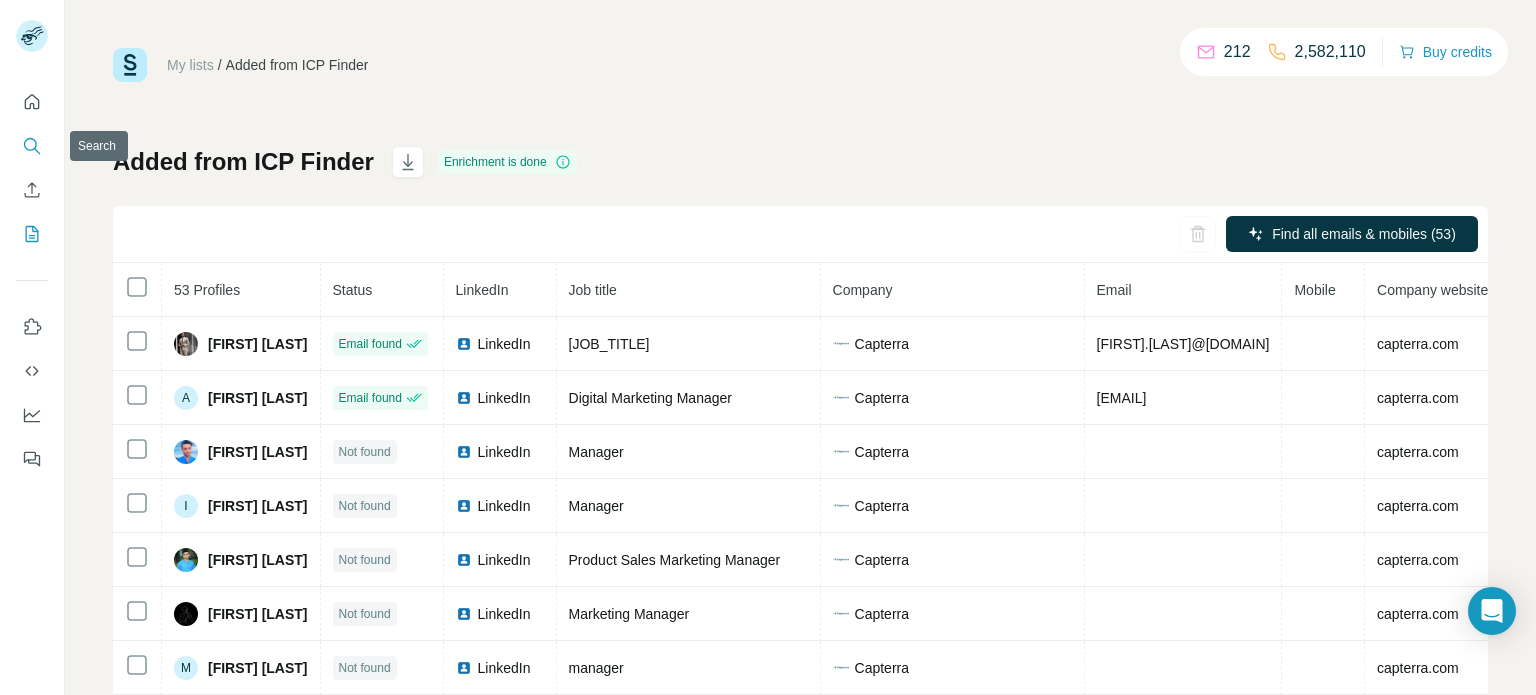 click 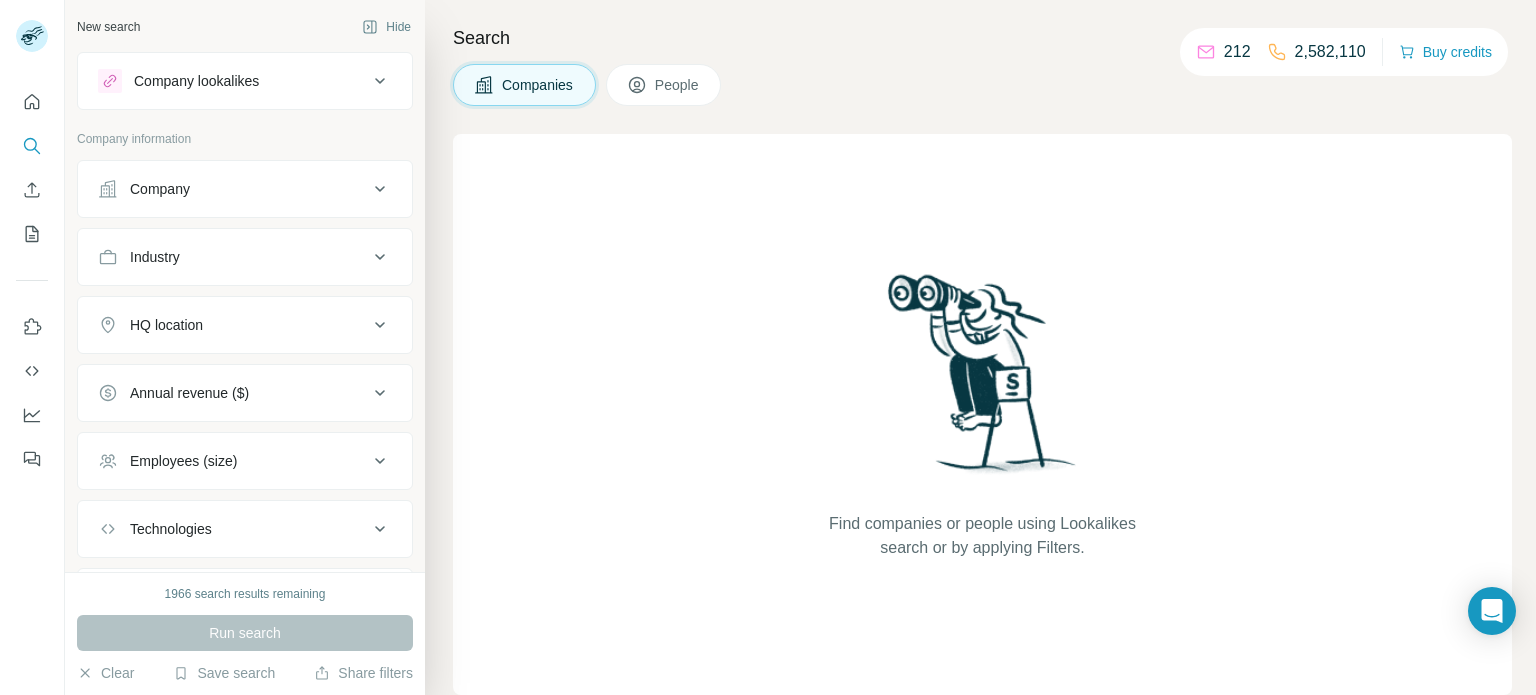 click on "Company" at bounding box center (233, 189) 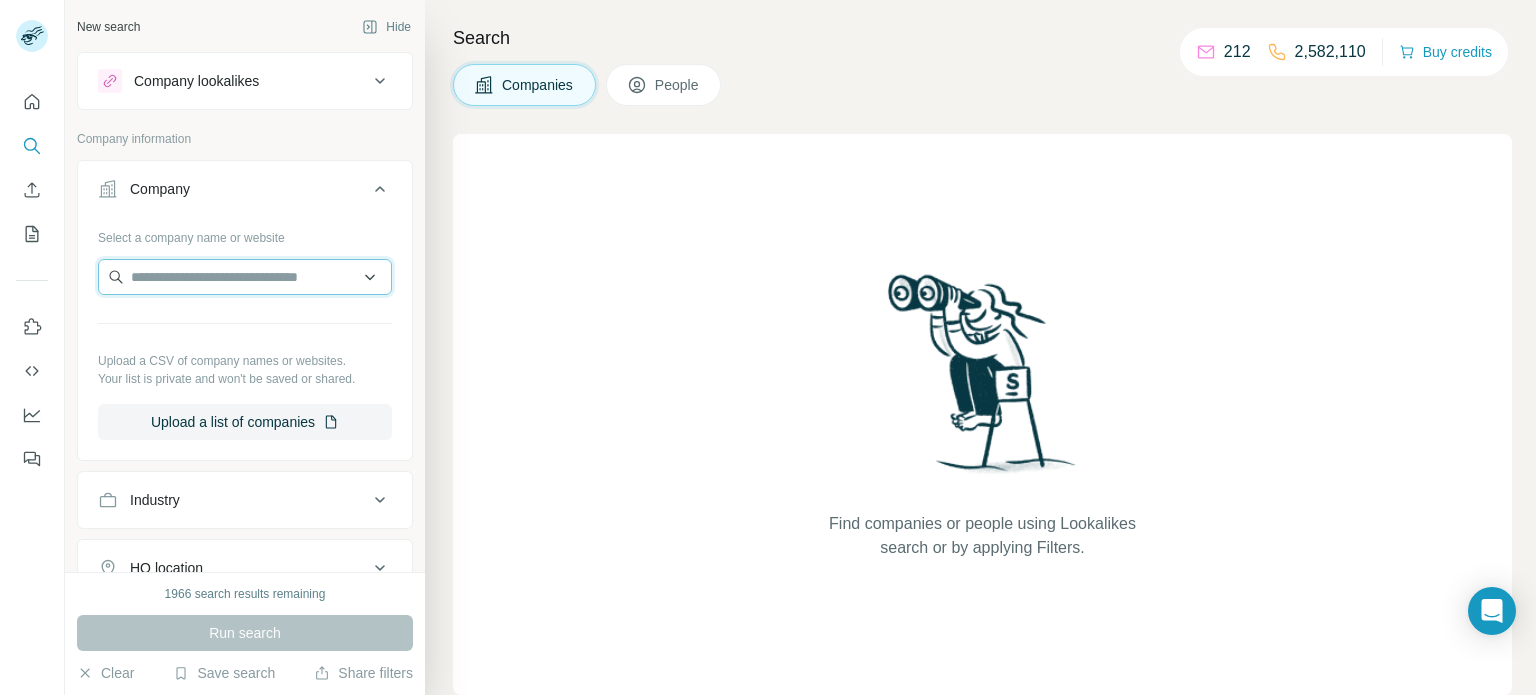 click at bounding box center [245, 277] 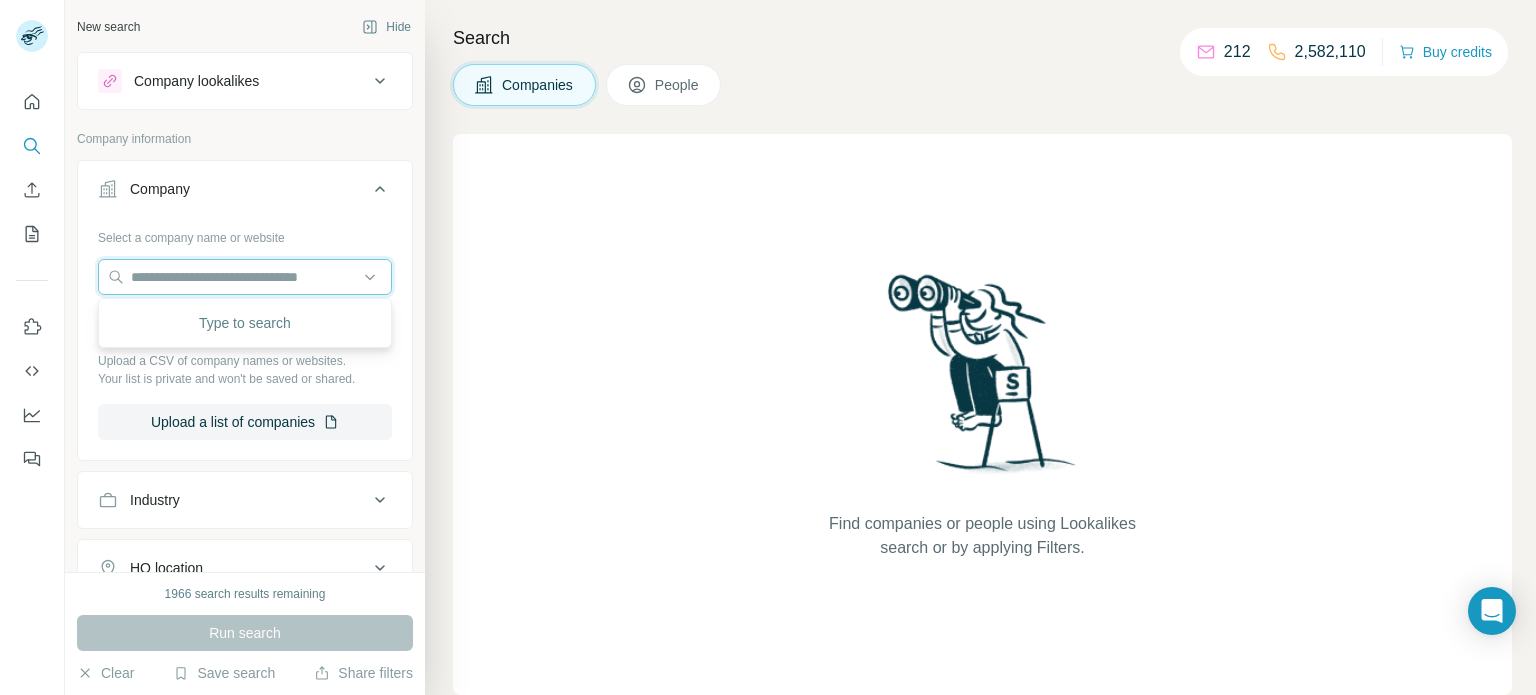 click at bounding box center [245, 277] 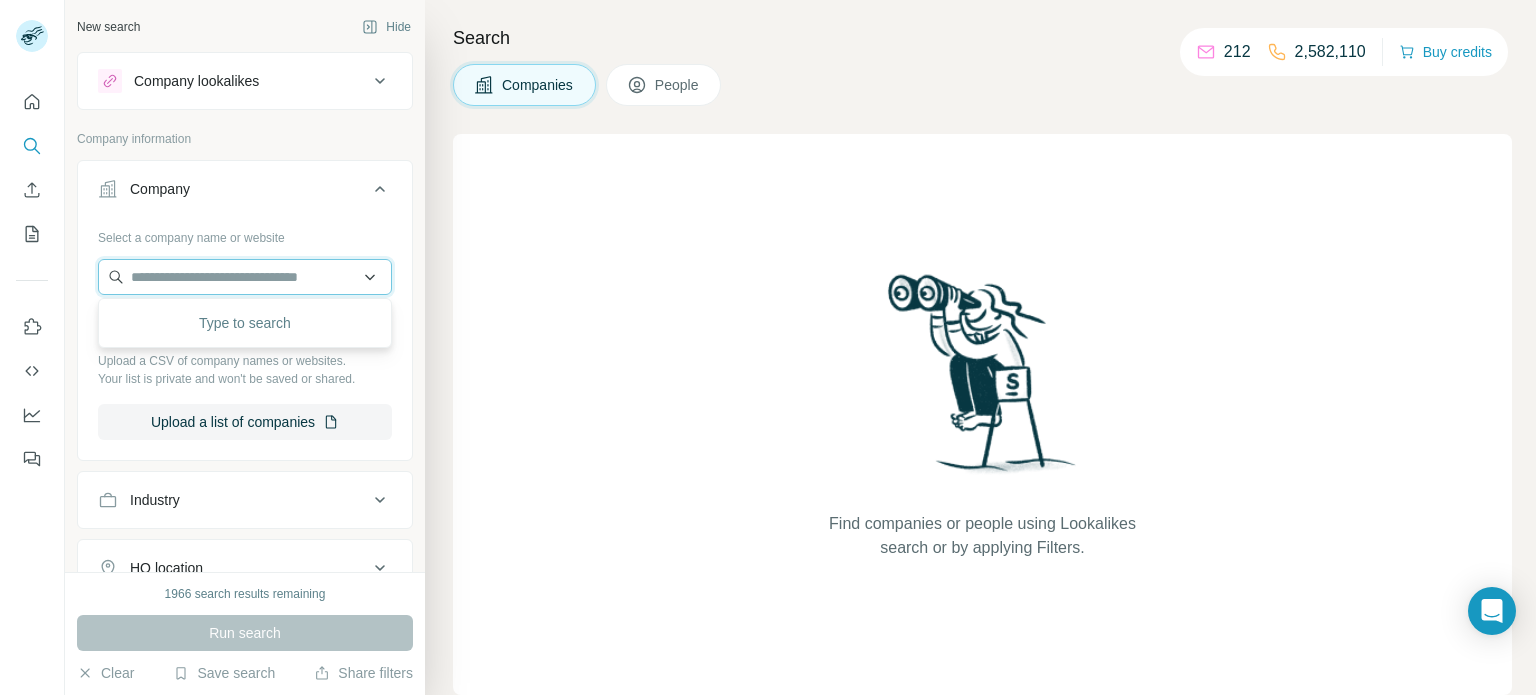 click at bounding box center (245, 277) 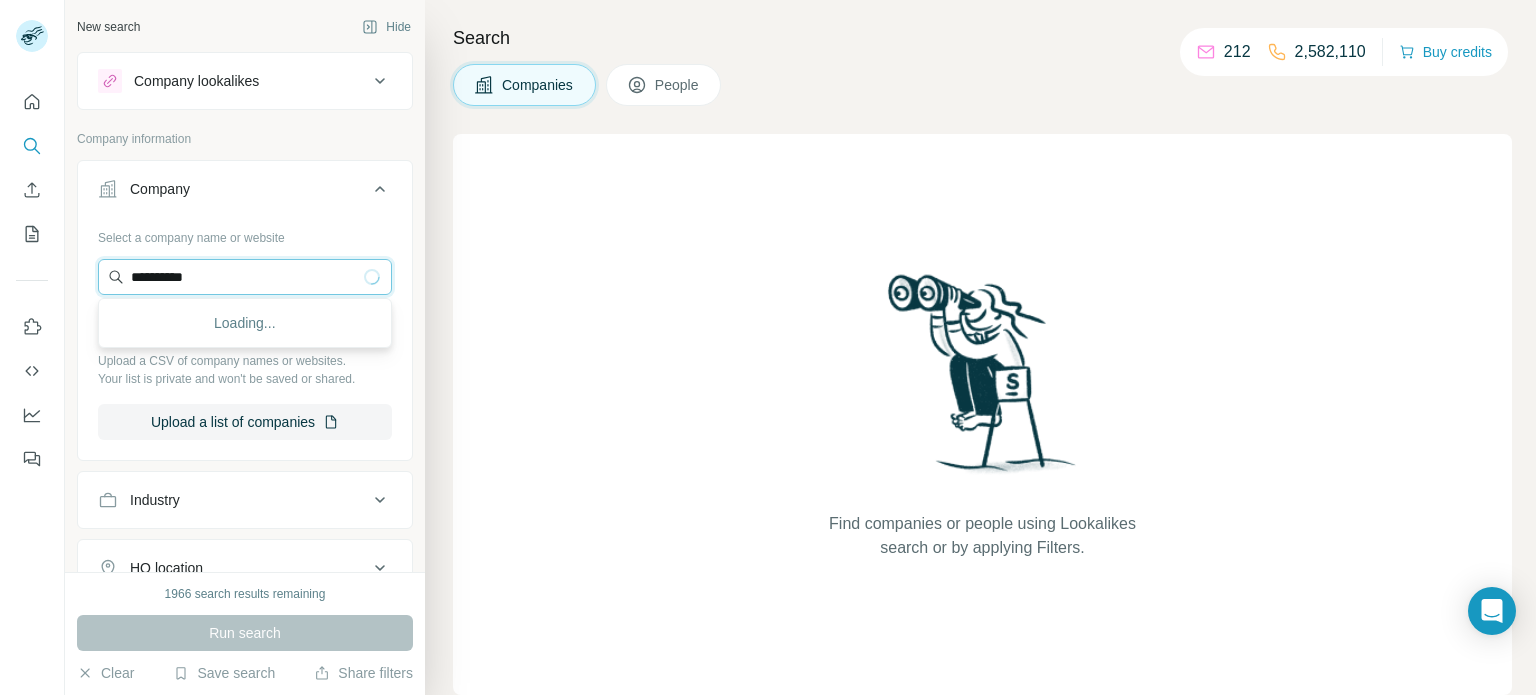type on "**********" 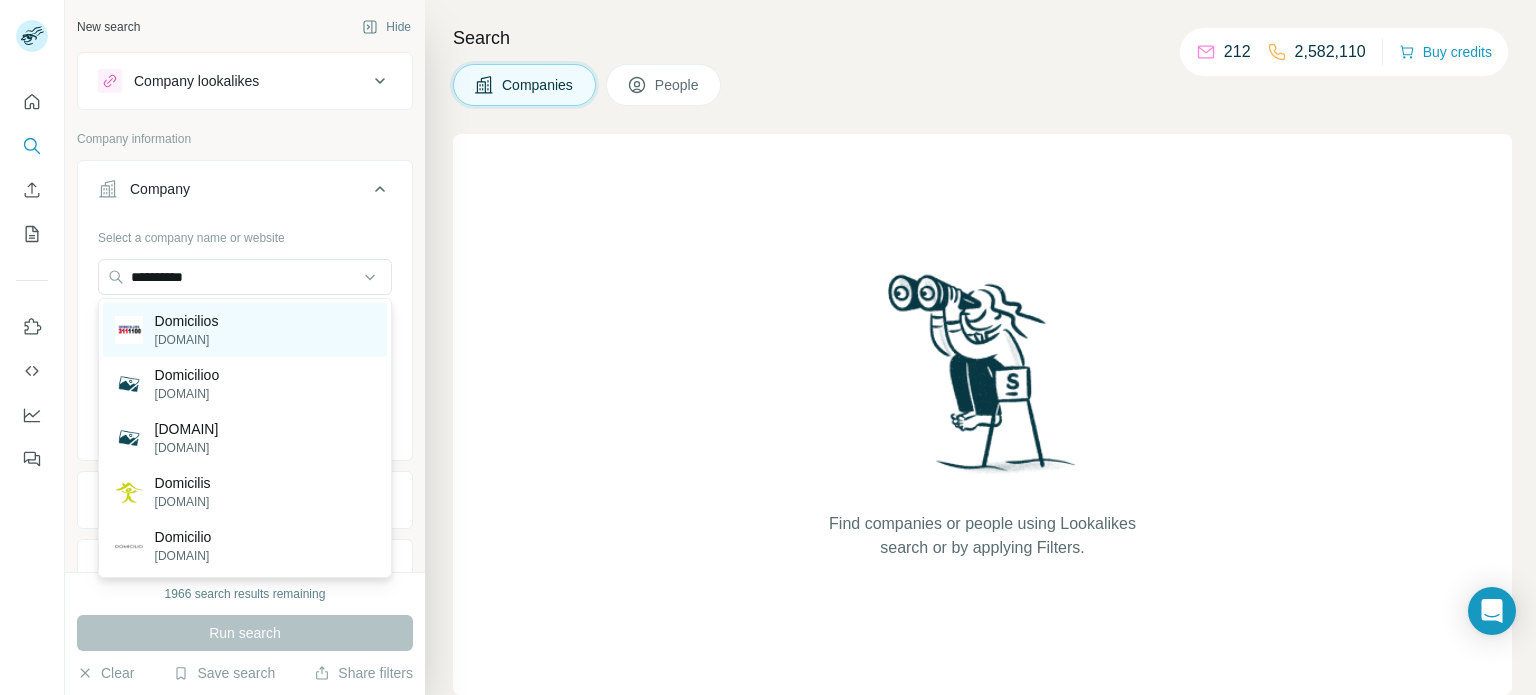 click on "[DOMAIN]" at bounding box center (187, 340) 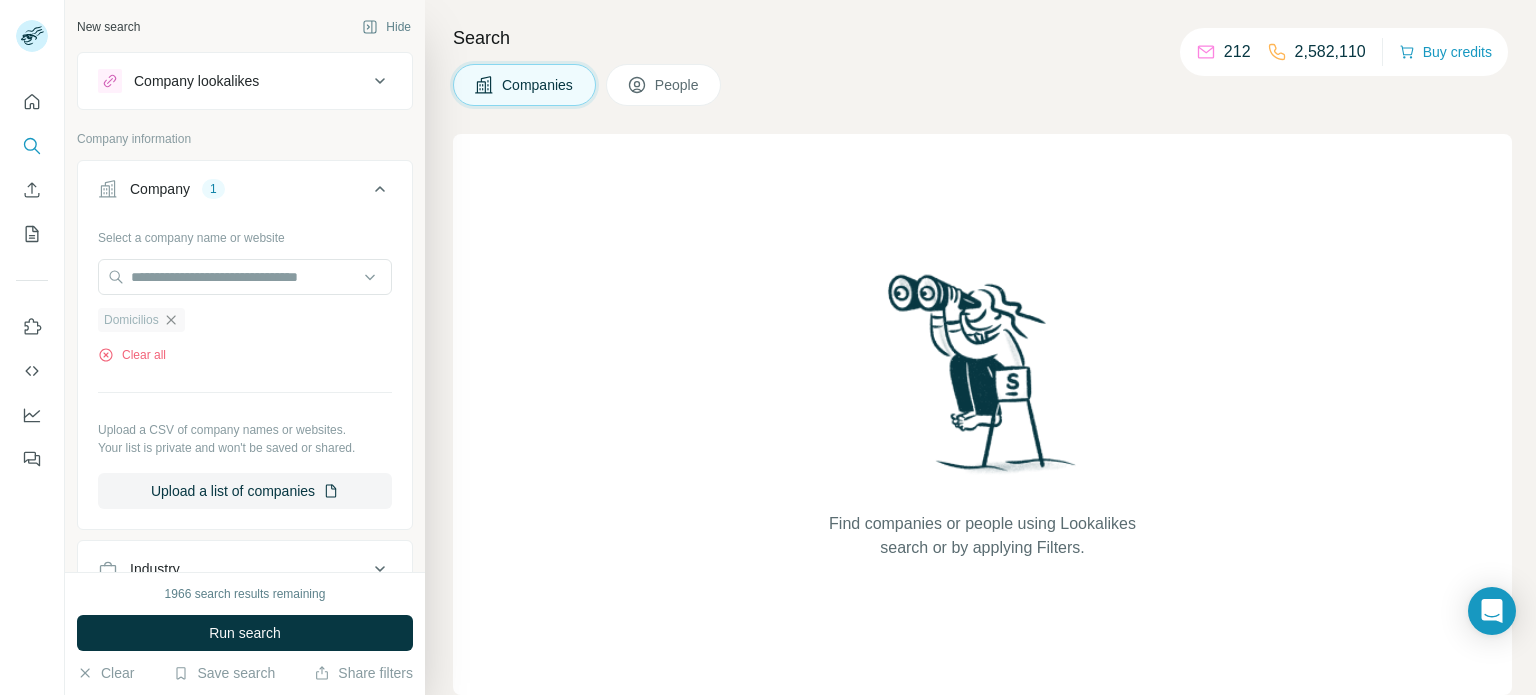 click 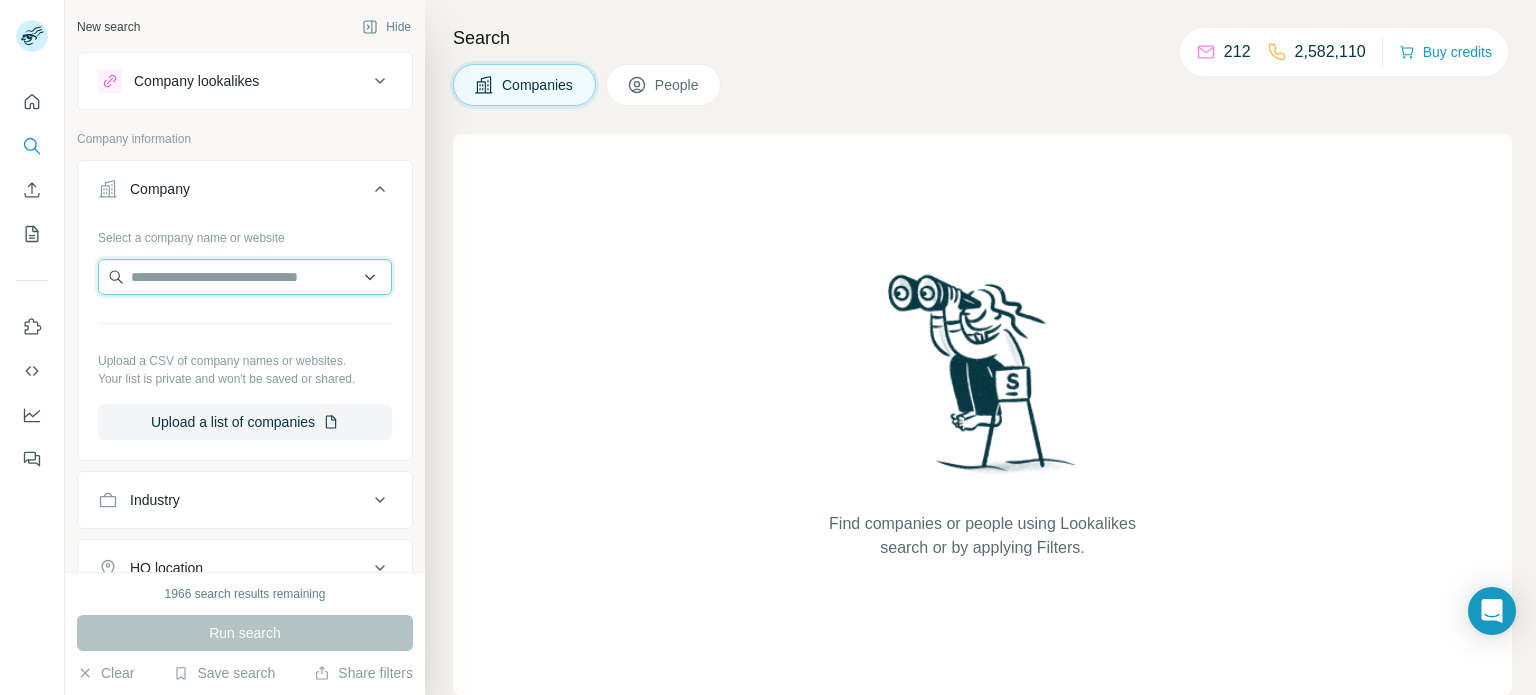 click at bounding box center [245, 277] 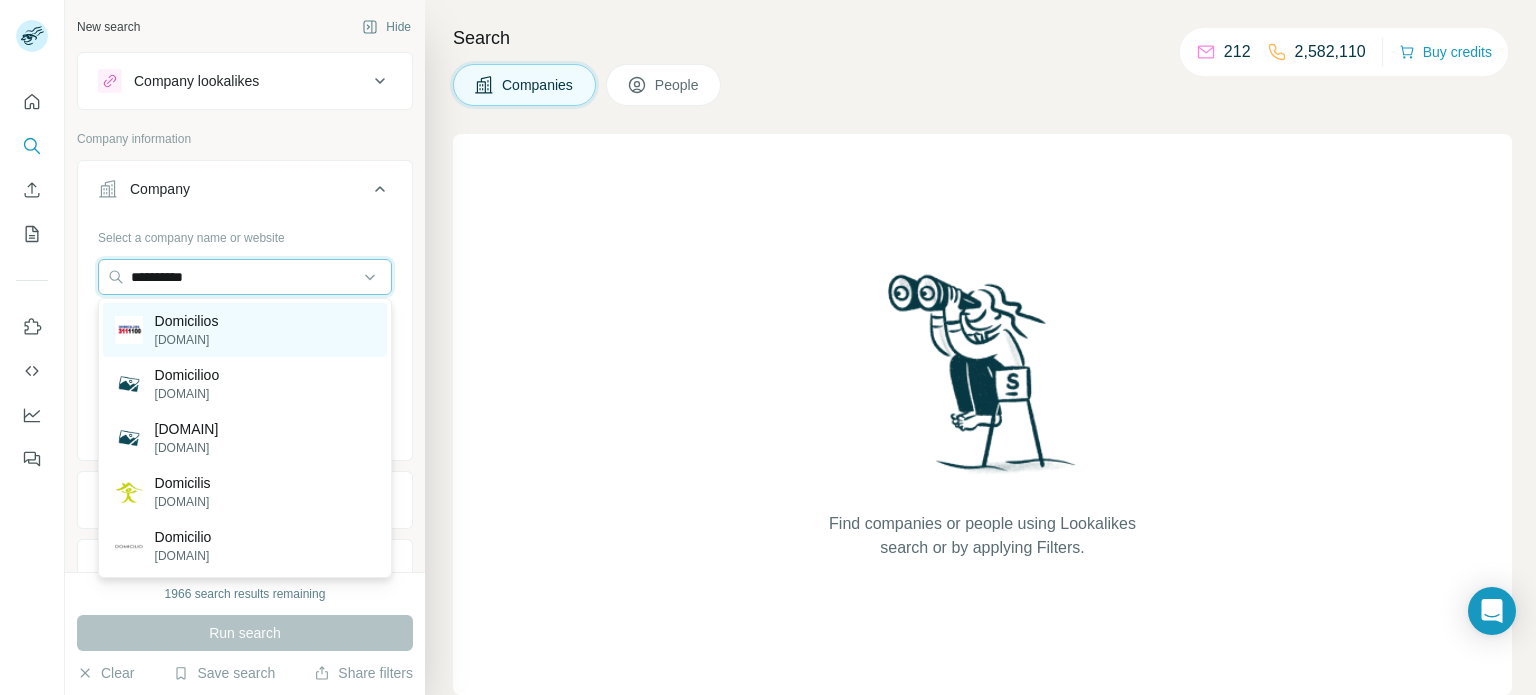 type on "**********" 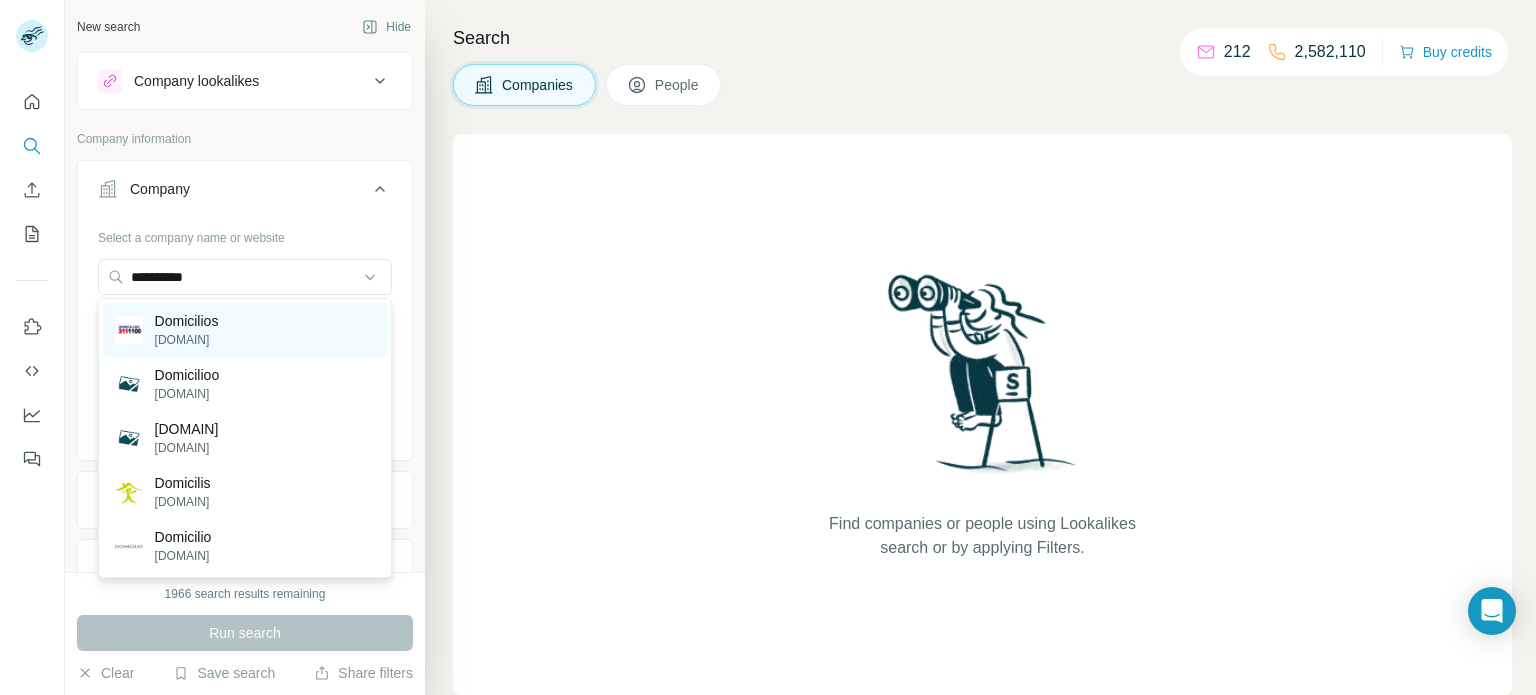 click on "[DOMAIN]" at bounding box center [187, 340] 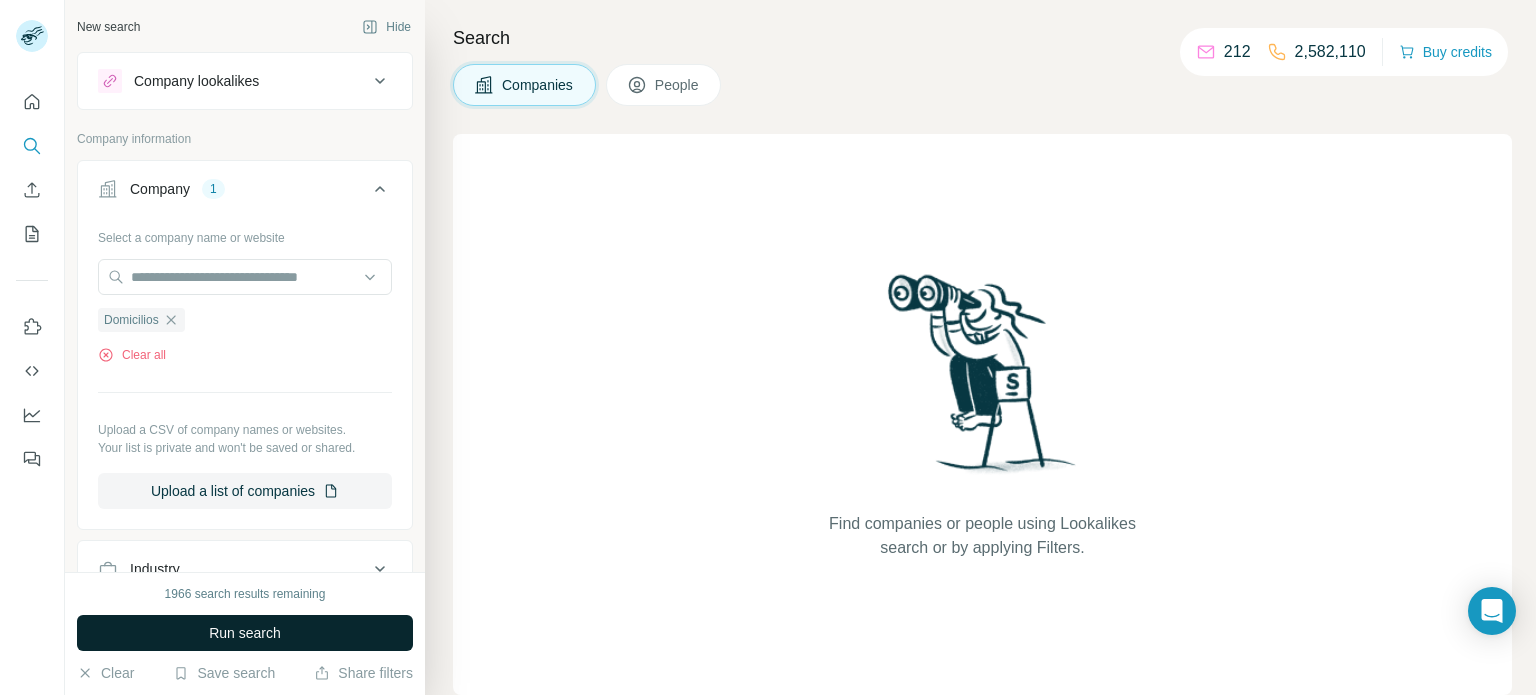 click on "Run search" at bounding box center [245, 633] 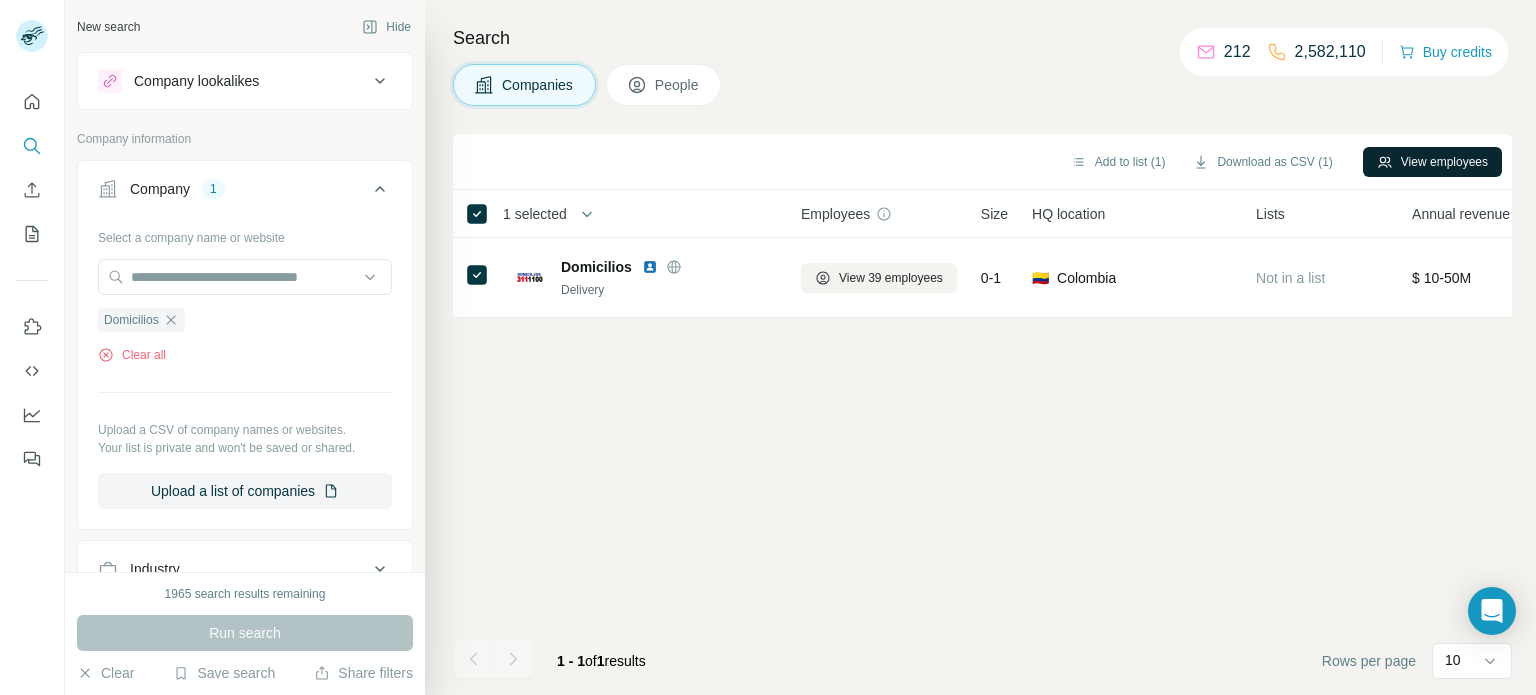 click on "View employees" at bounding box center (1432, 162) 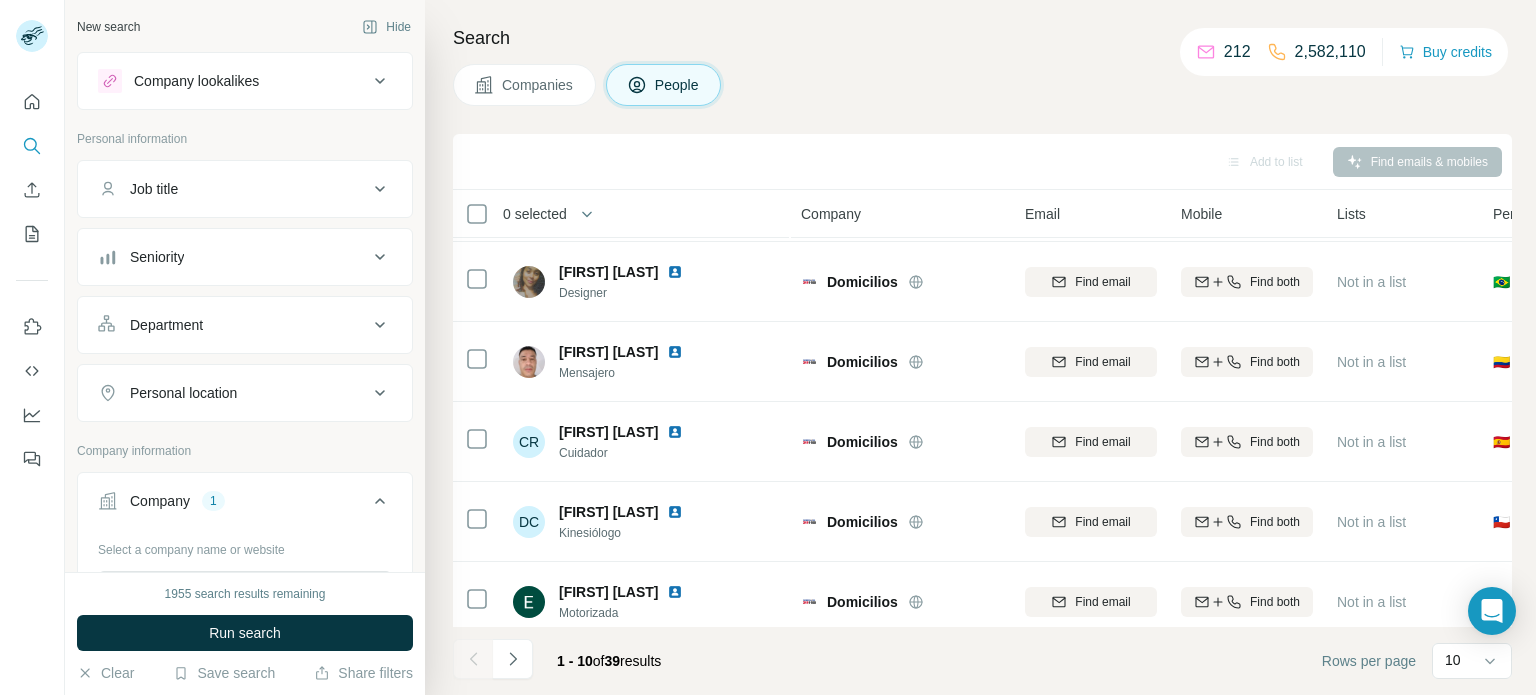scroll, scrollTop: 238, scrollLeft: 0, axis: vertical 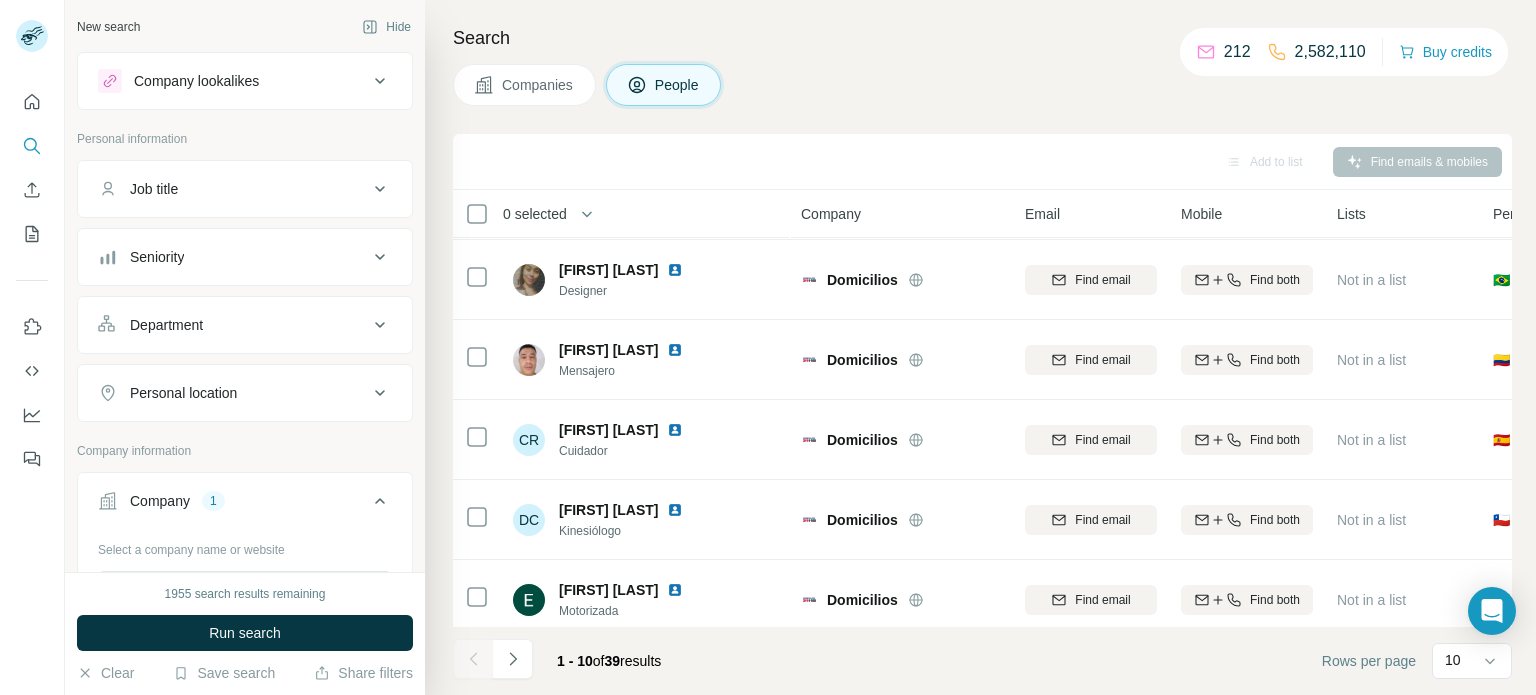 click on "Find emails & mobiles" at bounding box center [1417, 162] 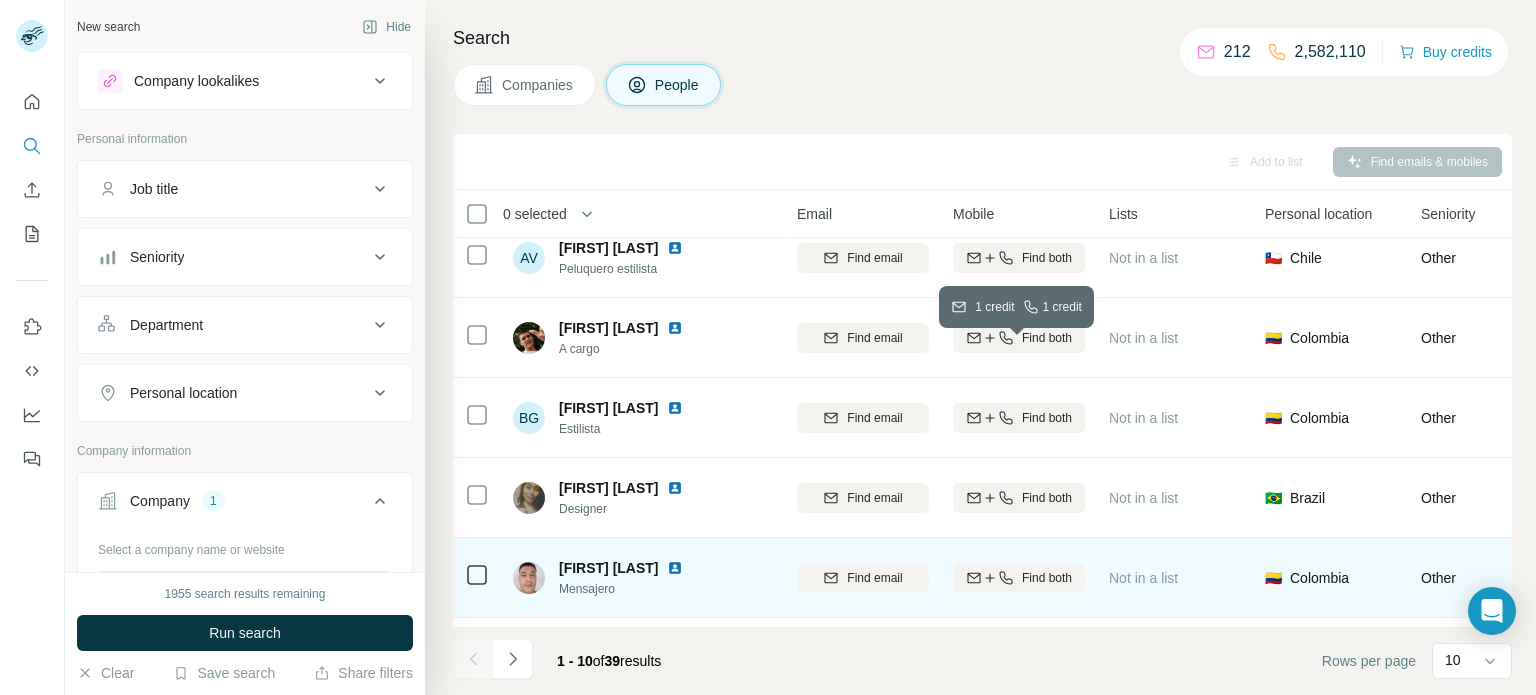 scroll, scrollTop: 25, scrollLeft: 228, axis: both 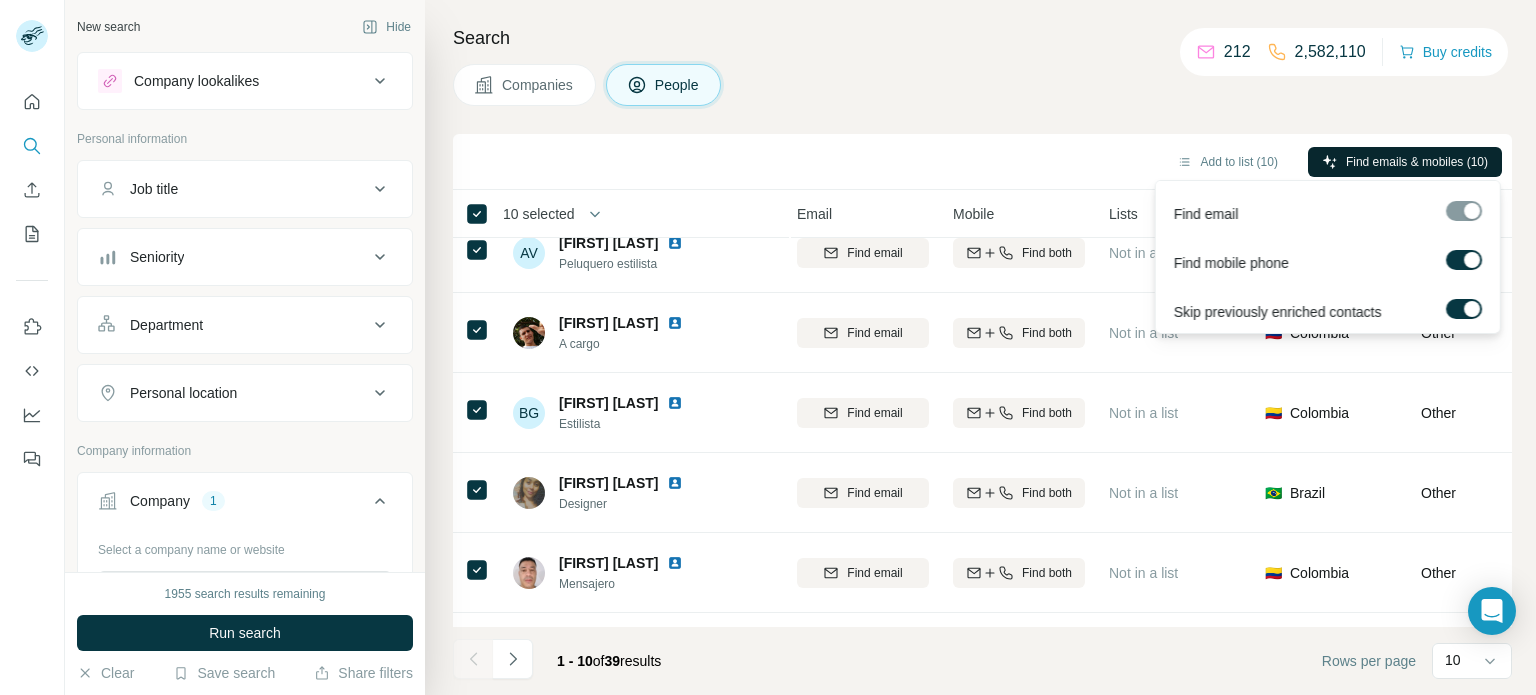 click on "Find emails & mobiles (10)" at bounding box center [1417, 162] 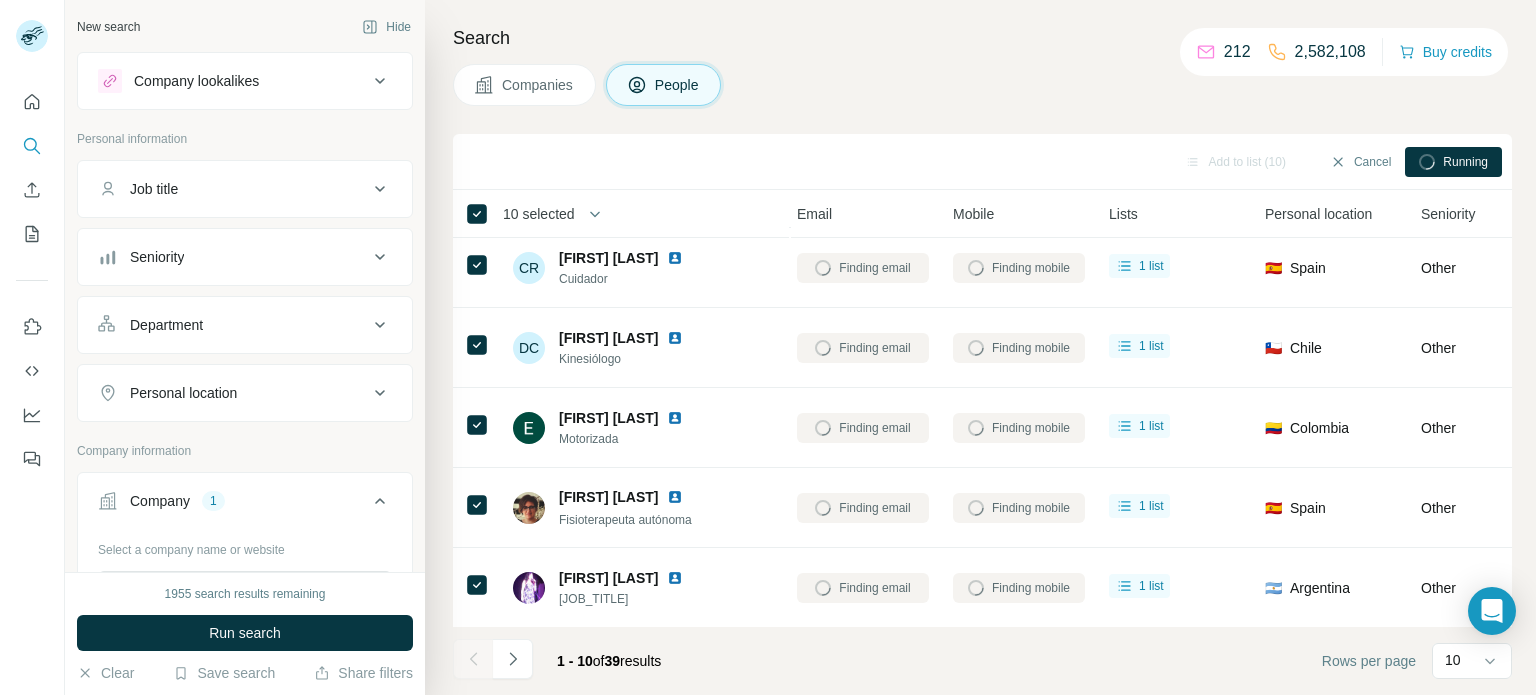 scroll, scrollTop: 0, scrollLeft: 228, axis: horizontal 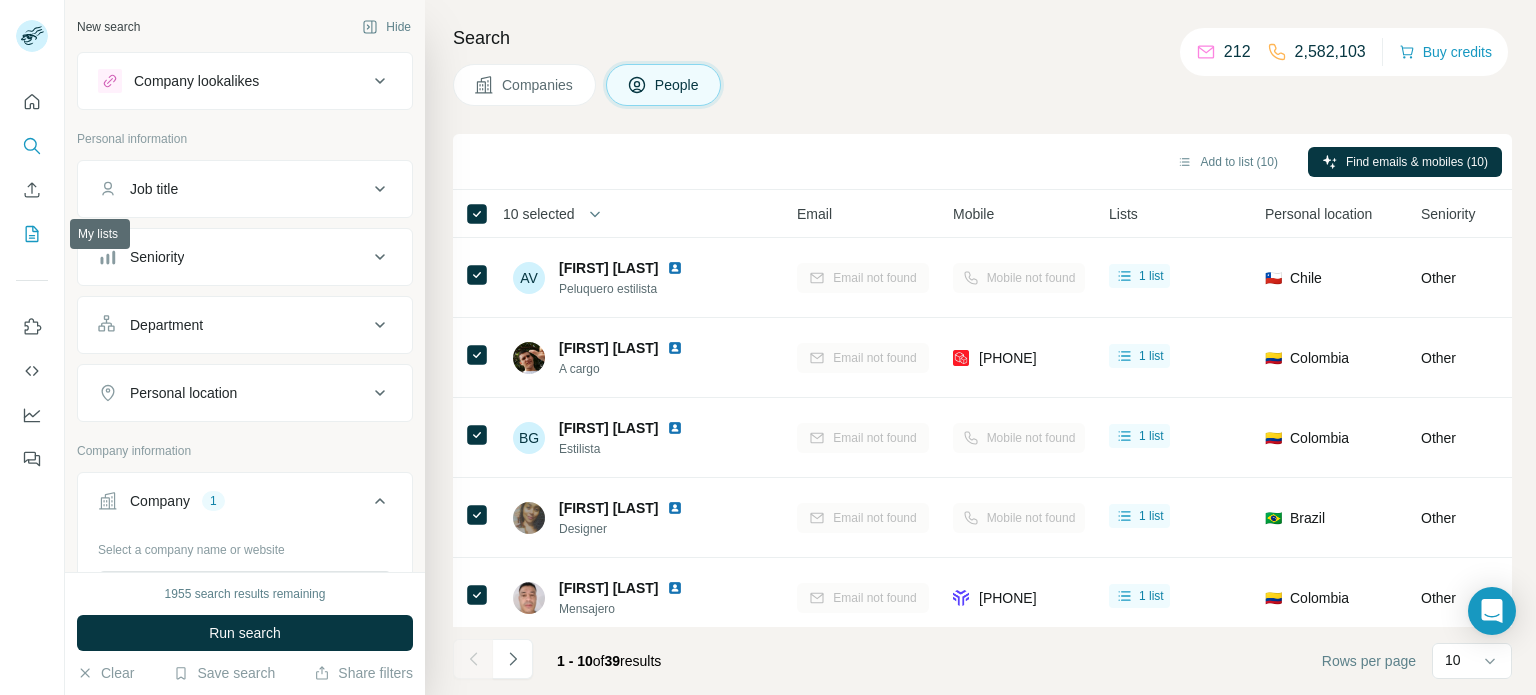 click 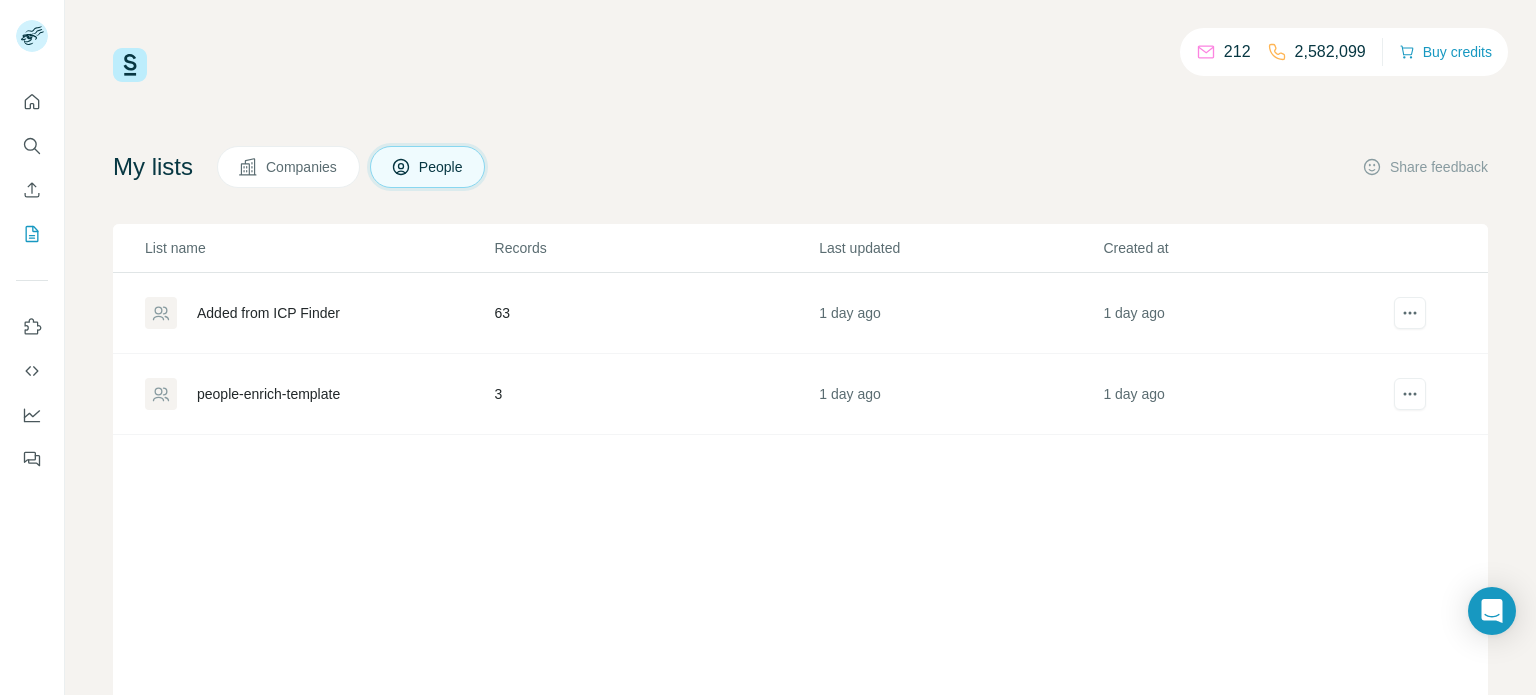 click on "Added from ICP Finder" at bounding box center (268, 313) 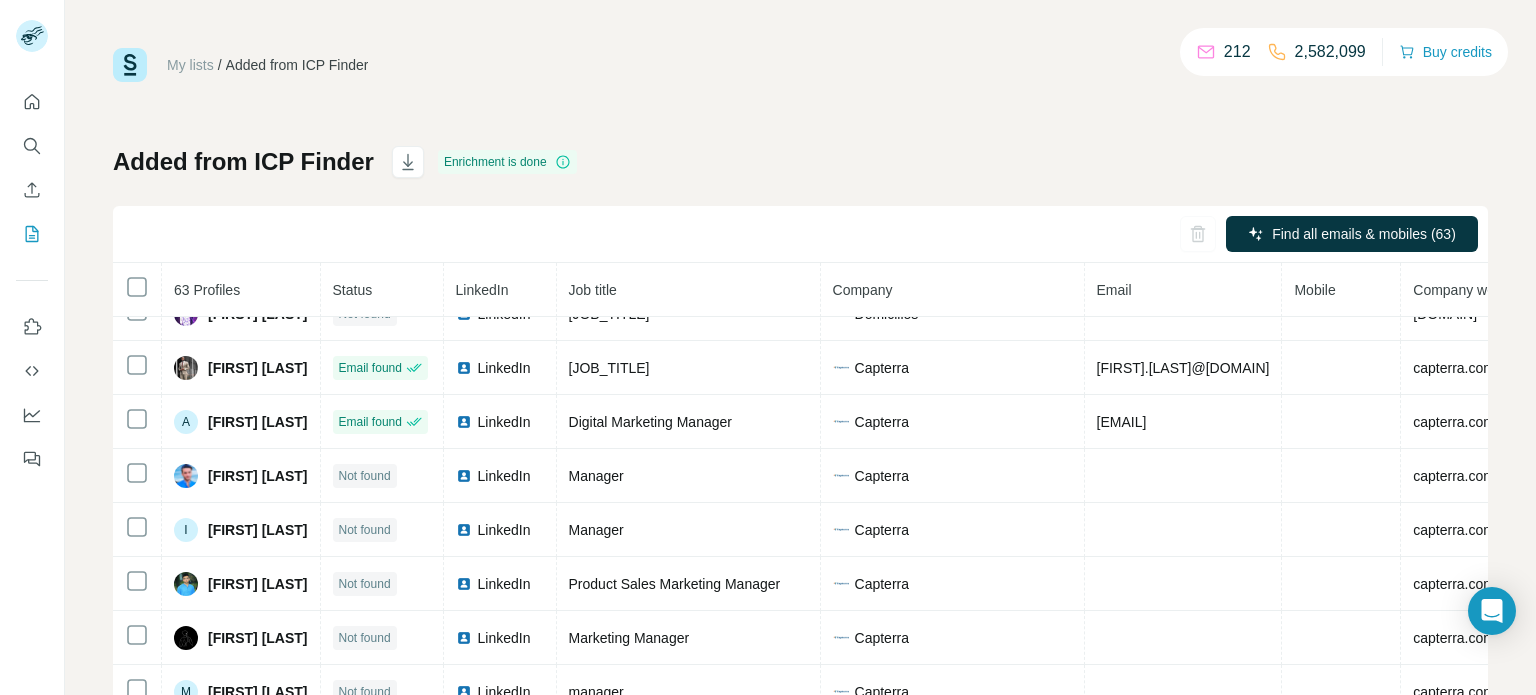 scroll, scrollTop: 0, scrollLeft: 0, axis: both 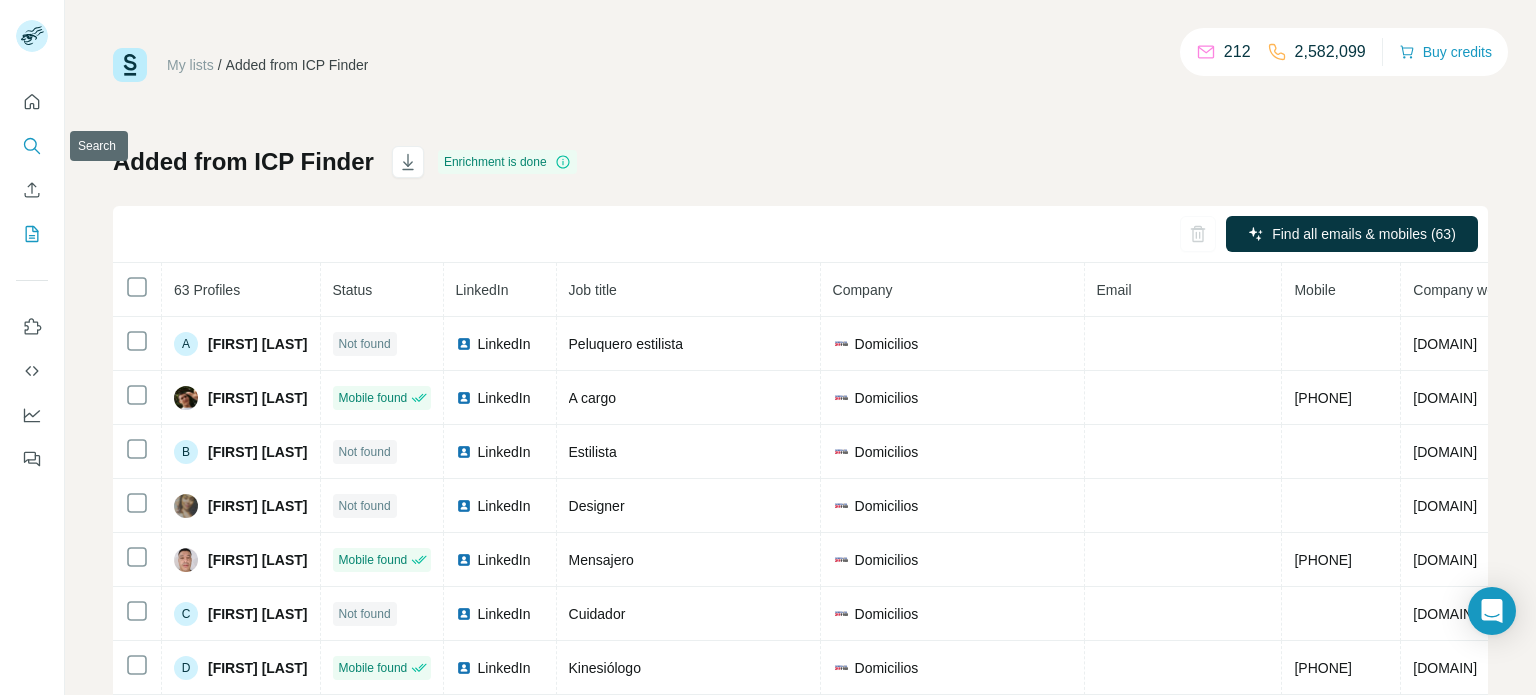 click 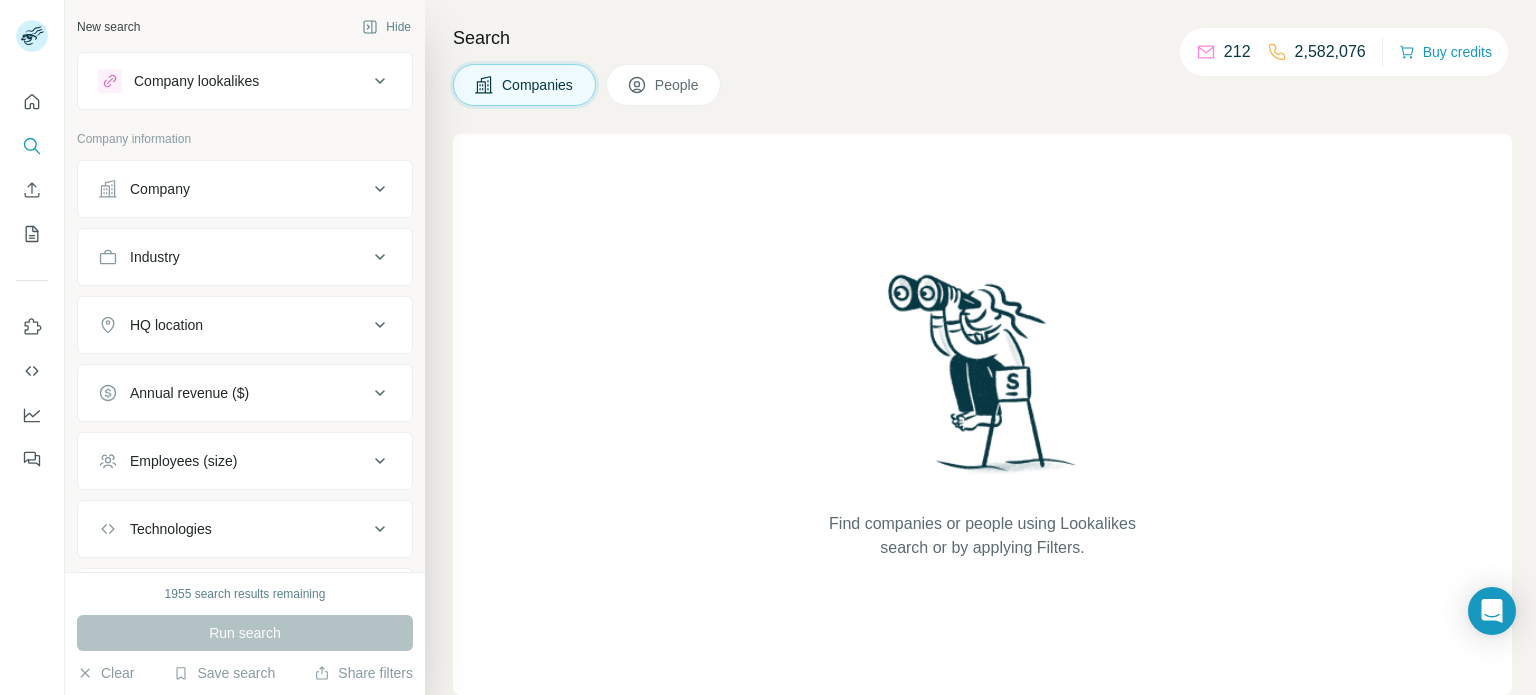click on "Company" at bounding box center [233, 189] 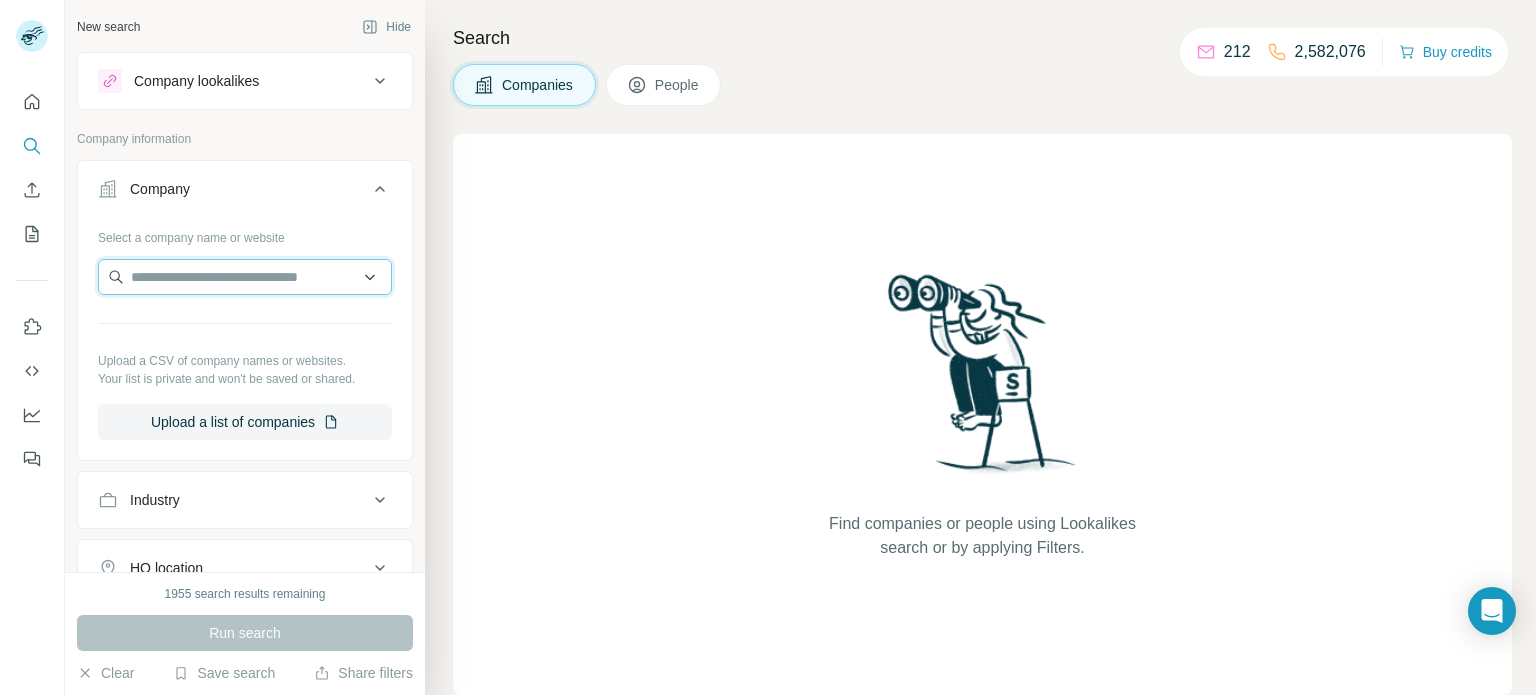 click at bounding box center (245, 277) 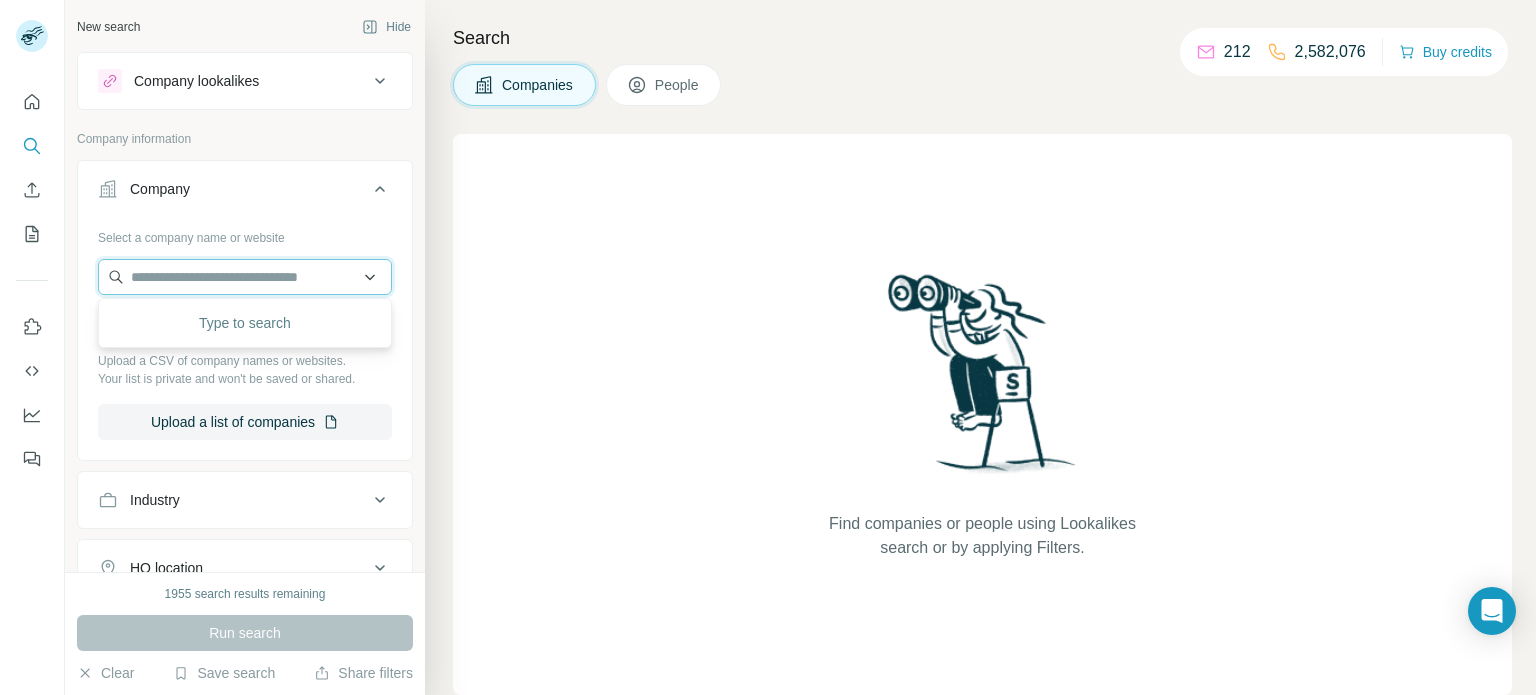paste on "**********" 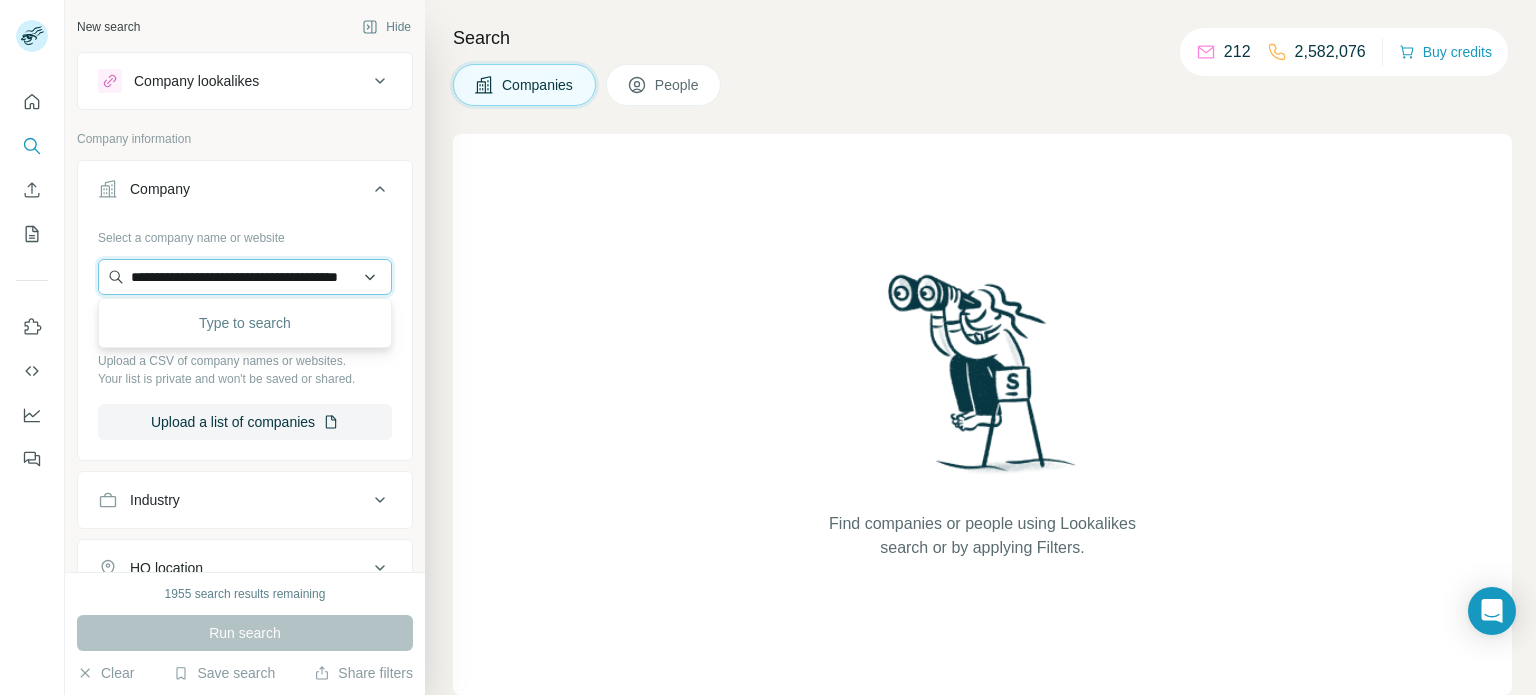 click on "**********" at bounding box center (245, 277) 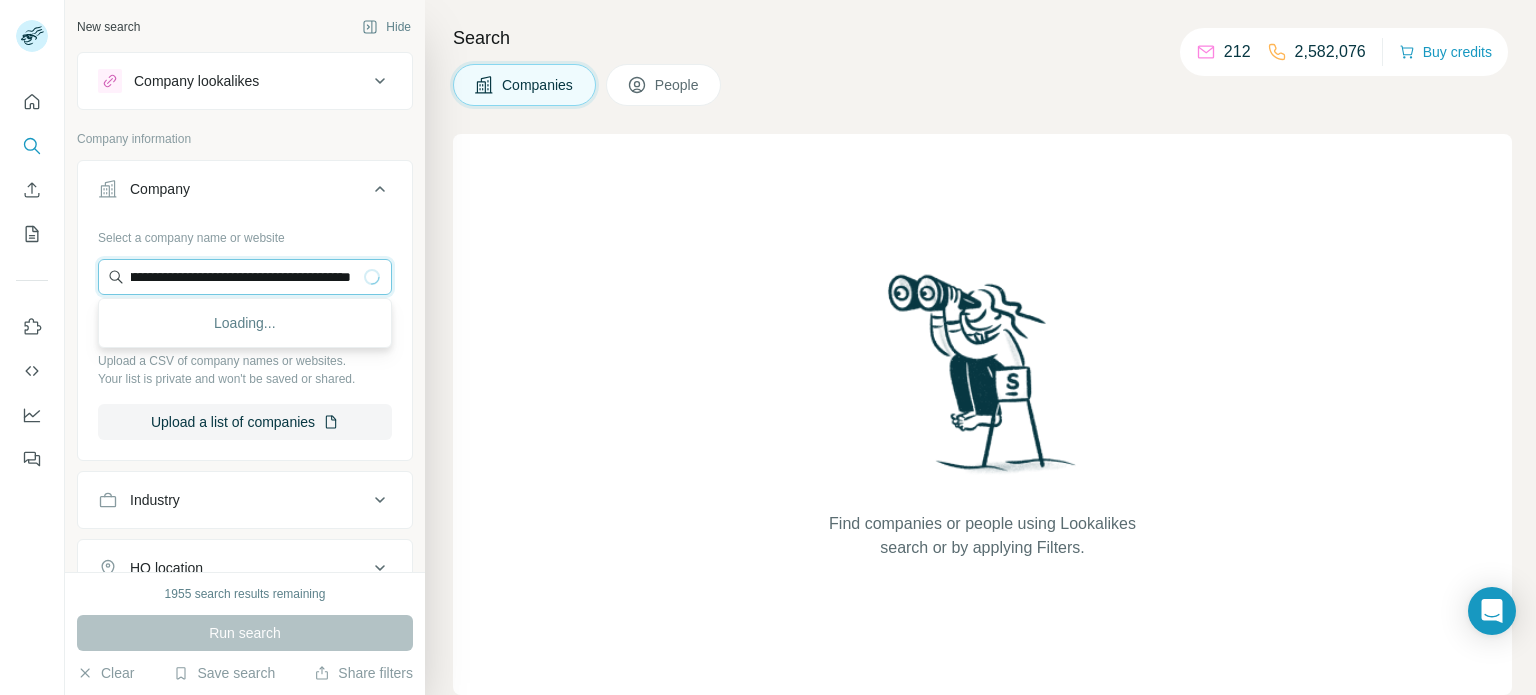 scroll, scrollTop: 0, scrollLeft: 115, axis: horizontal 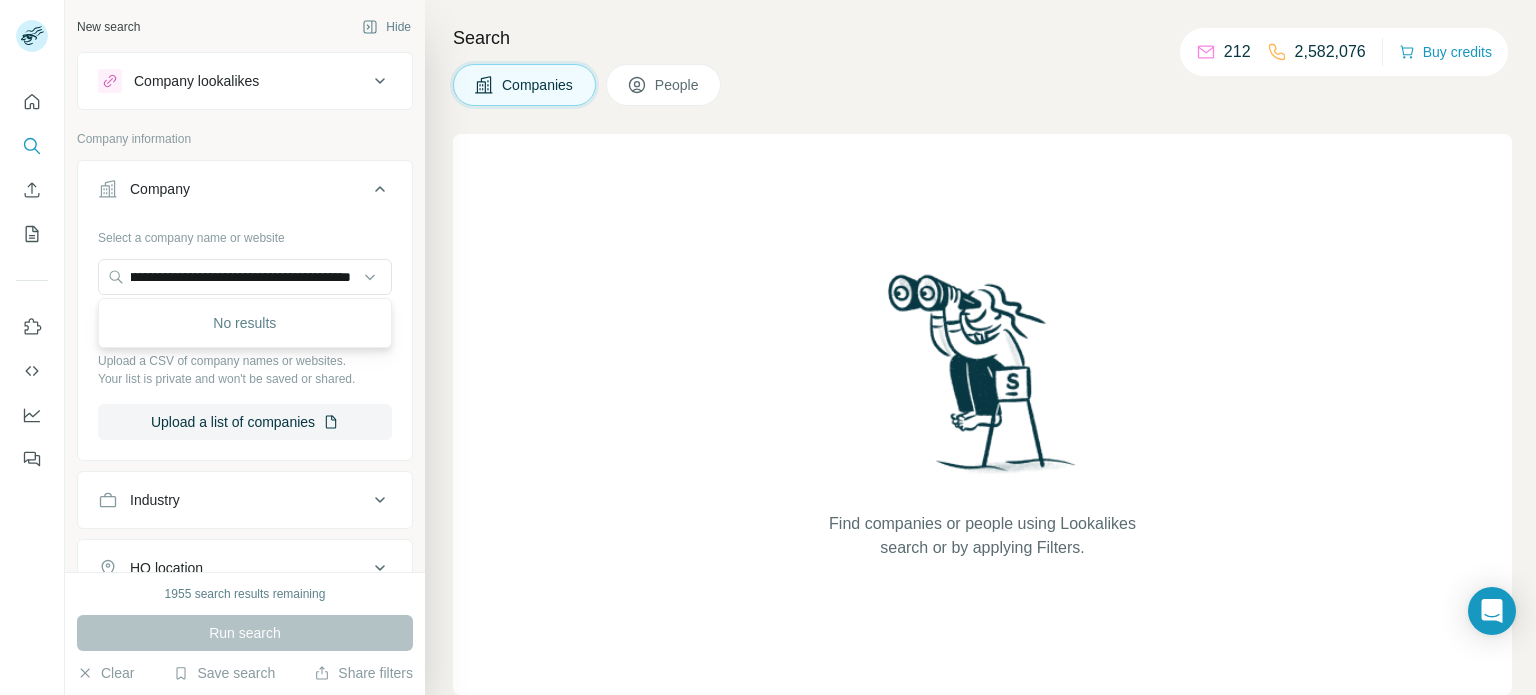 click on "No results" at bounding box center [245, 323] 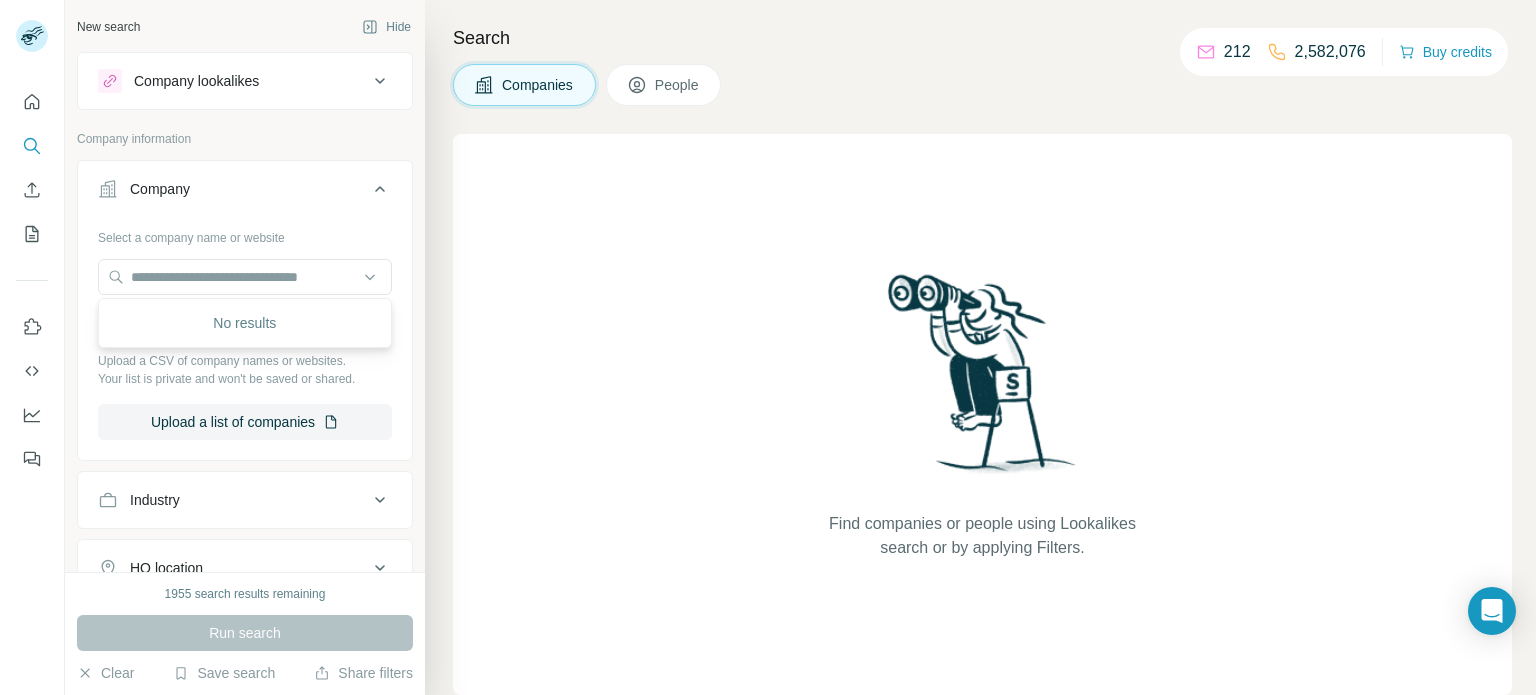 scroll, scrollTop: 0, scrollLeft: 0, axis: both 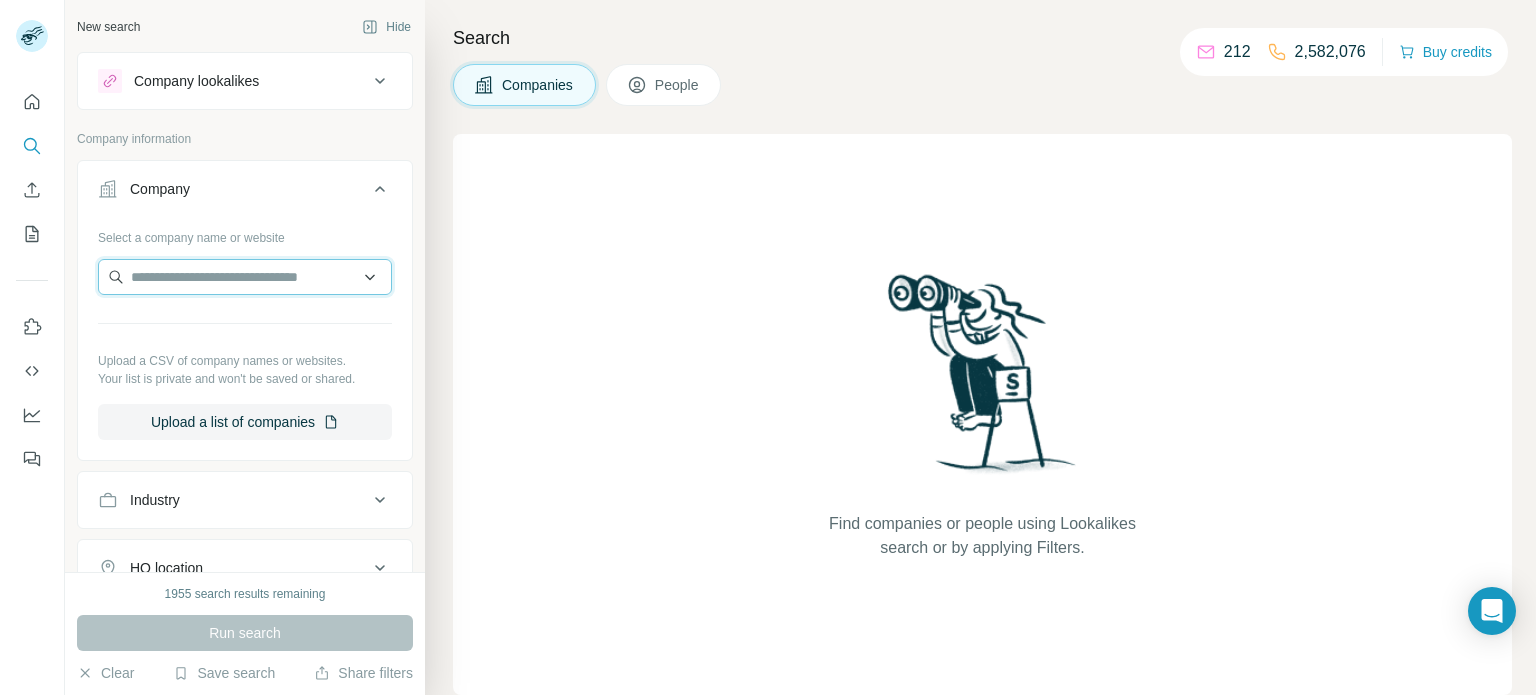 click at bounding box center (245, 277) 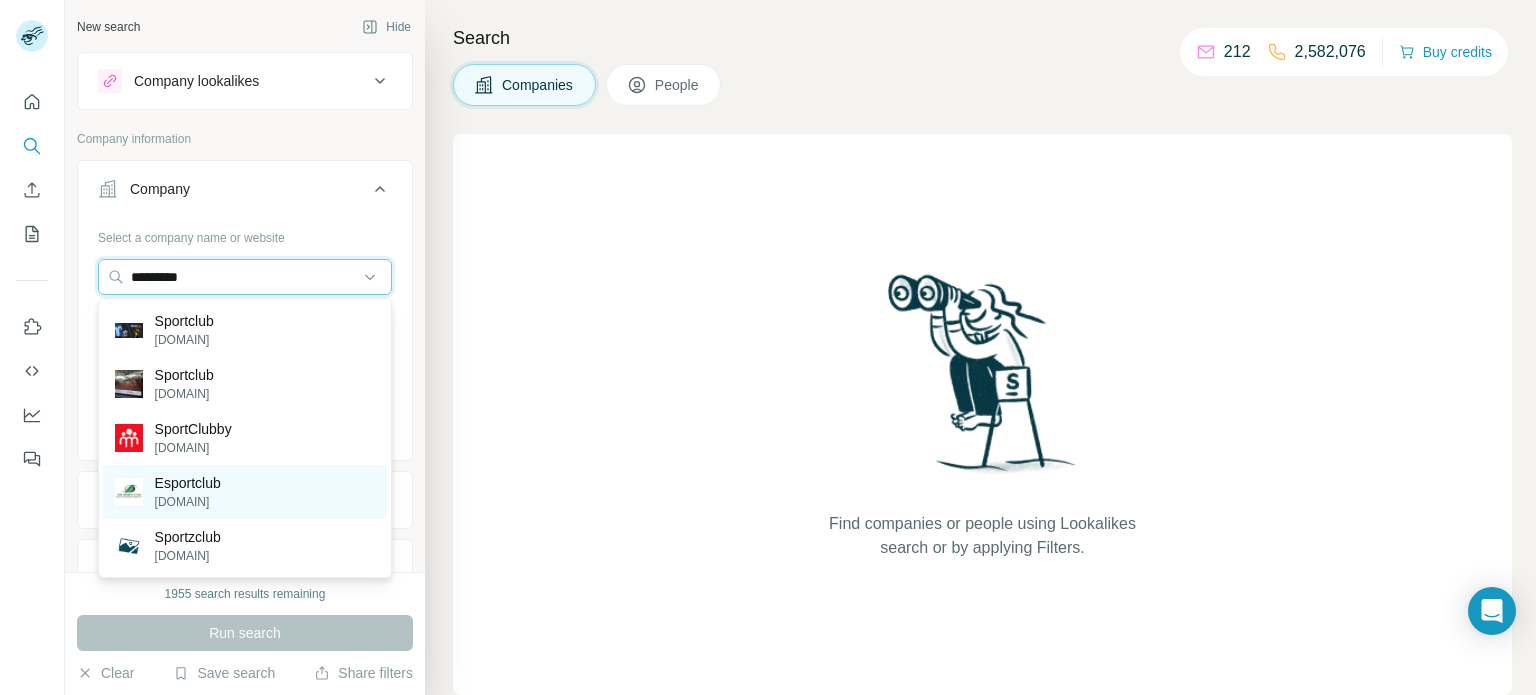 type on "*********" 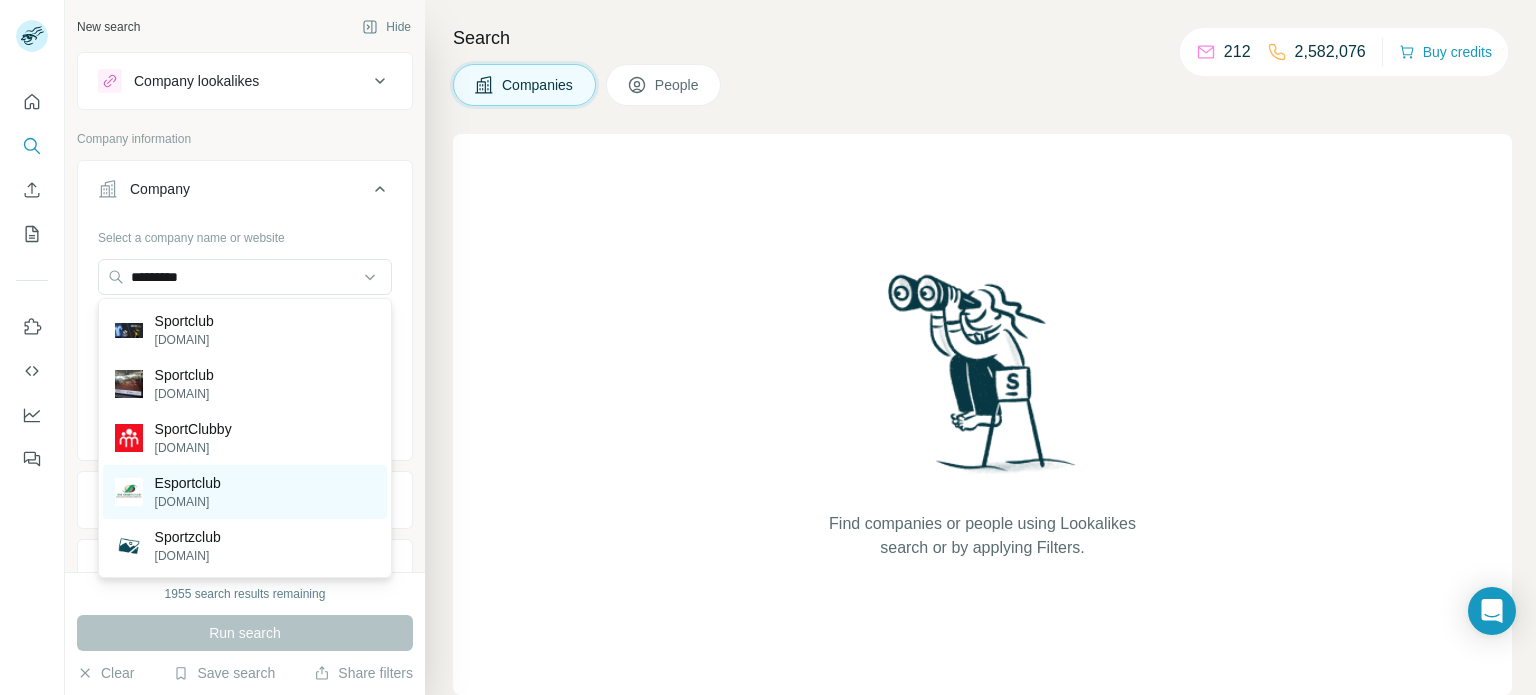 click on "[COMPANY] [DOMAIN]" at bounding box center [245, 492] 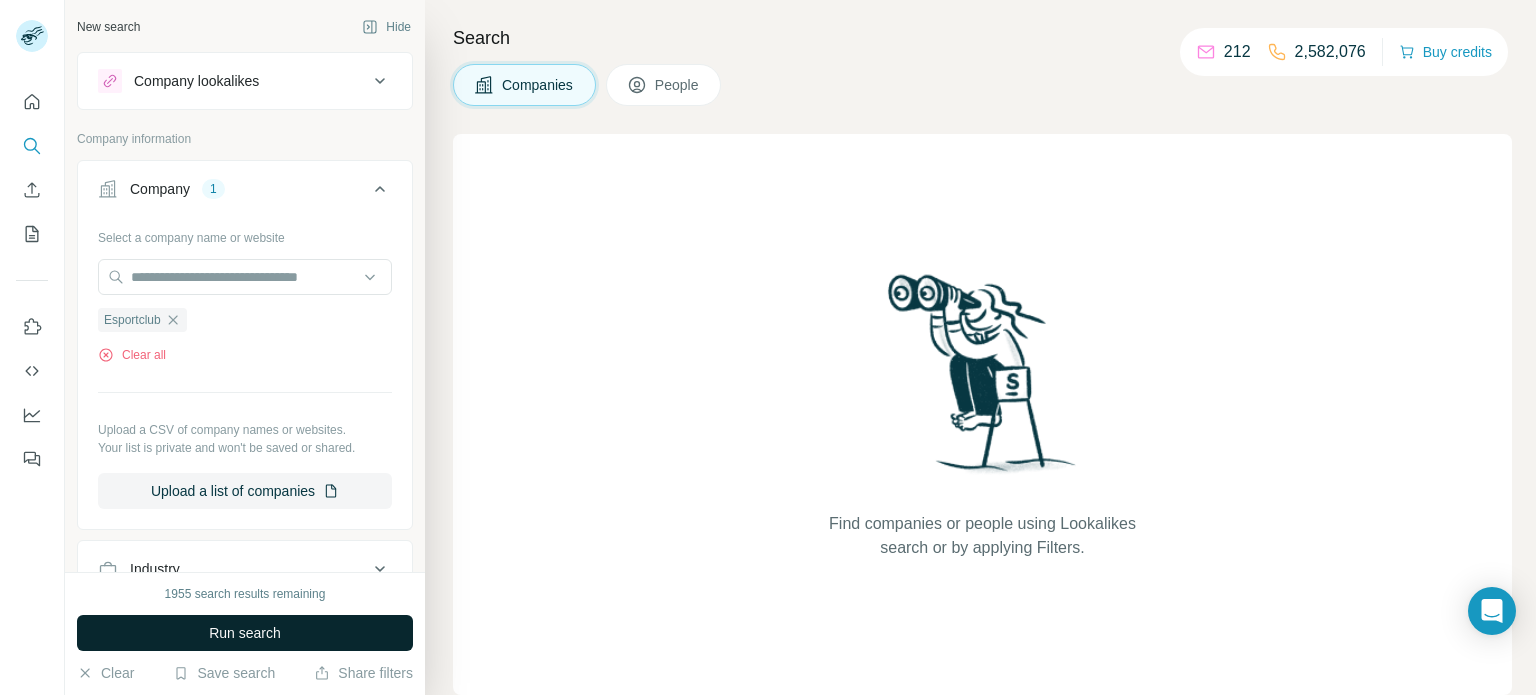 click on "Run search" at bounding box center (245, 633) 